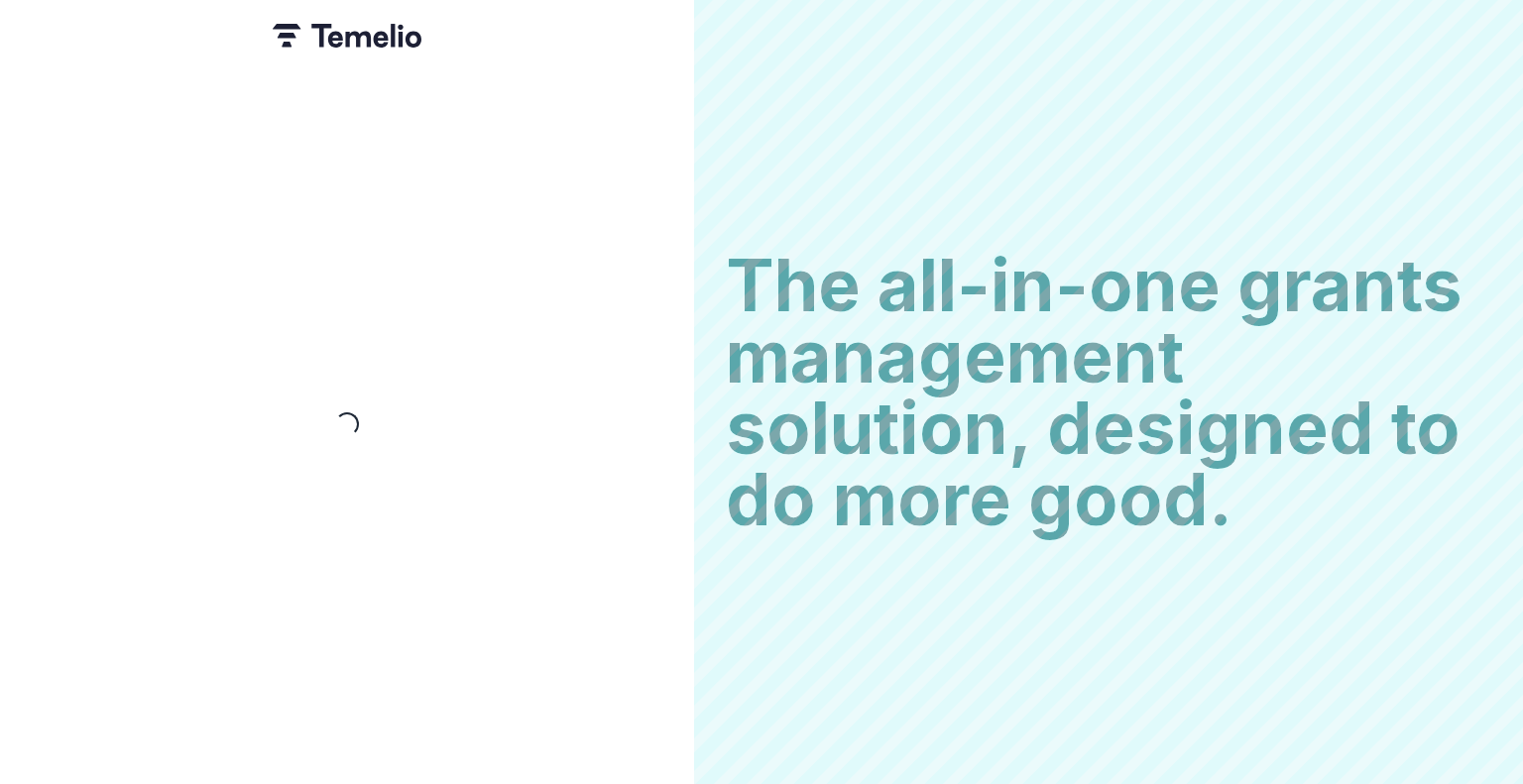 scroll, scrollTop: 0, scrollLeft: 0, axis: both 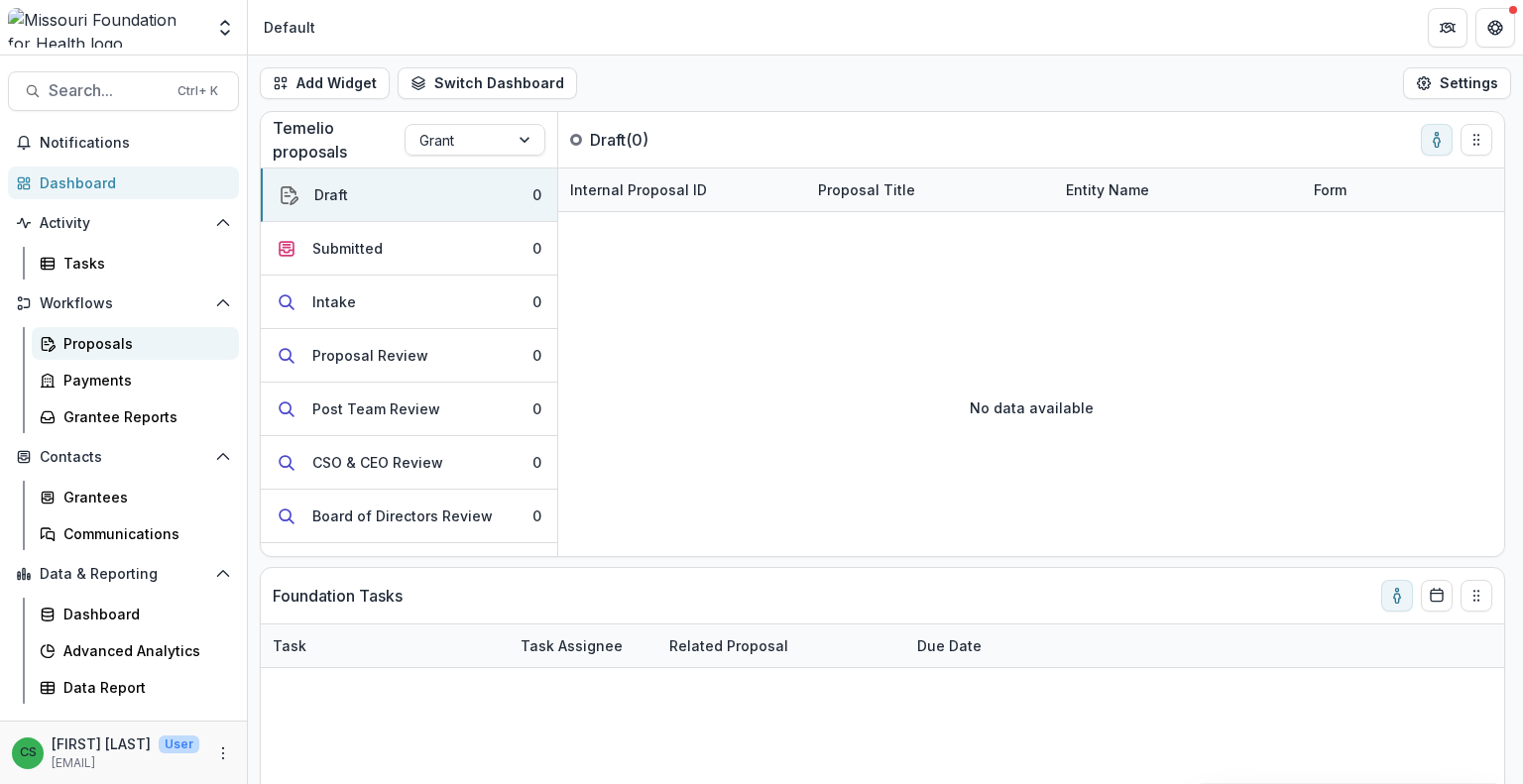 click on "Proposals" at bounding box center (143, 343) 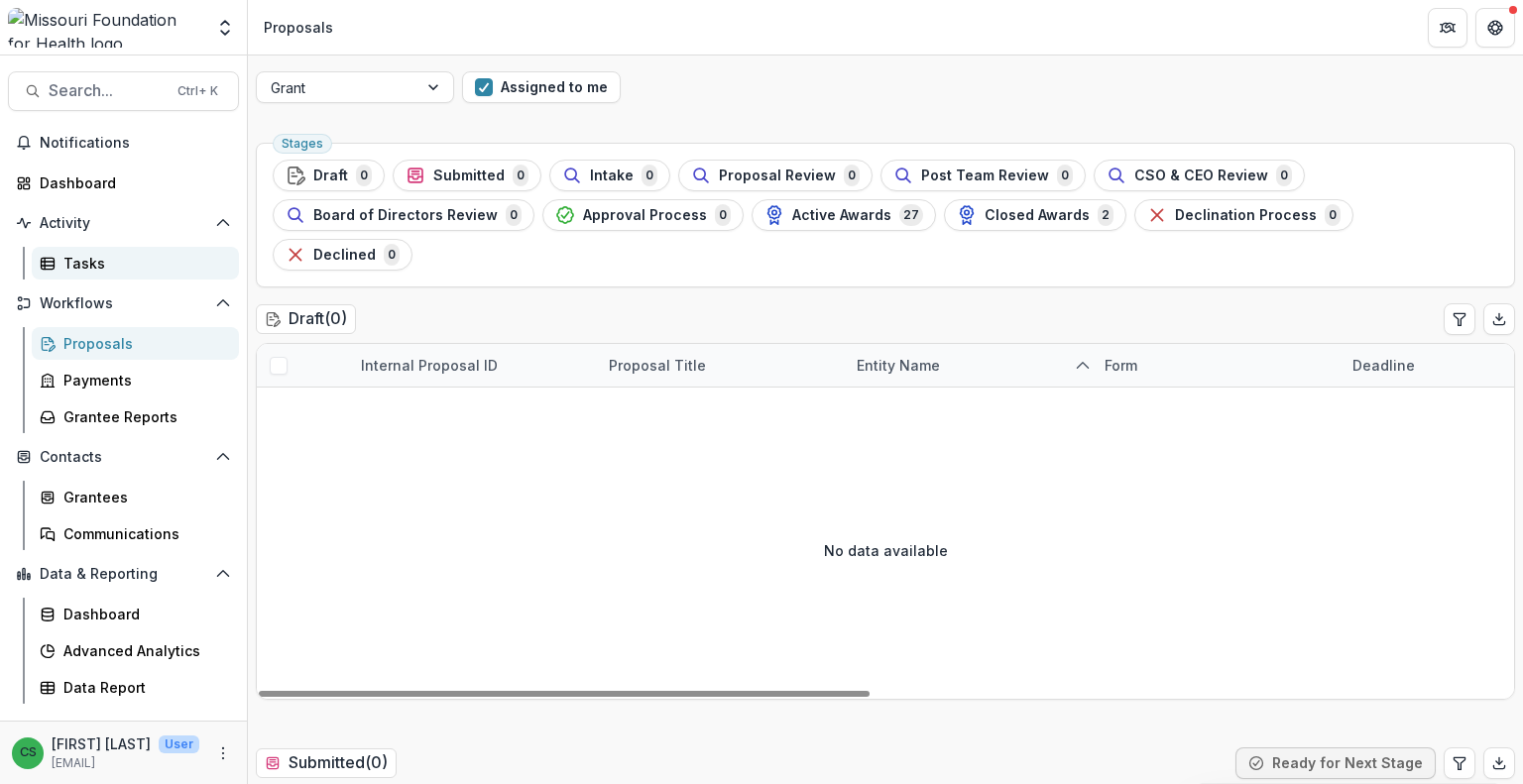 click on "Tasks" at bounding box center (143, 263) 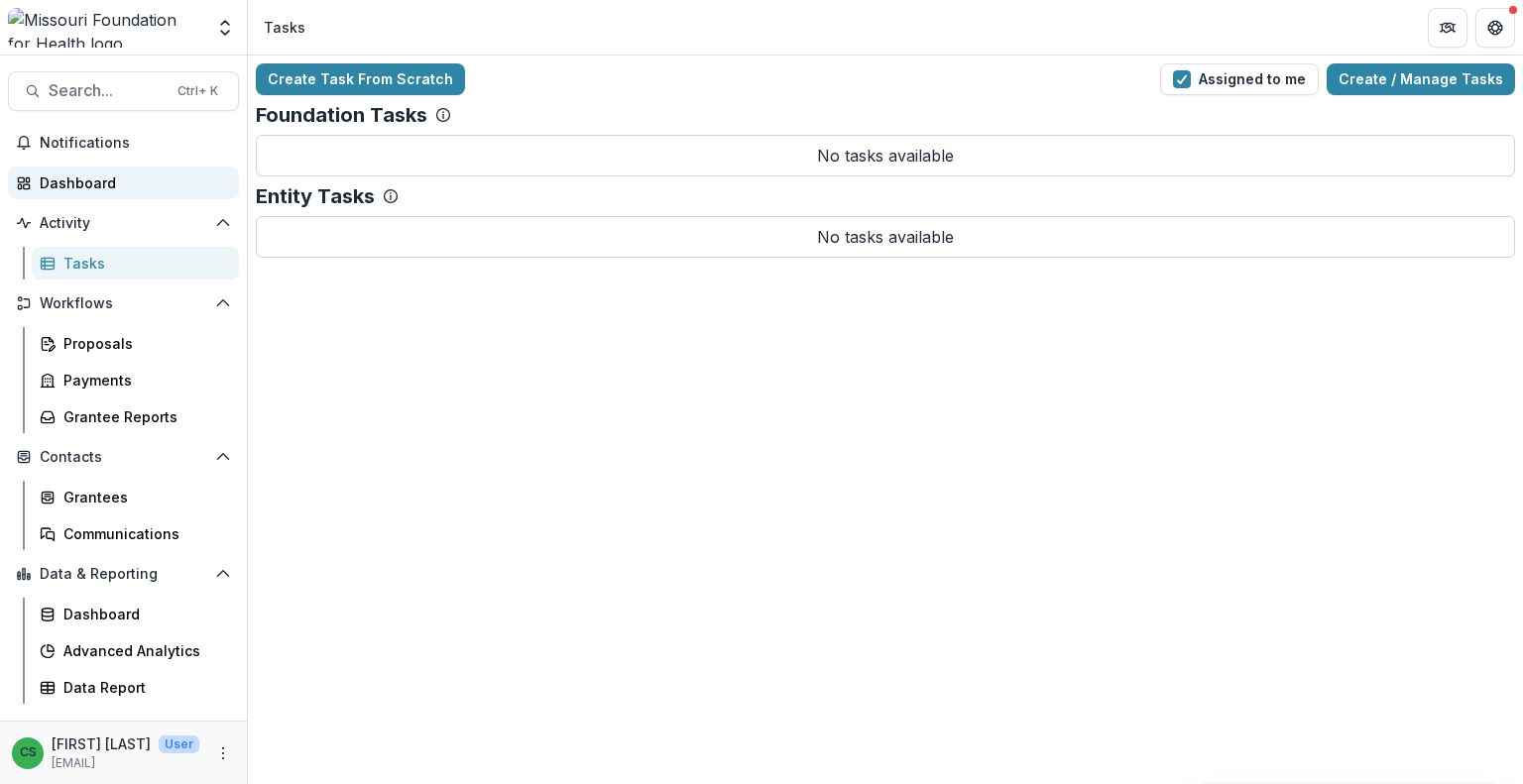 click on "Dashboard" at bounding box center (131, 182) 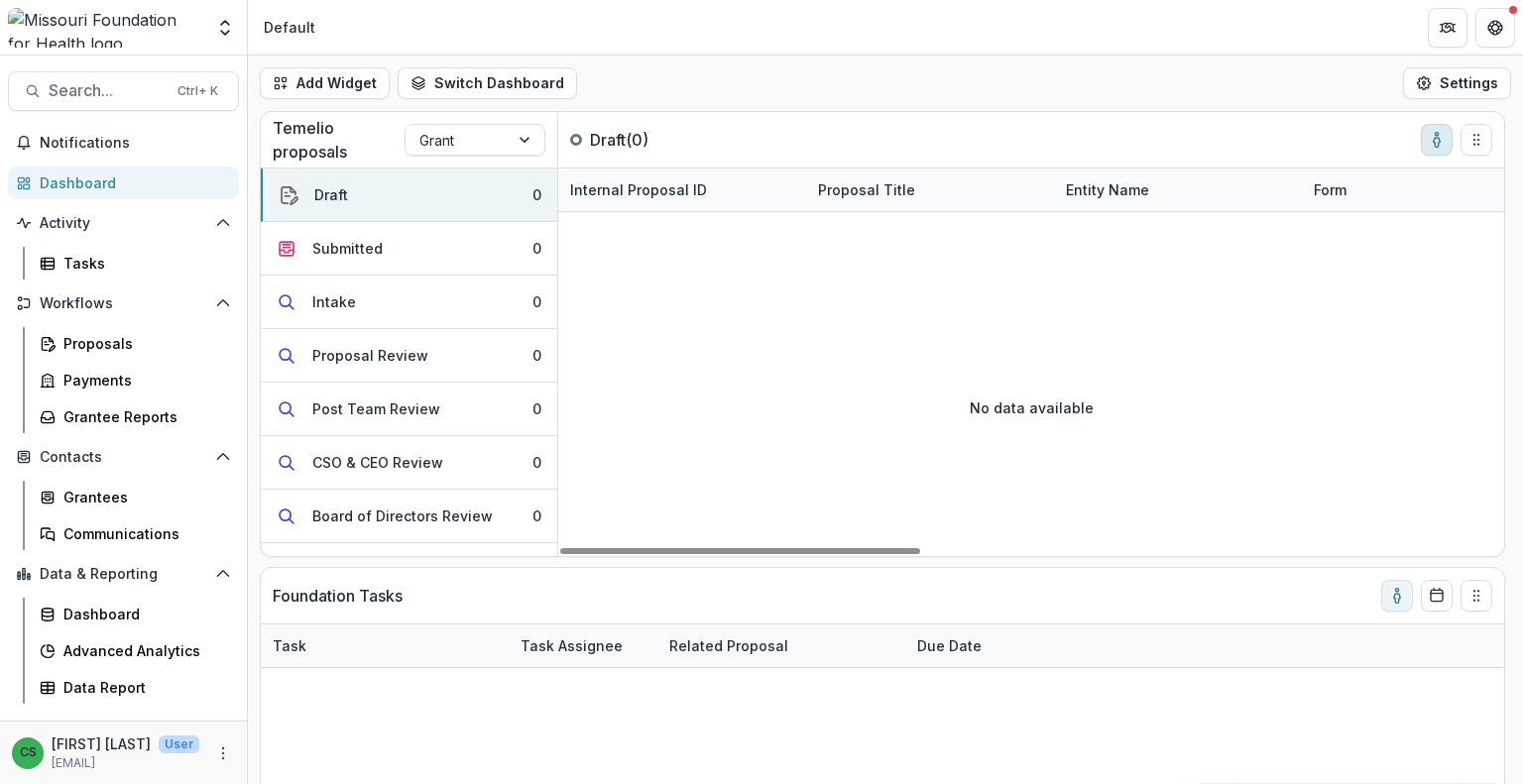 click at bounding box center [1437, 140] 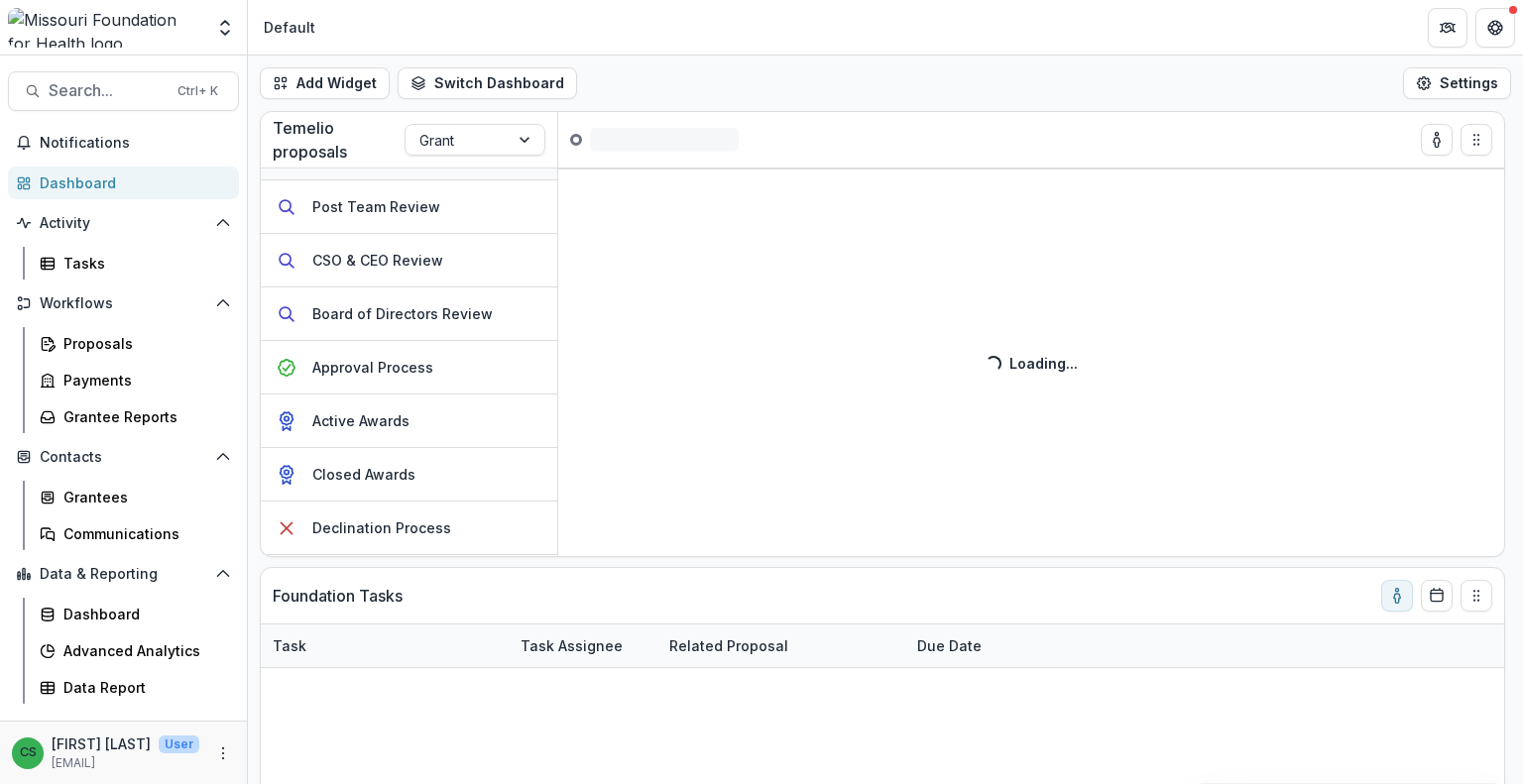 scroll, scrollTop: 0, scrollLeft: 0, axis: both 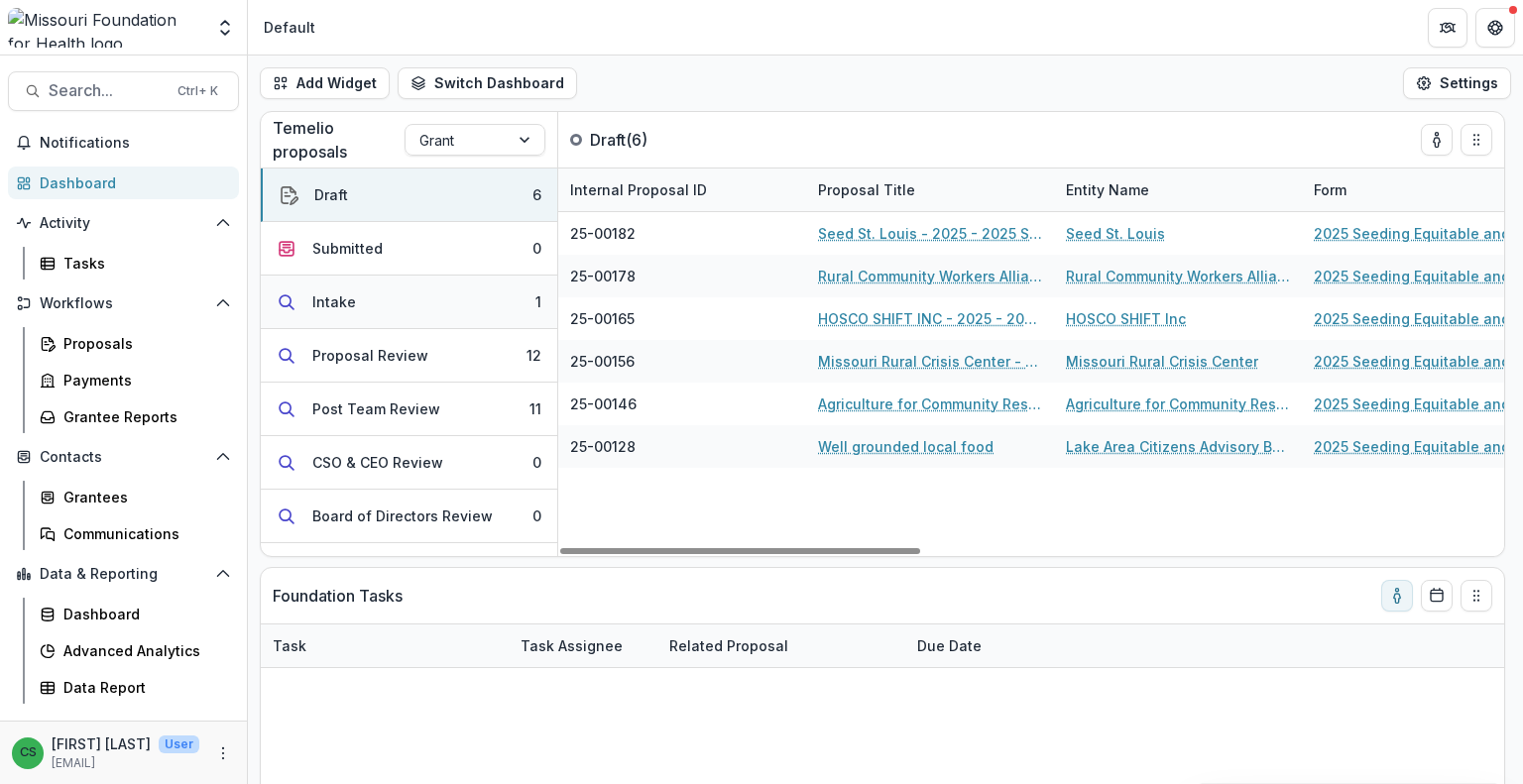 click on "Intake 1" at bounding box center (409, 302) 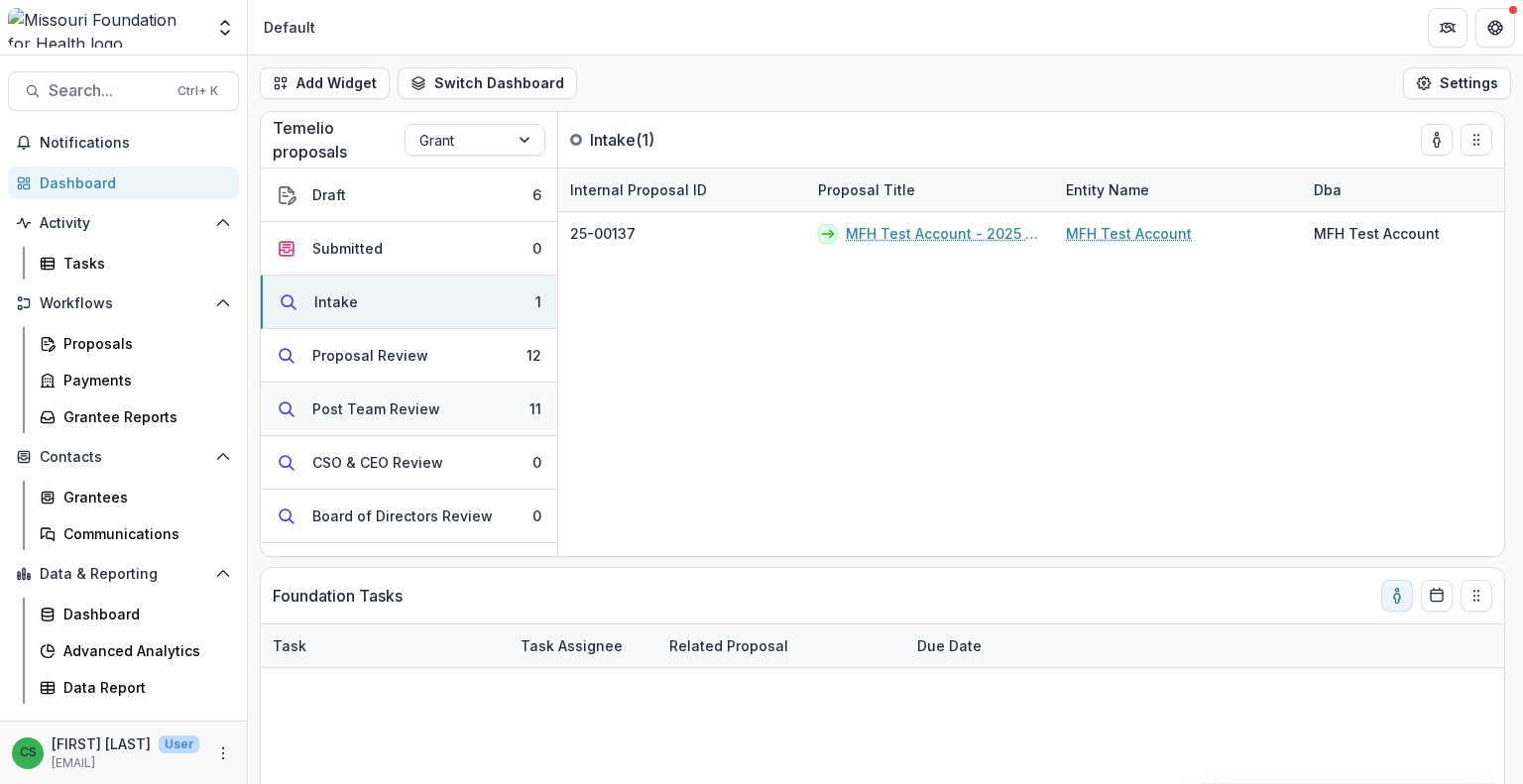 click on "Post Team Review 11" at bounding box center (409, 409) 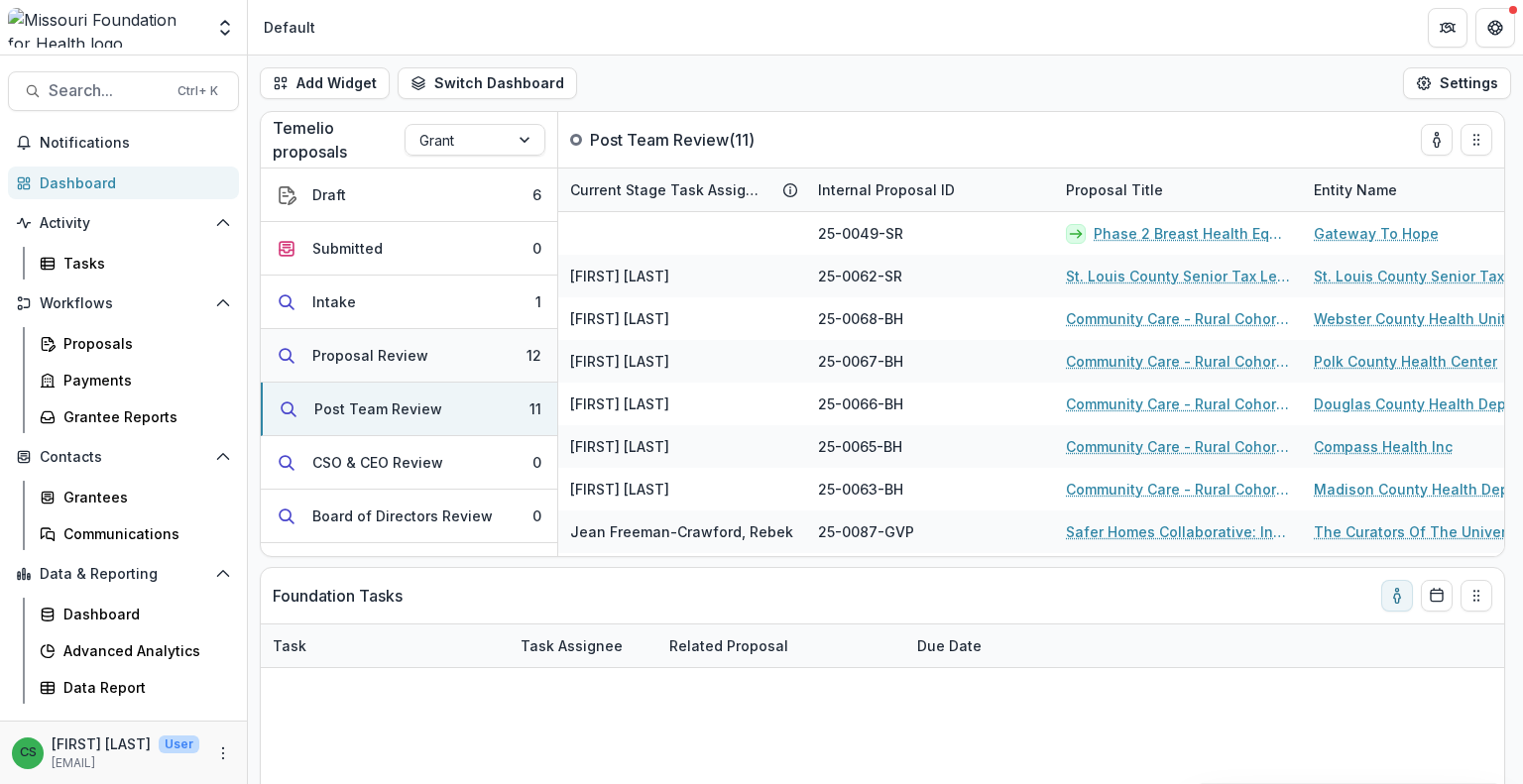 click on "Proposal Review" at bounding box center [370, 355] 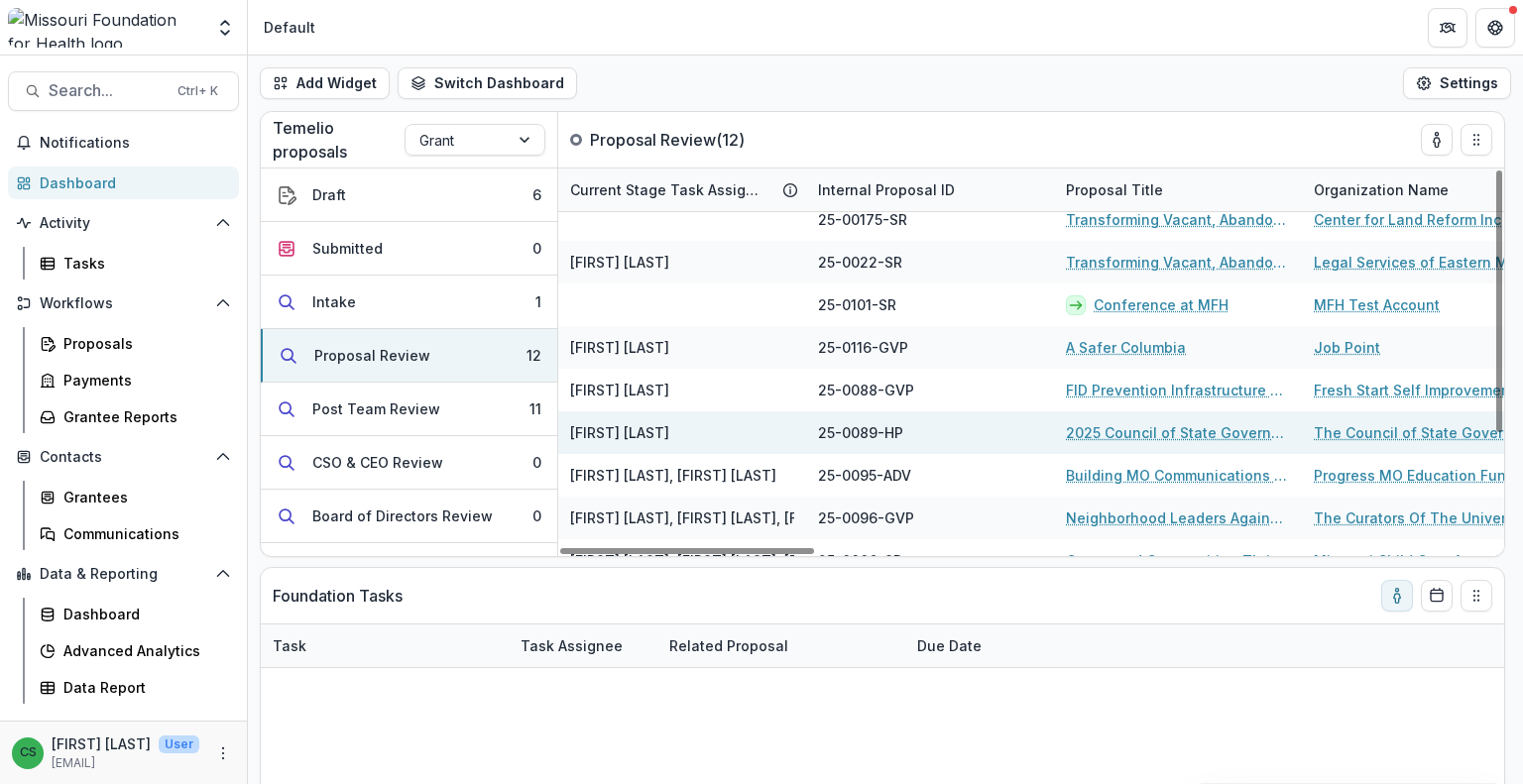 scroll, scrollTop: 167, scrollLeft: 0, axis: vertical 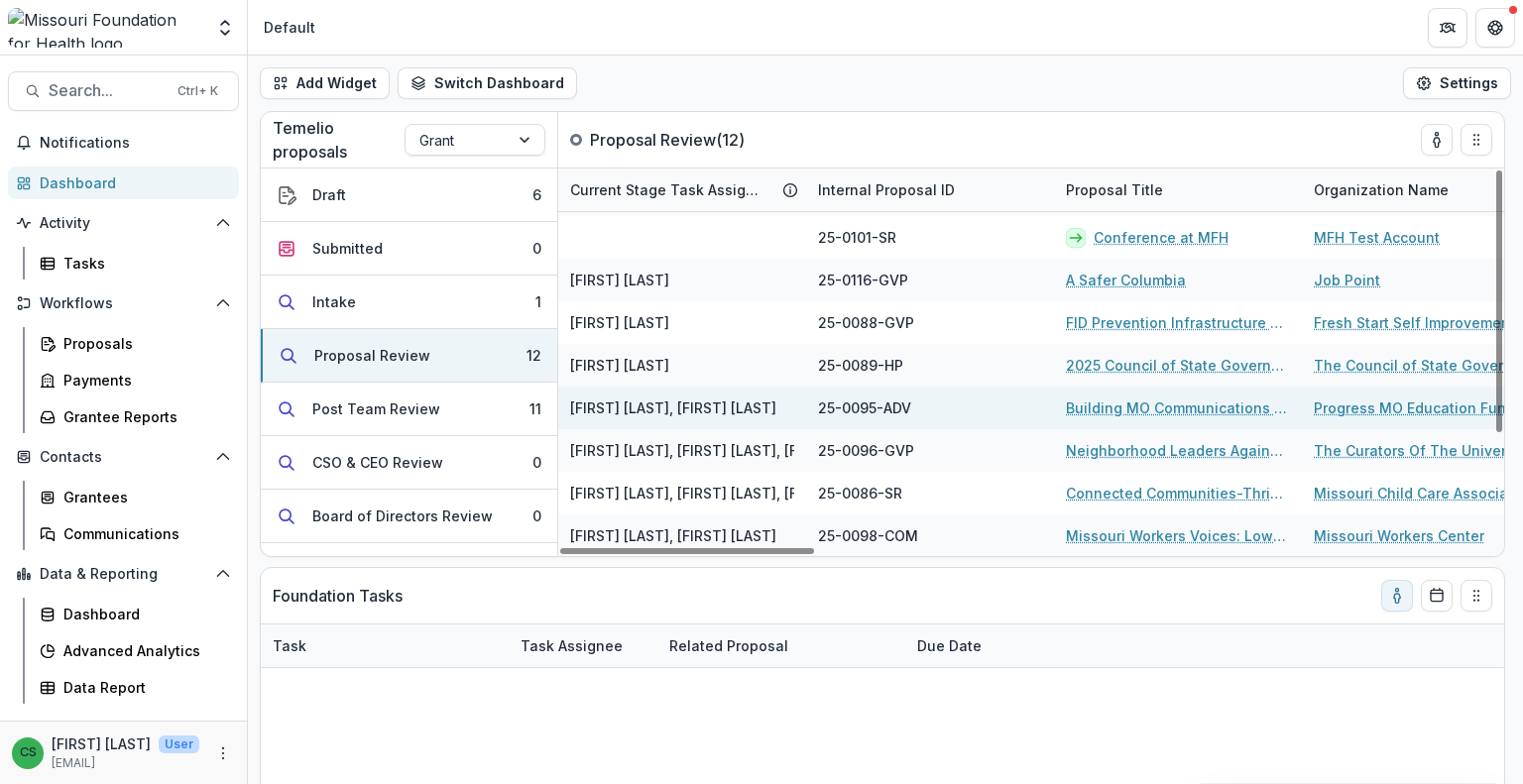 click on "Building MO Communications Infrastructure" at bounding box center (1178, 407) 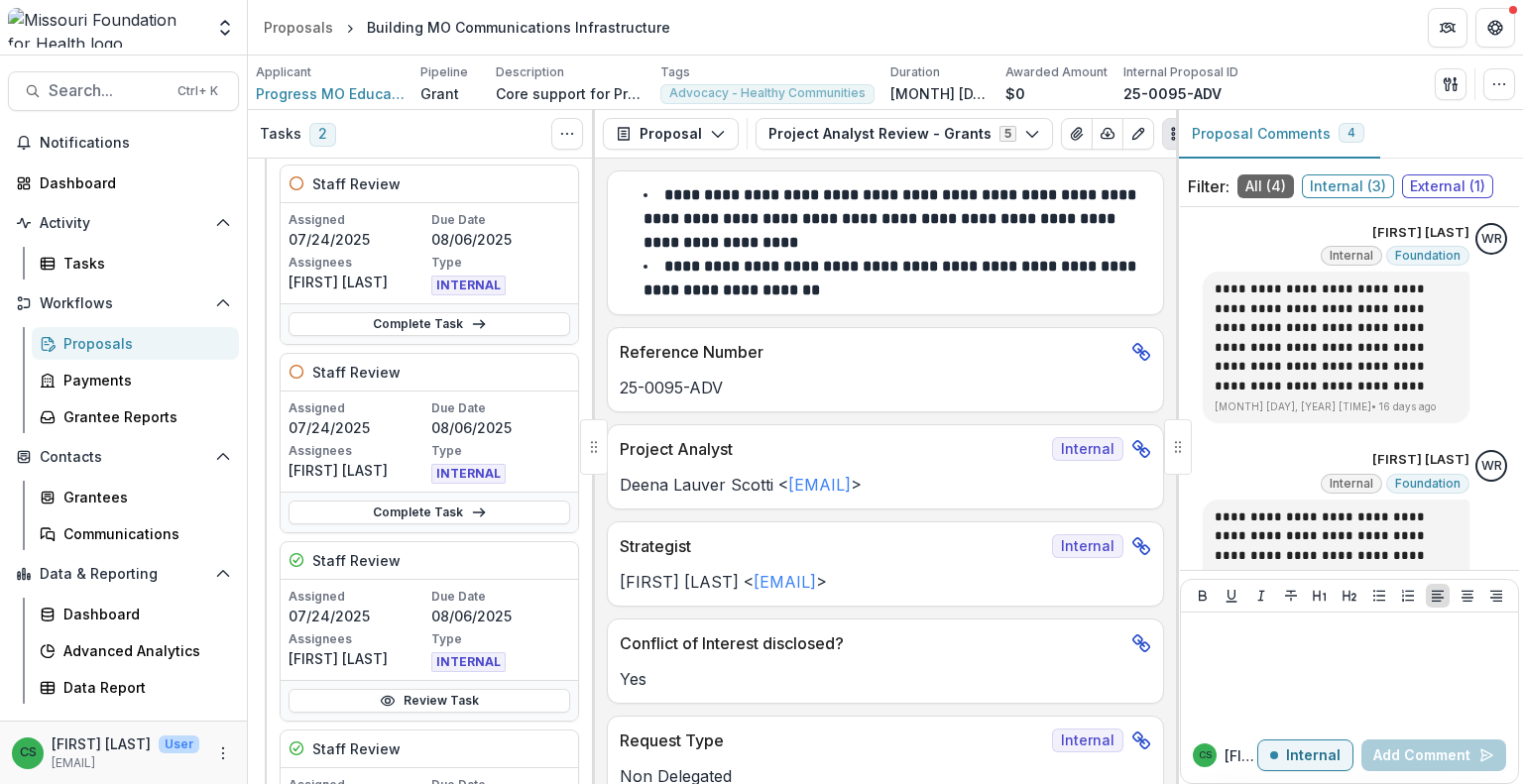 scroll, scrollTop: 0, scrollLeft: 0, axis: both 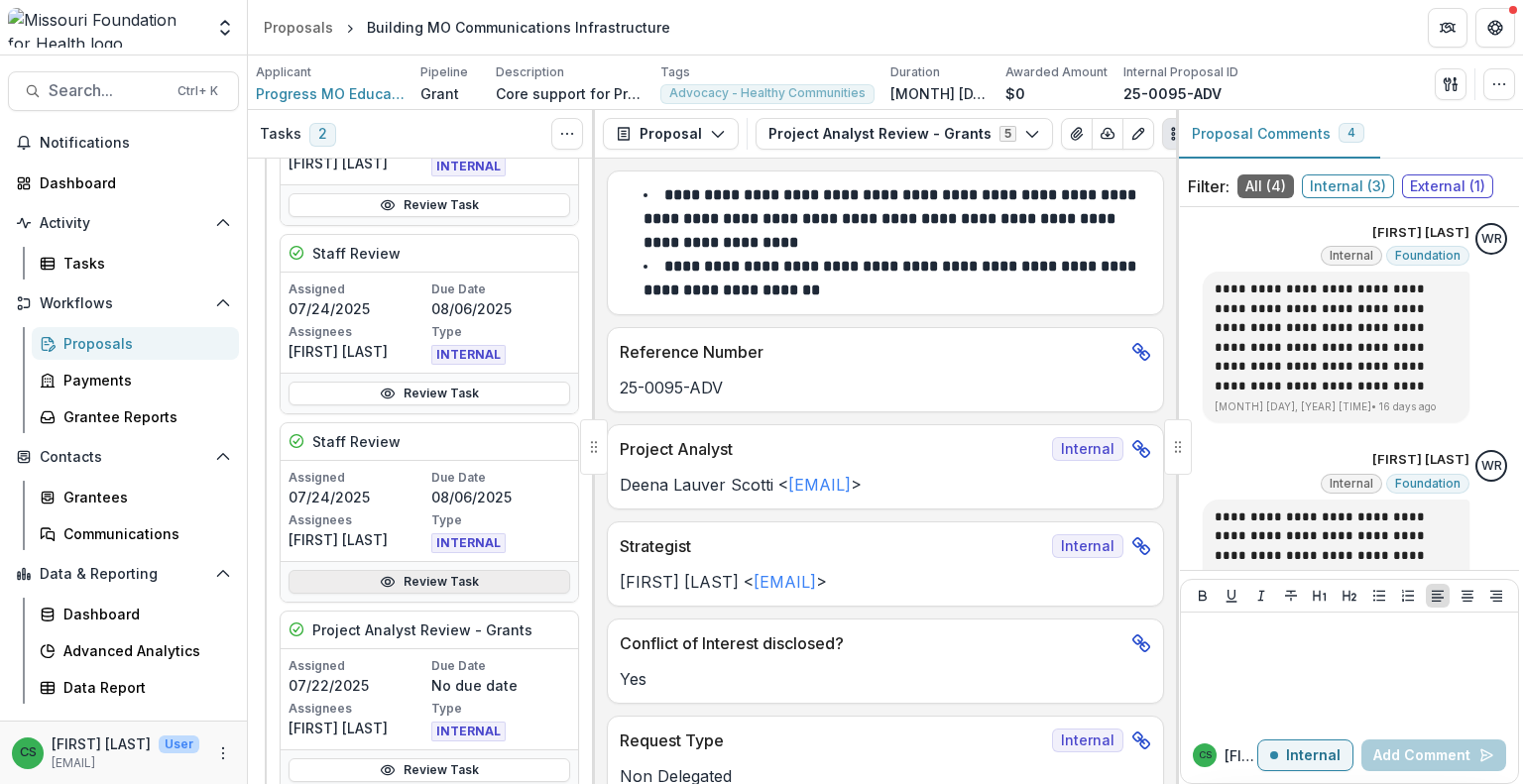 click on "Review Task" at bounding box center [429, 582] 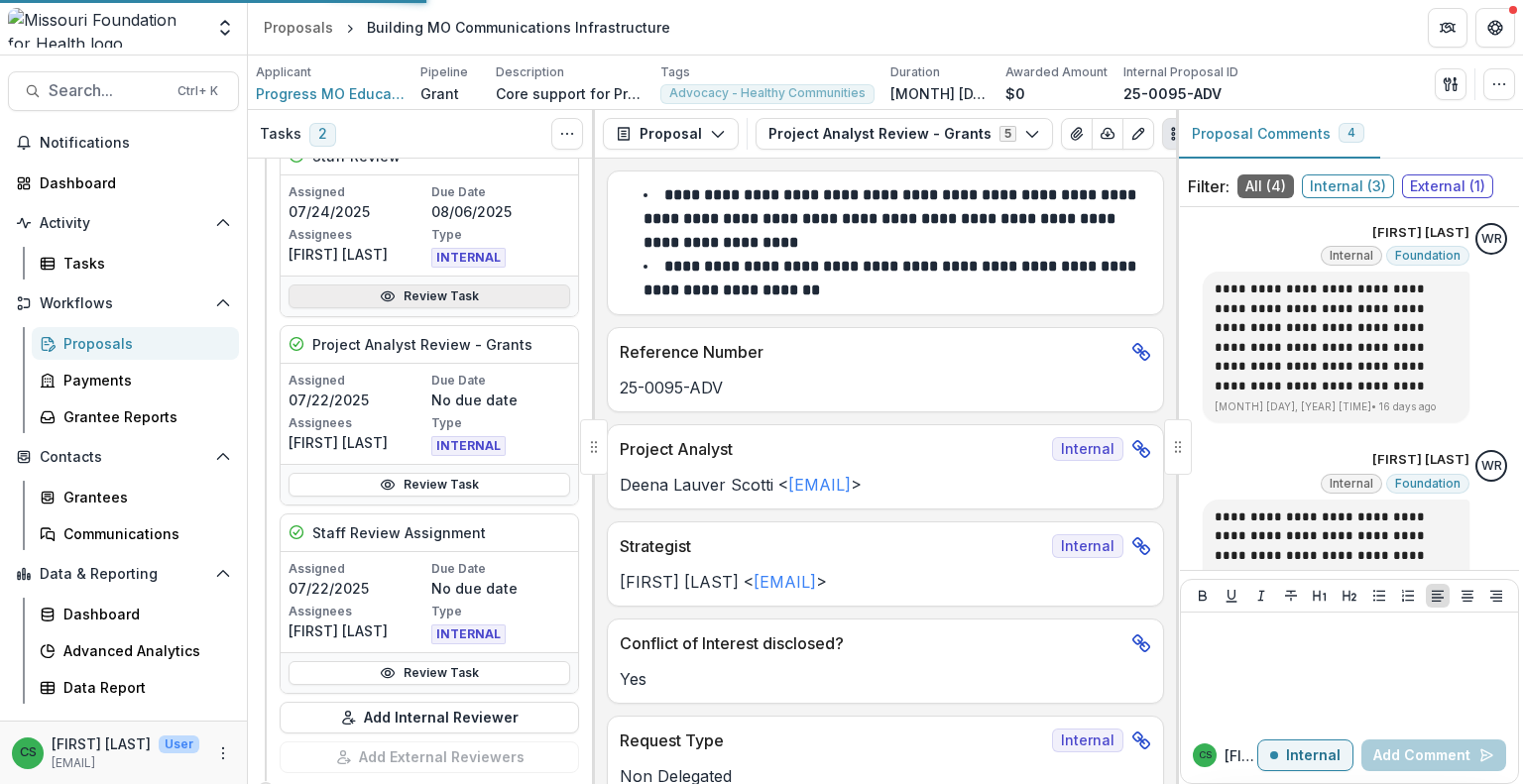 scroll, scrollTop: 892, scrollLeft: 0, axis: vertical 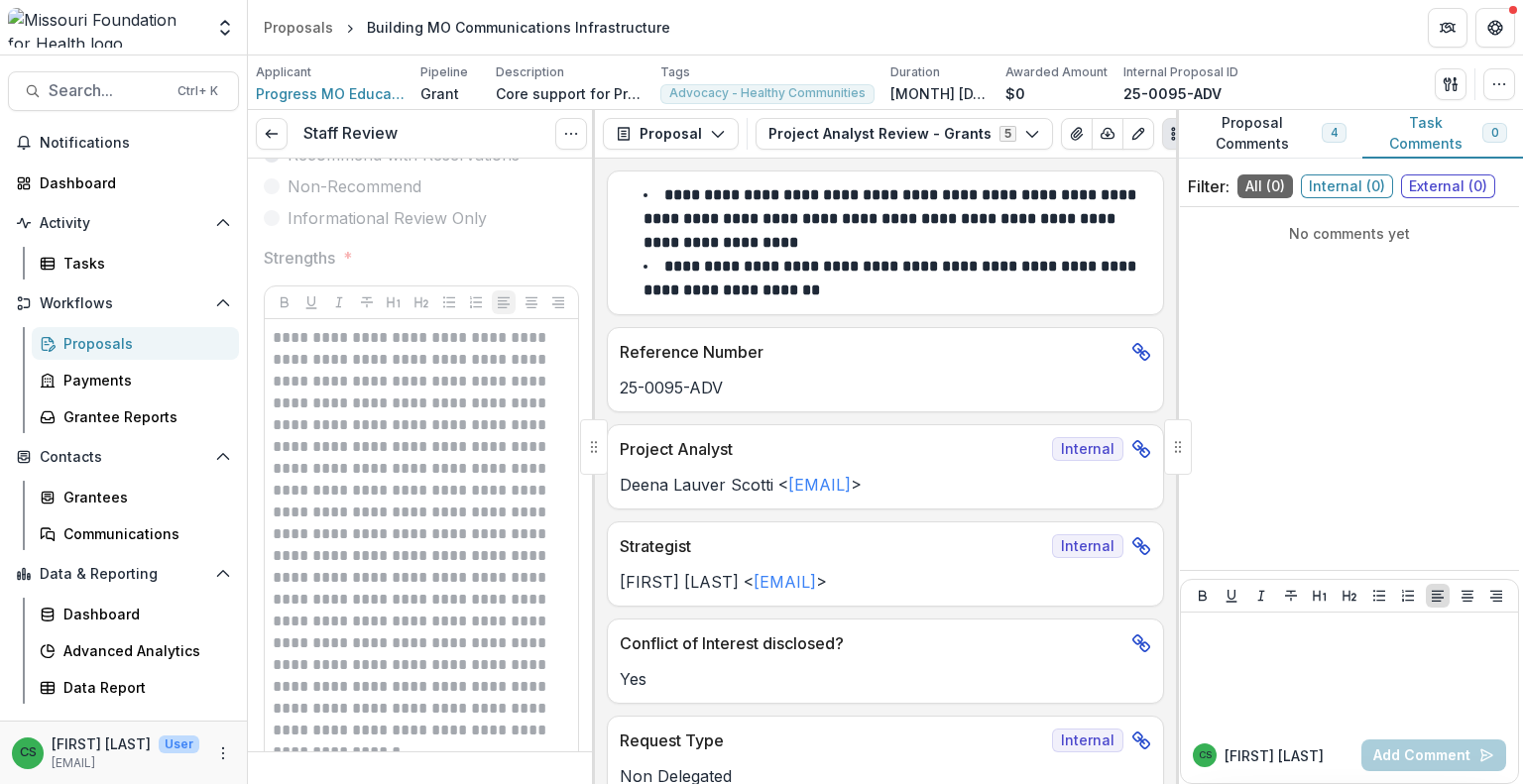 click on "Proposal Comments  4" at bounding box center (1269, 134) 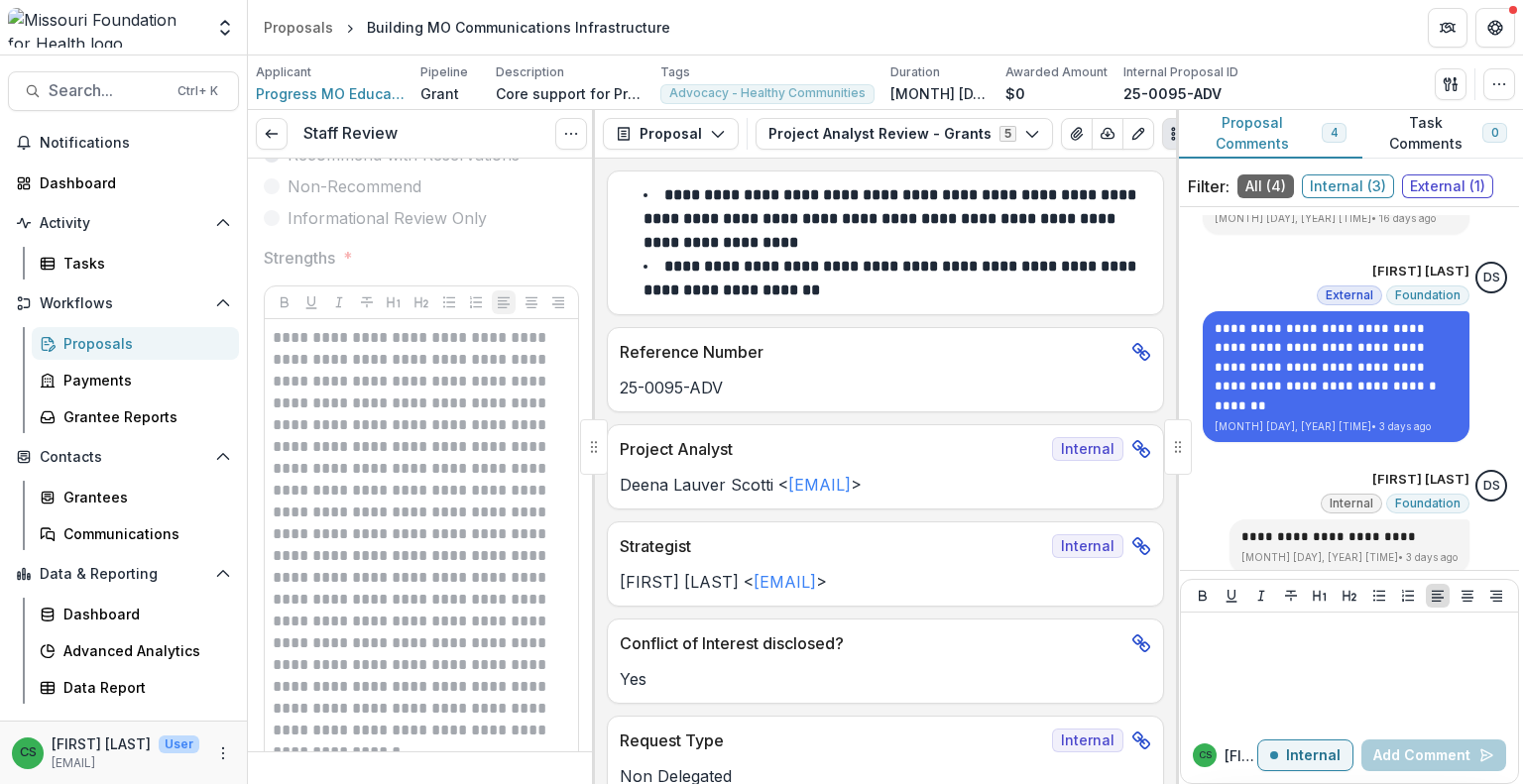 scroll, scrollTop: 408, scrollLeft: 0, axis: vertical 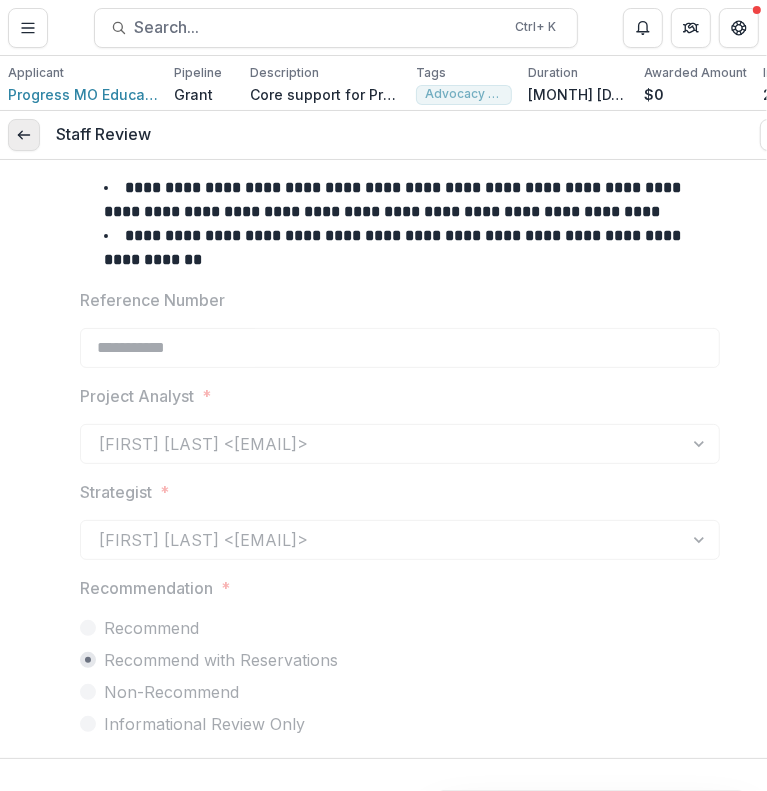 click on "Staff Review View task Reopen Task" at bounding box center (400, 135) 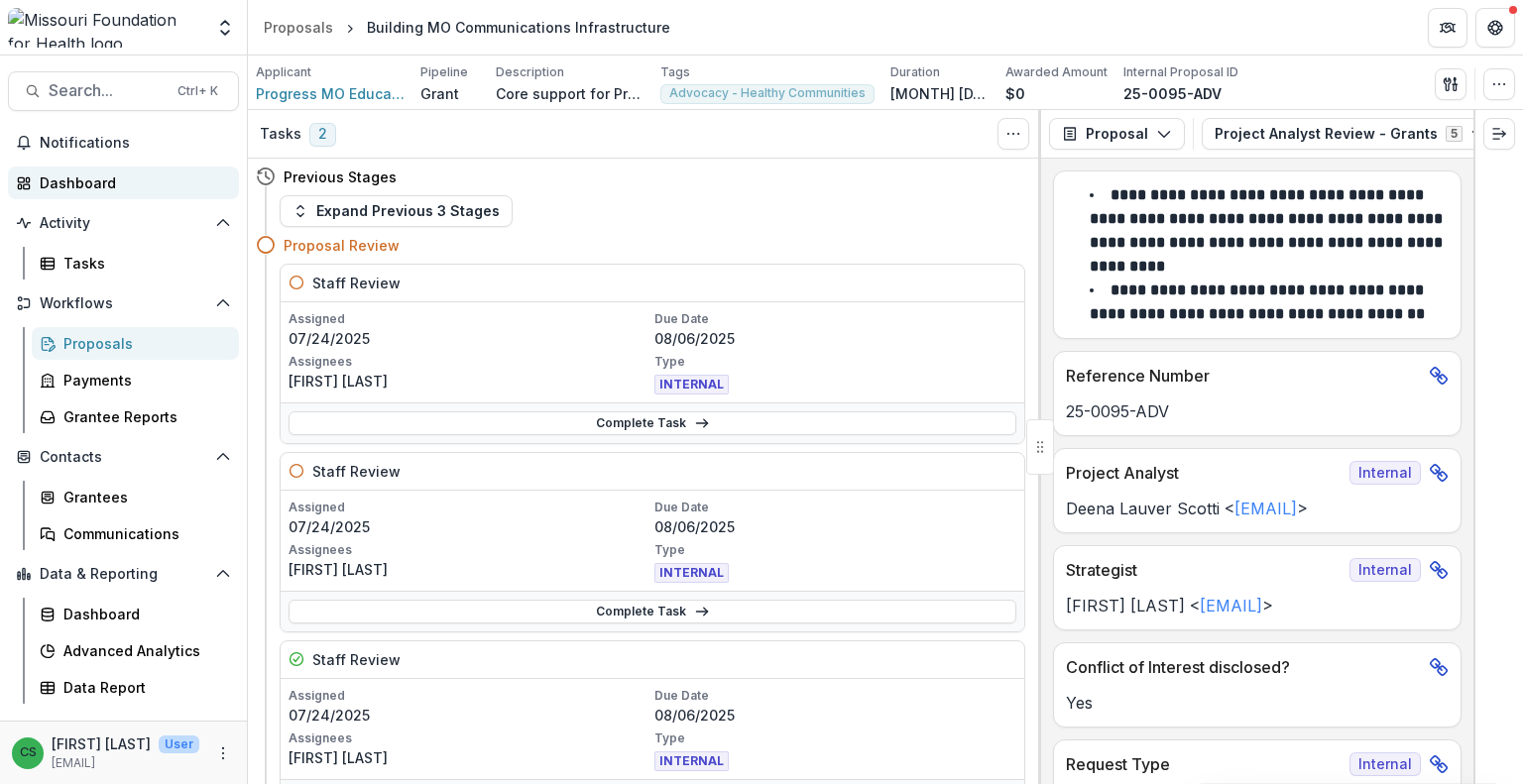 click on "Dashboard" at bounding box center [123, 182] 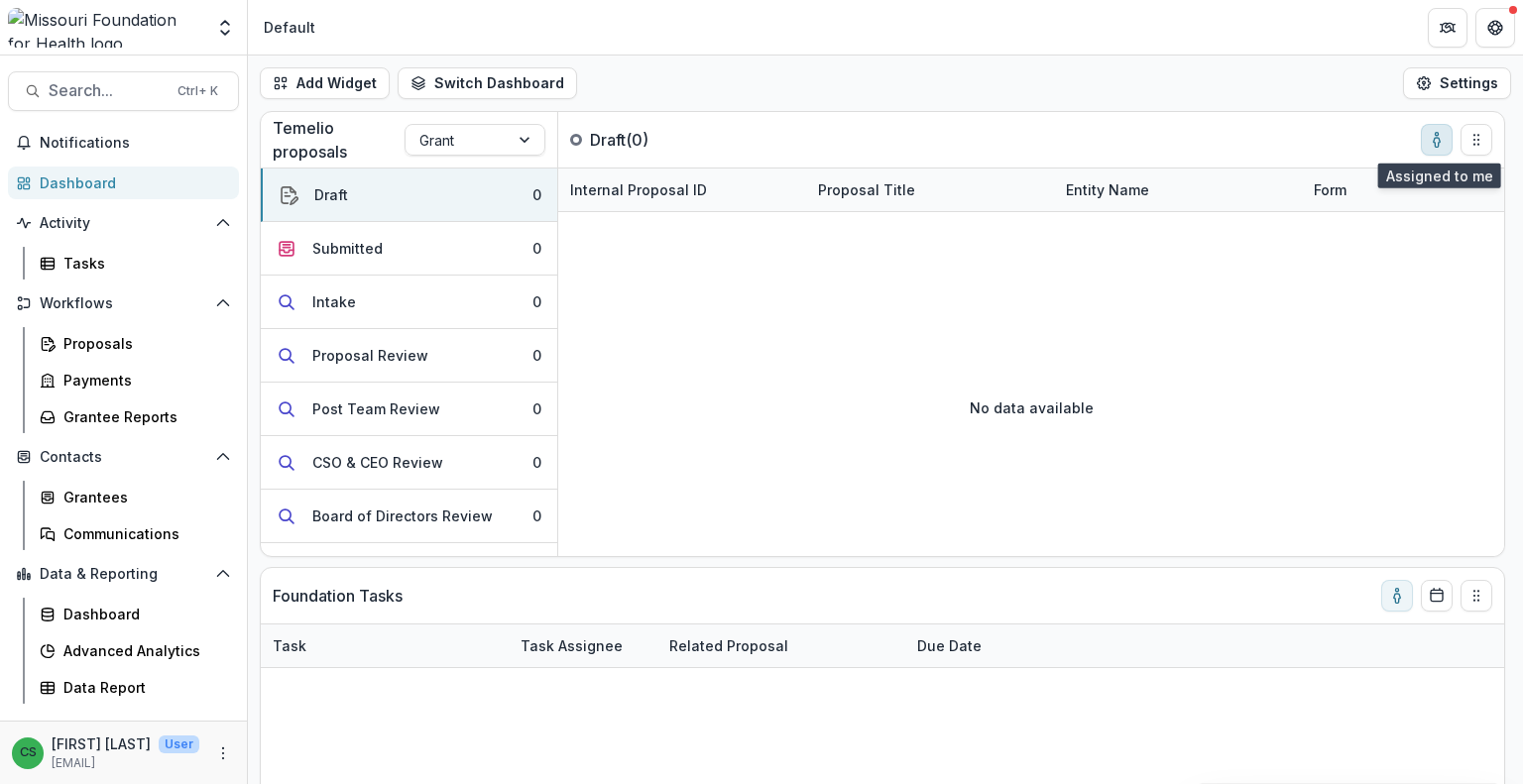 click 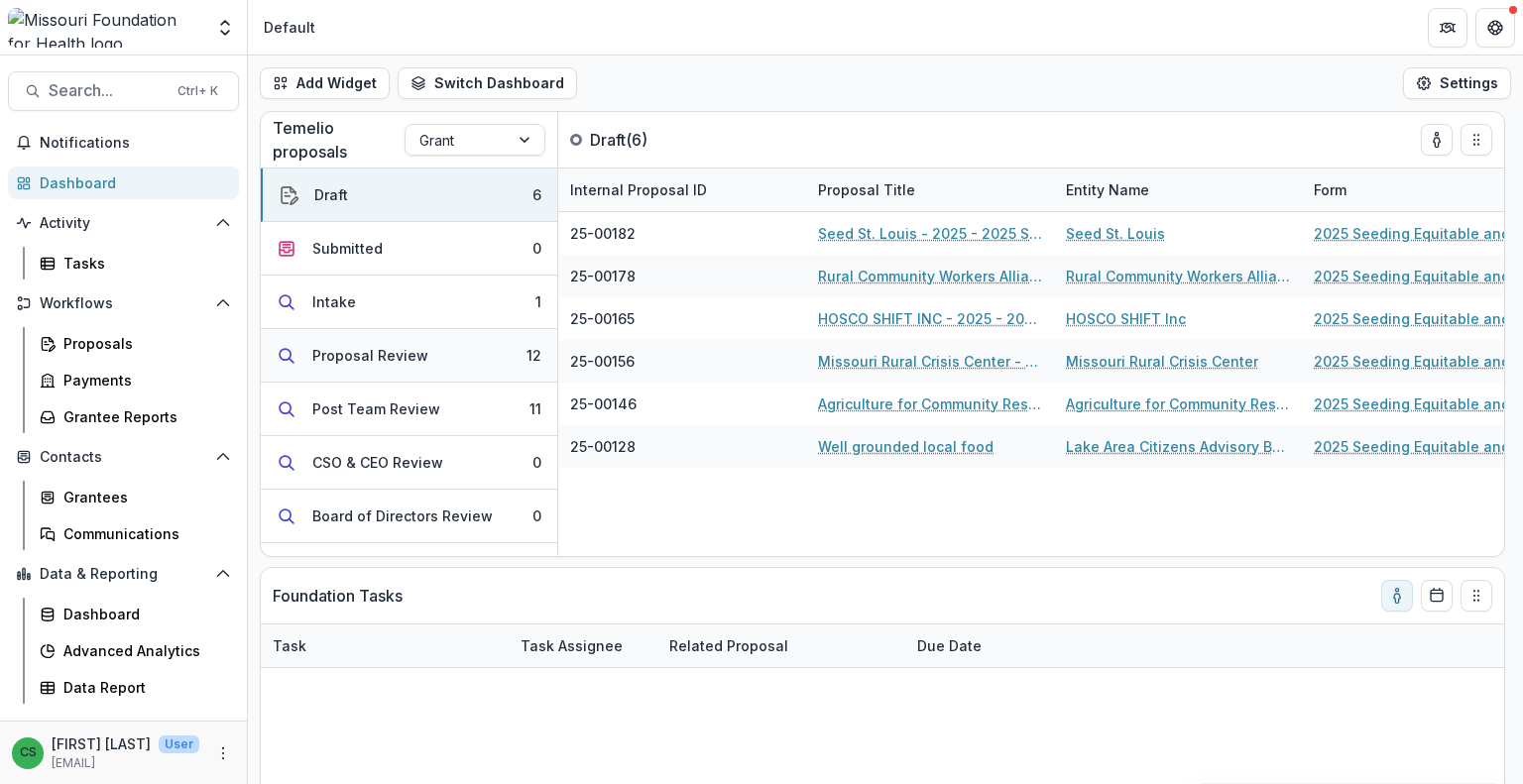 click on "Proposal Review" at bounding box center (370, 355) 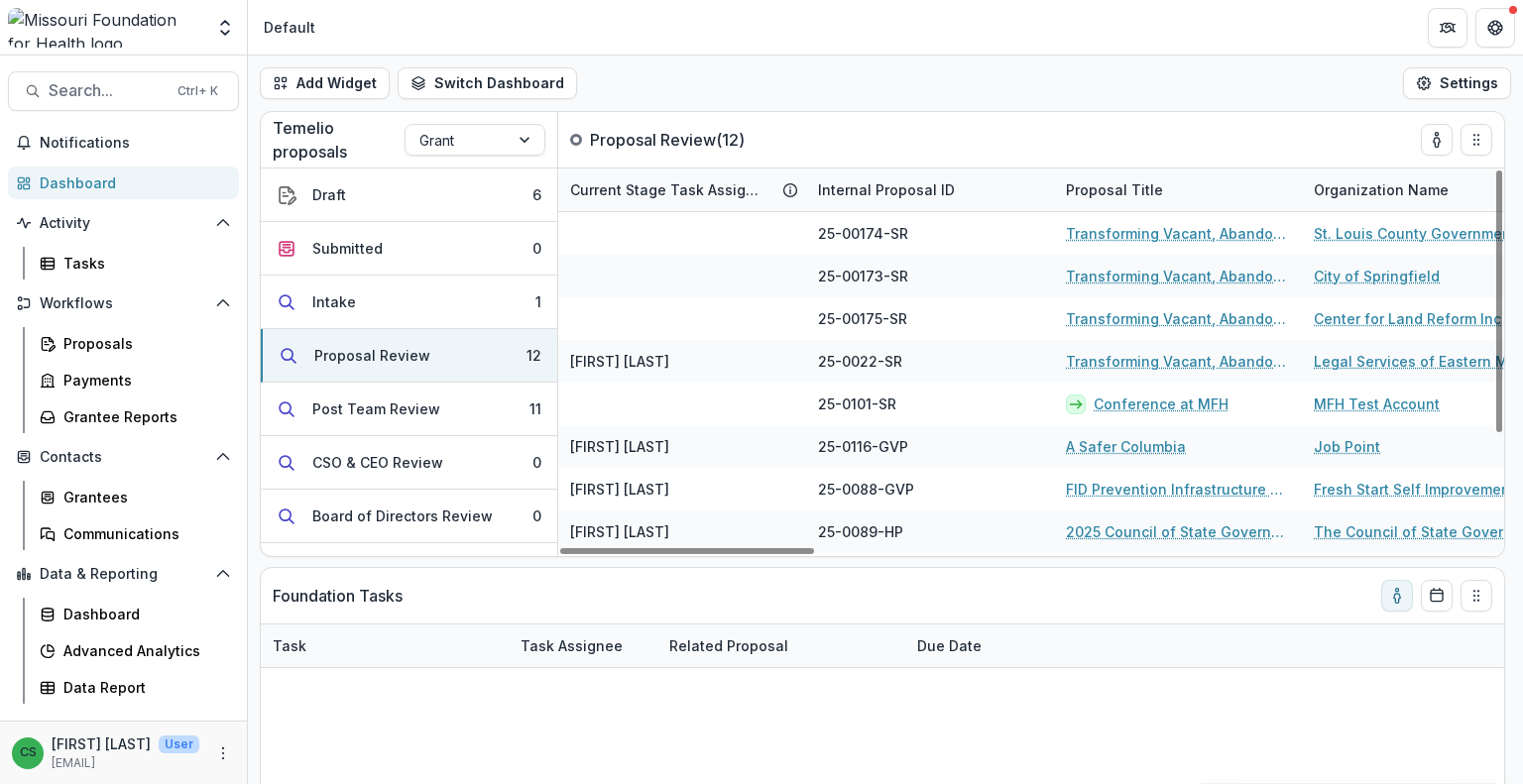 scroll, scrollTop: 167, scrollLeft: 0, axis: vertical 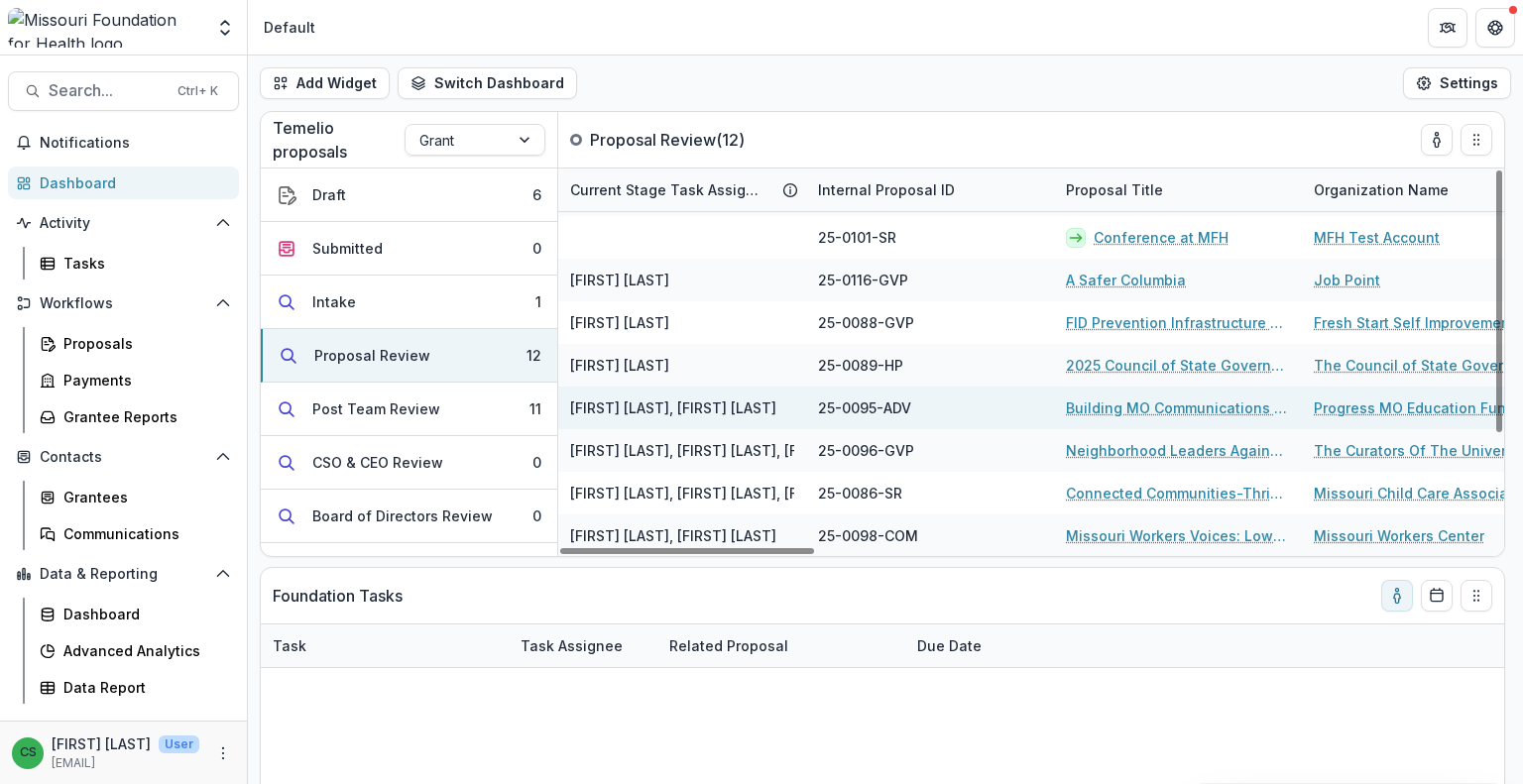 click on "Building MO Communications Infrastructure" at bounding box center (1178, 407) 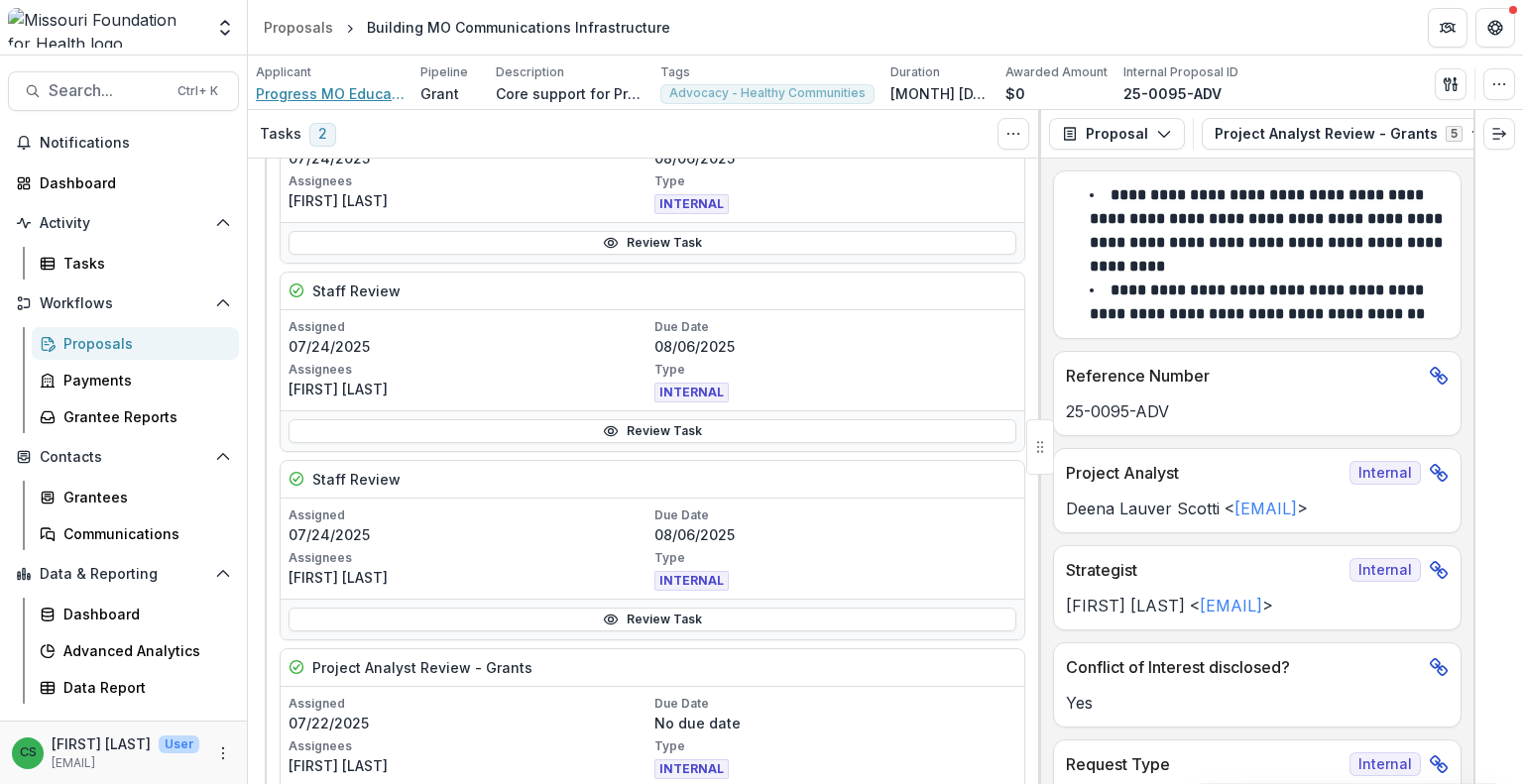 scroll, scrollTop: 595, scrollLeft: 0, axis: vertical 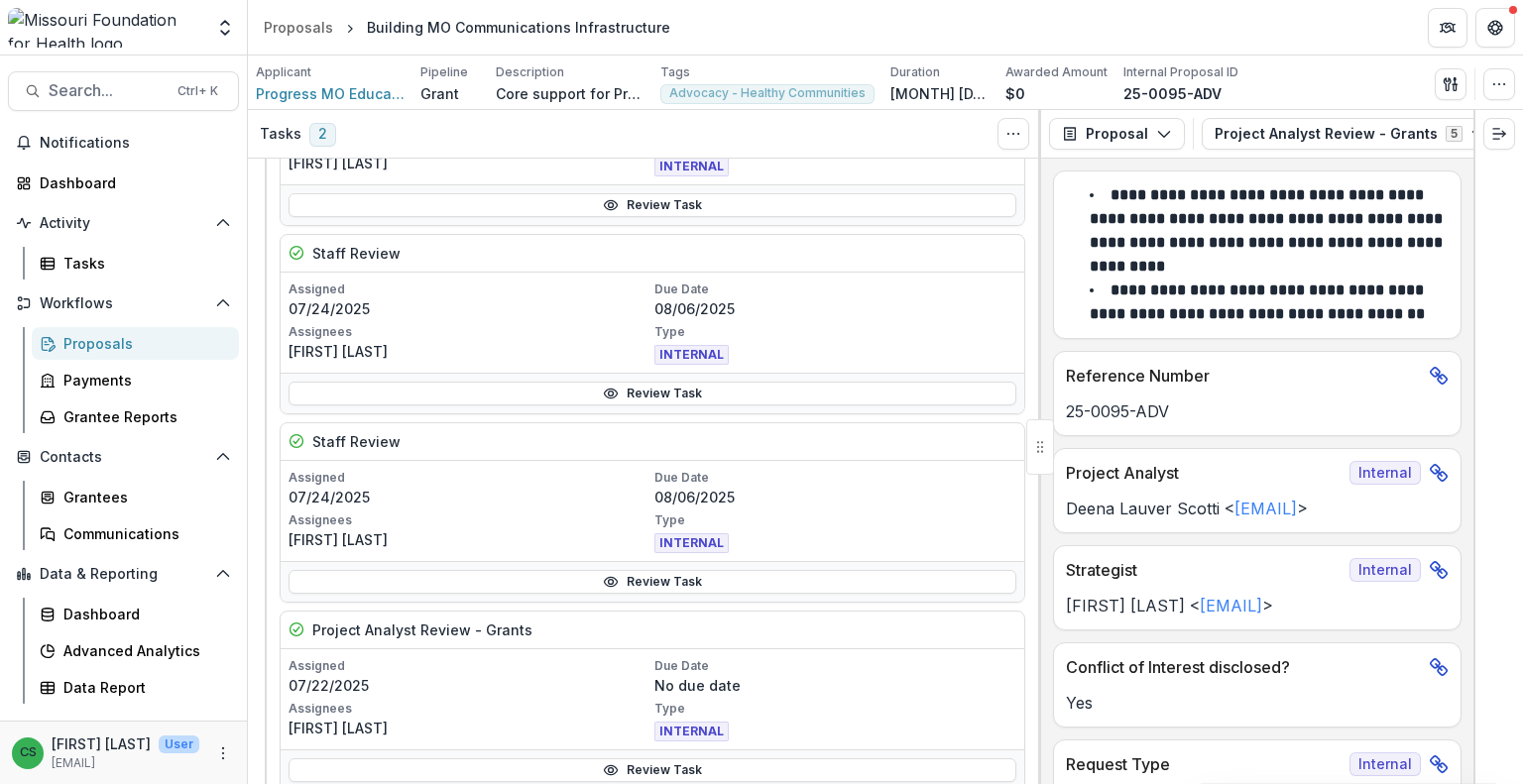 click on "Proposals Building MO Communications Infrastructure" at bounding box center (885, 27) 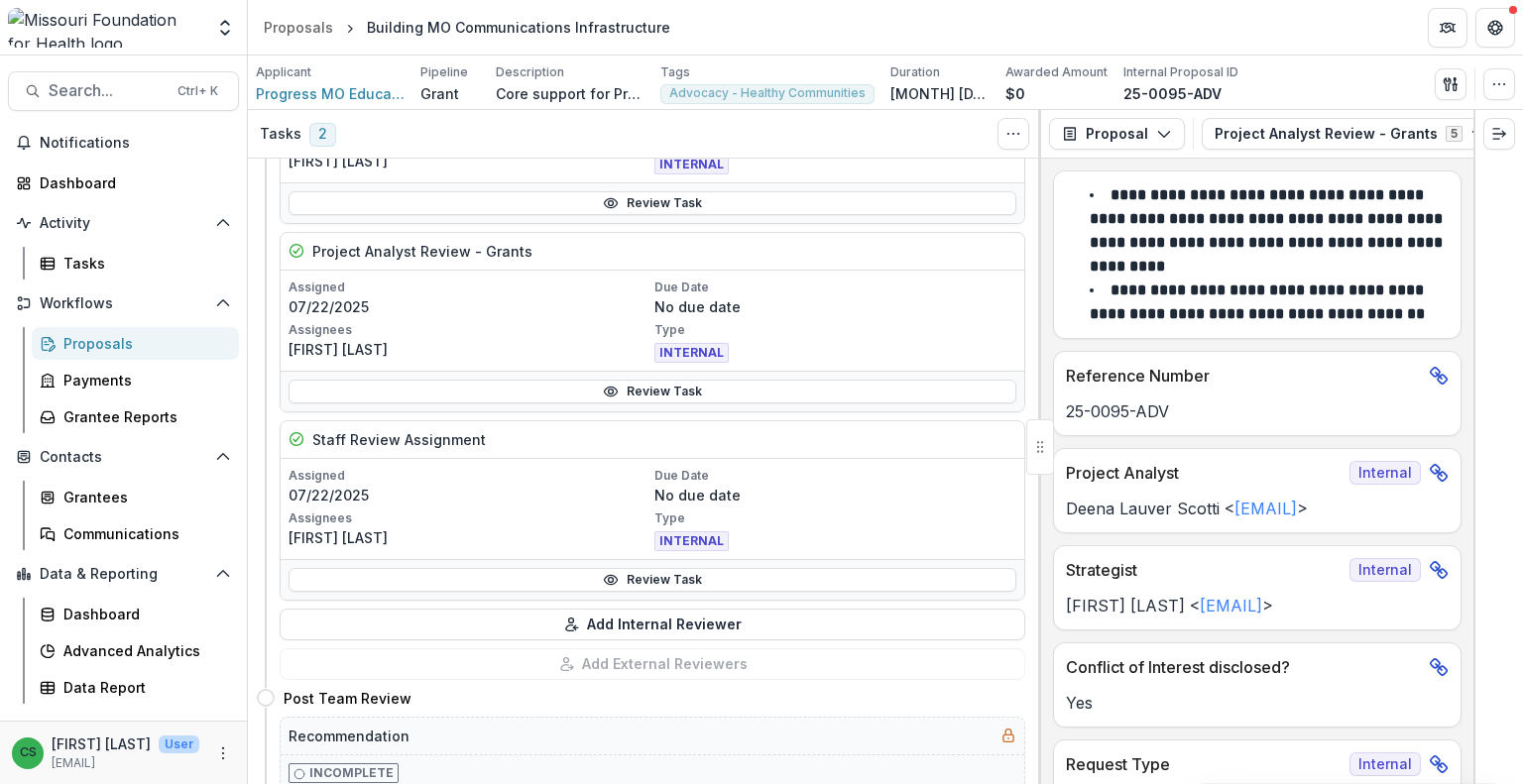 scroll, scrollTop: 1090, scrollLeft: 0, axis: vertical 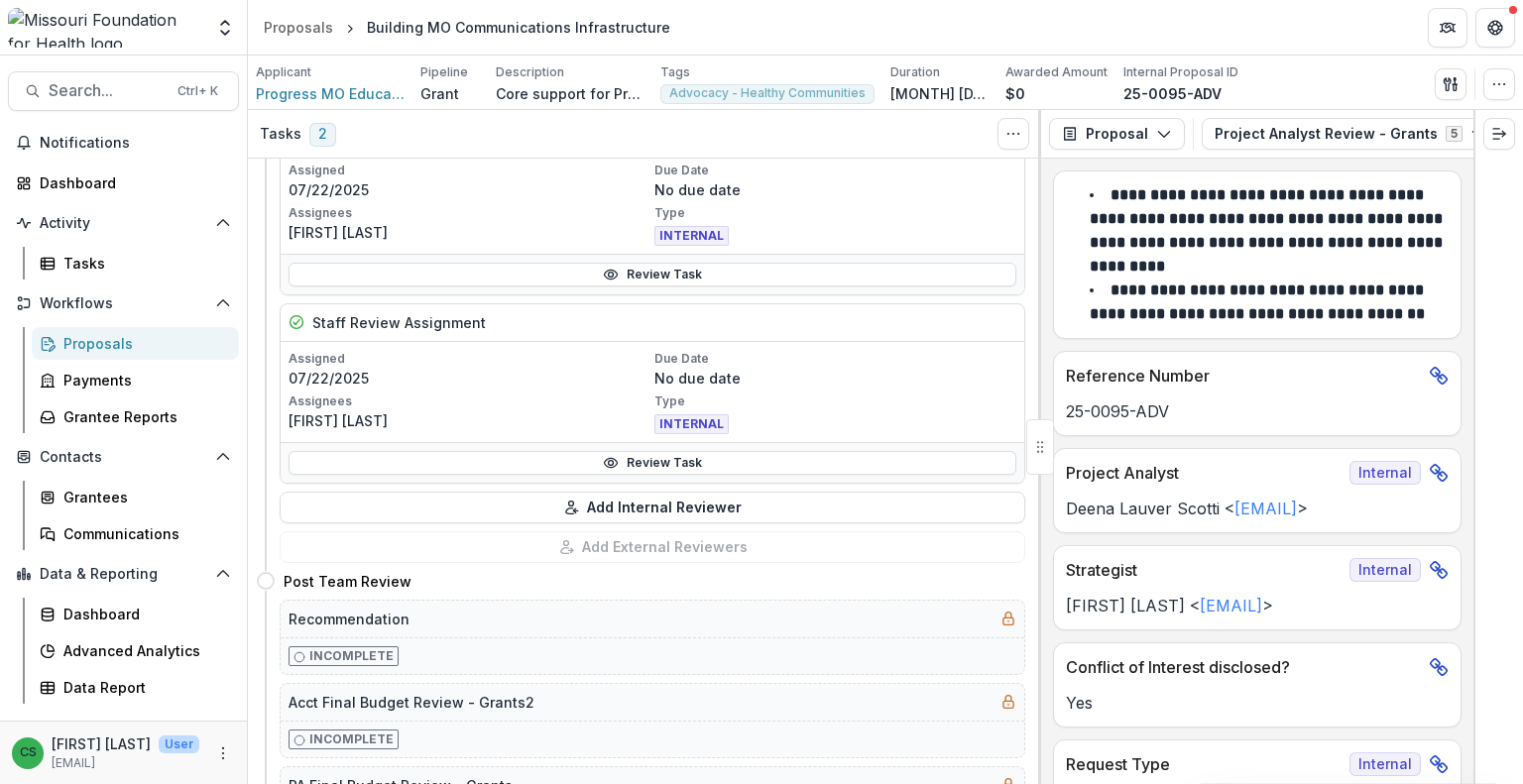 drag, startPoint x: 1028, startPoint y: 495, endPoint x: 1033, endPoint y: 531, distance: 36.345564 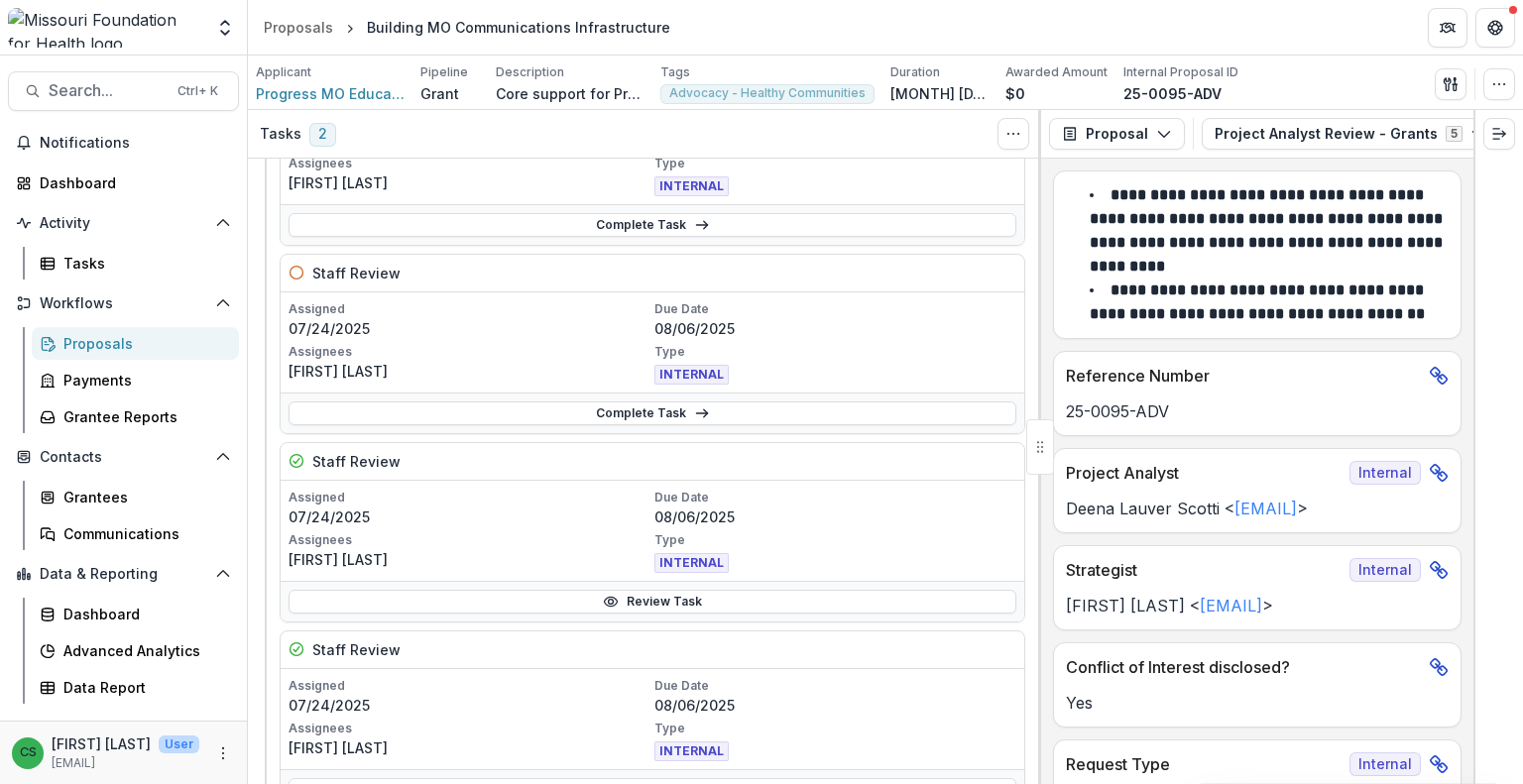 scroll, scrollTop: 0, scrollLeft: 0, axis: both 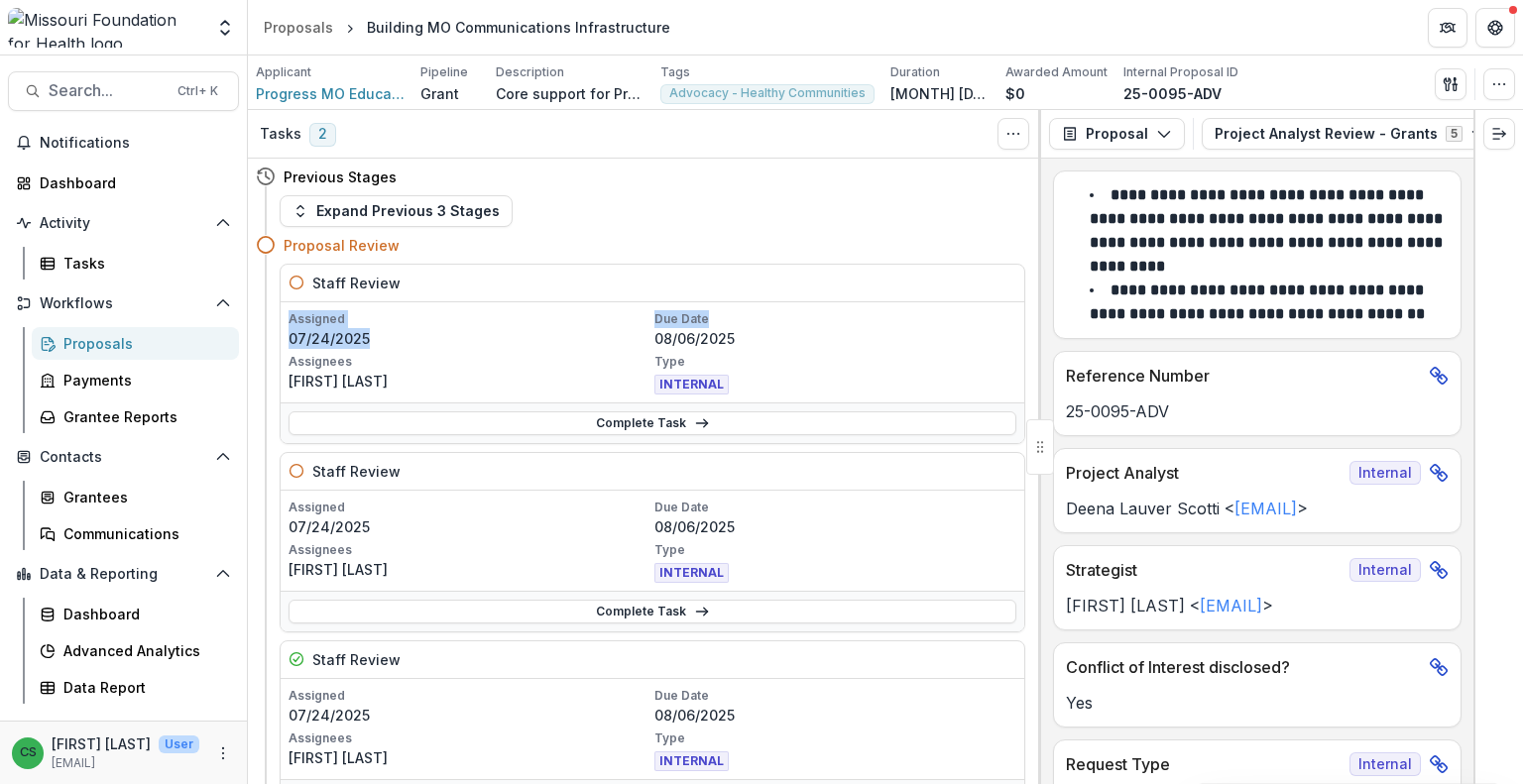 drag, startPoint x: 1032, startPoint y: 280, endPoint x: 1034, endPoint y: 312, distance: 32.06244 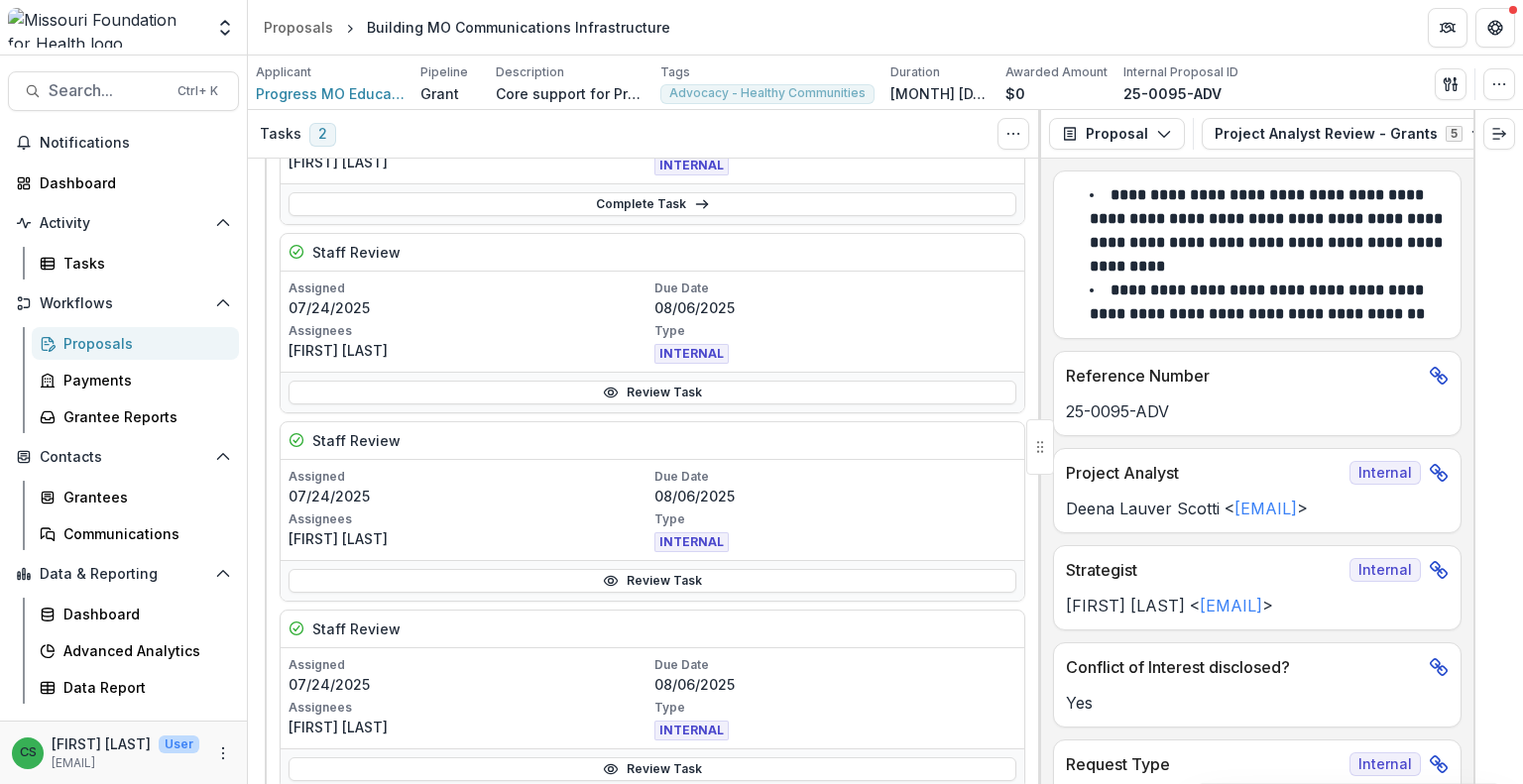 click on "Previous Stages Expand Previous 3 Stages Proposal Review Staff Review Assigned 07/24/2025 Due Date 08/06/2025 Assignees Daniel Waxler Type INTERNAL Complete Task Staff Review Assigned 07/24/2025 Due Date 08/06/2025 Assignees Sheldon Weisgrau Type INTERNAL Complete Task Staff Review Assigned 07/24/2025 Due Date 08/06/2025 Assignees Nancy Kelley Type INTERNAL Review Task Staff Review Assigned 07/24/2025 Due Date 08/06/2025 Assignees Rachel Rimmerman Type INTERNAL Review Task Staff Review Assigned 07/24/2025 Due Date 08/06/2025 Assignees Chase Shiflet Type INTERNAL Review Task Project Analyst Review - Grants Assigned 07/22/2025 Due Date No due date Assignees Deena Lauver Scotti Type INTERNAL Review Task Staff Review Assignment Assigned 07/22/2025 Due Date No due date Assignees Nancy Kelley Type INTERNAL Review Task Add Internal Reviewer Add External Reviewers Post Team Review Recommendation Incomplete Acct Final Budget Review - Grants2 Incomplete PA Final Budget Review - Grants Incomplete CSO & CEO Review" at bounding box center [644, 471] 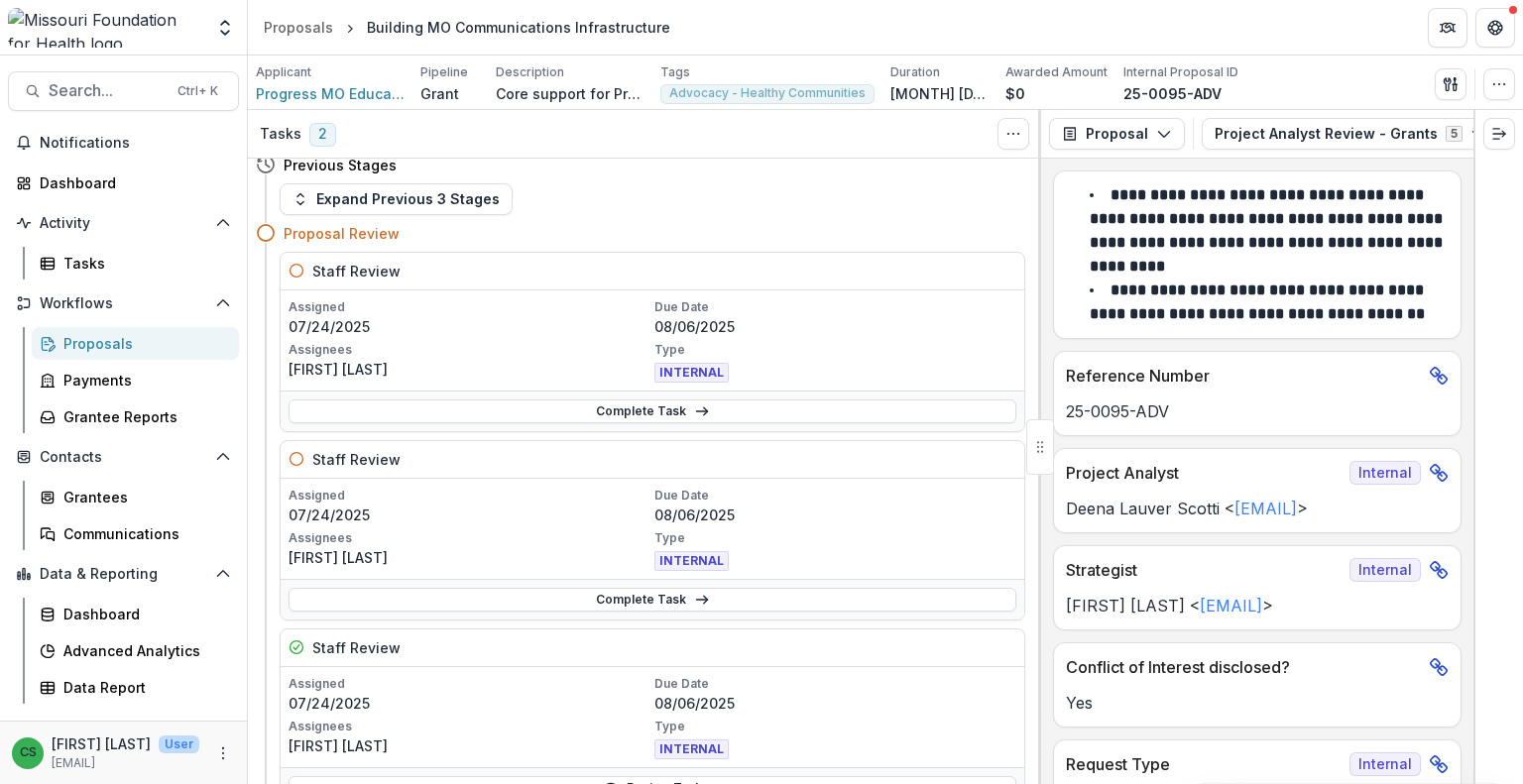 scroll, scrollTop: 0, scrollLeft: 0, axis: both 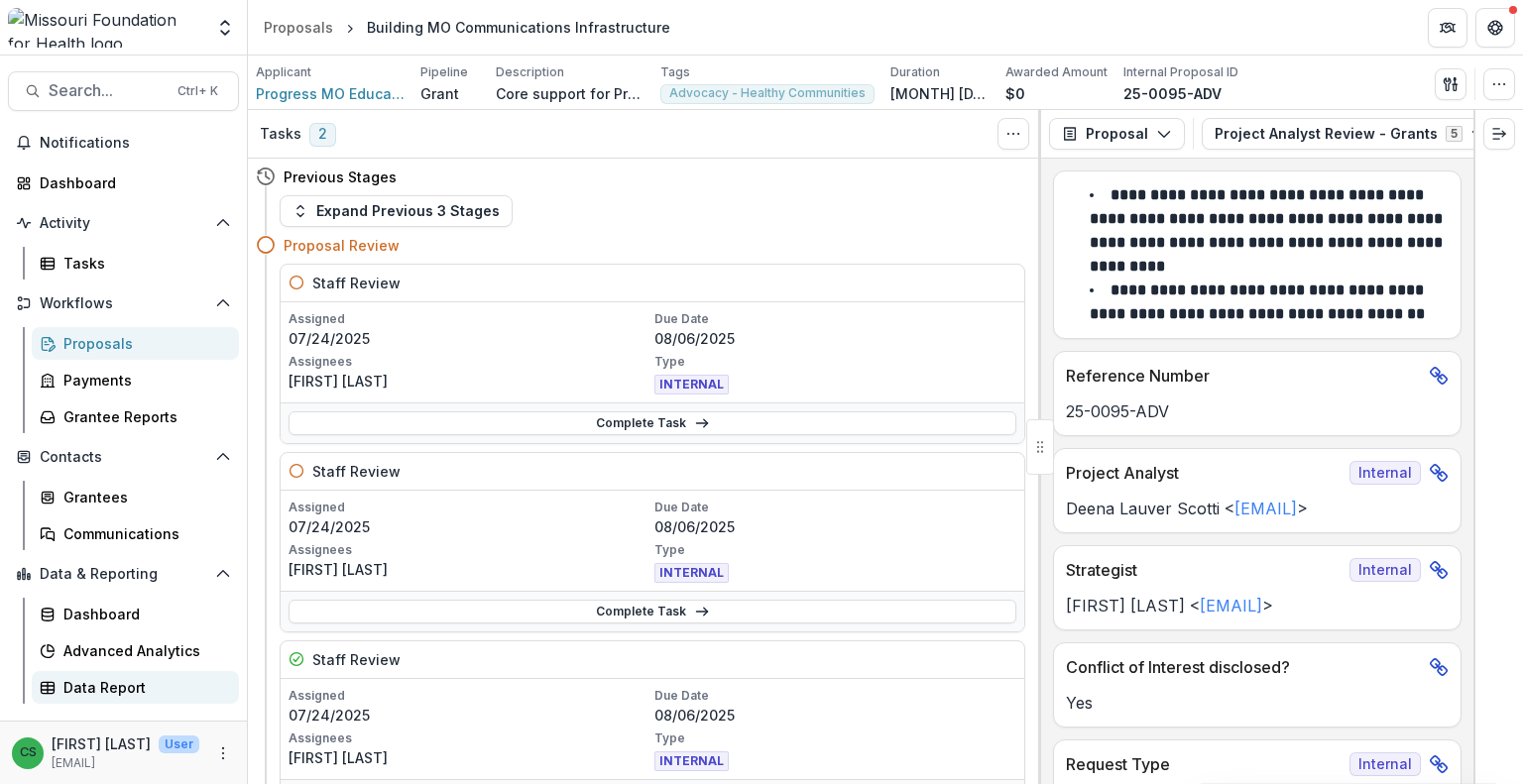 click on "Data Report" at bounding box center [143, 687] 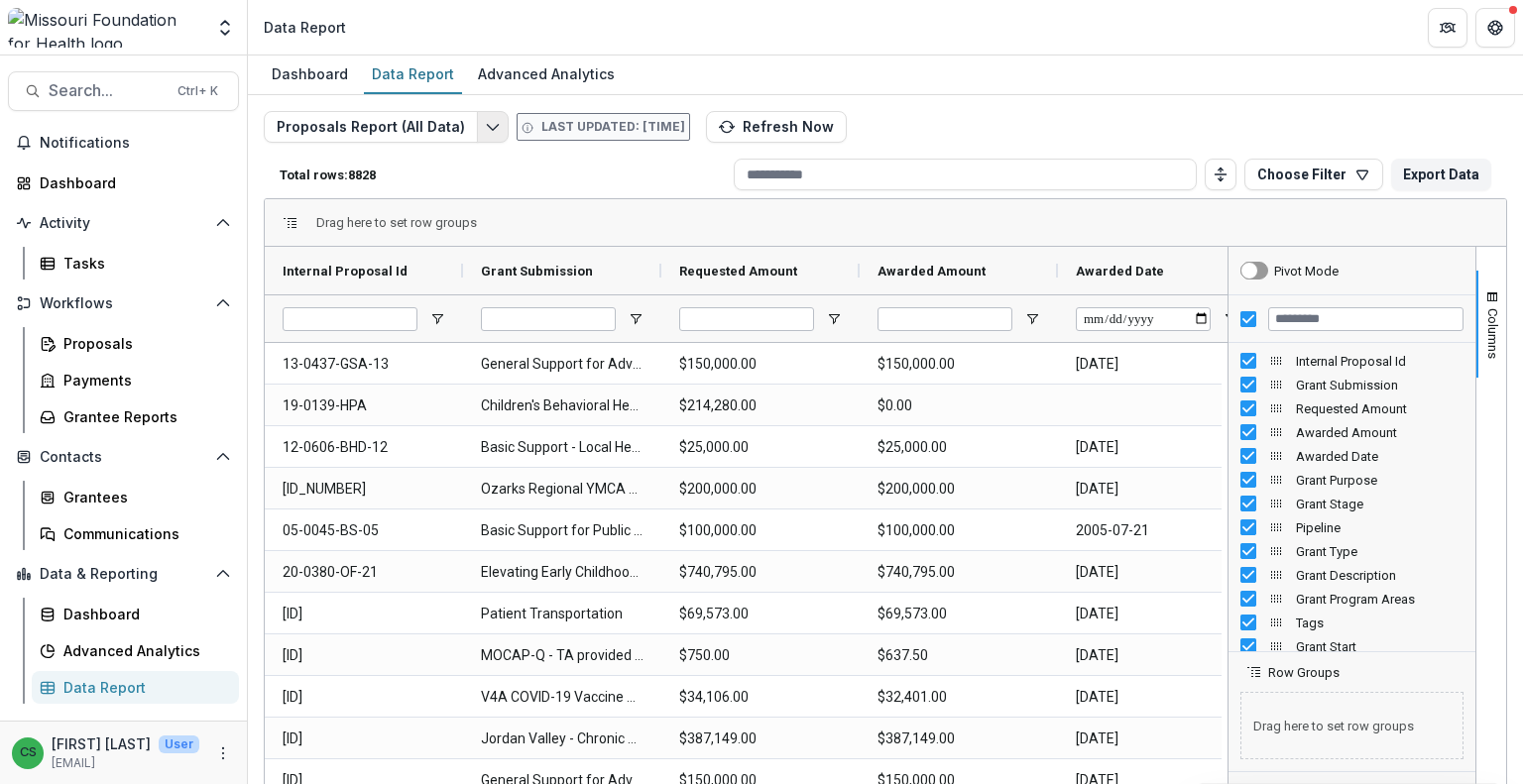 click 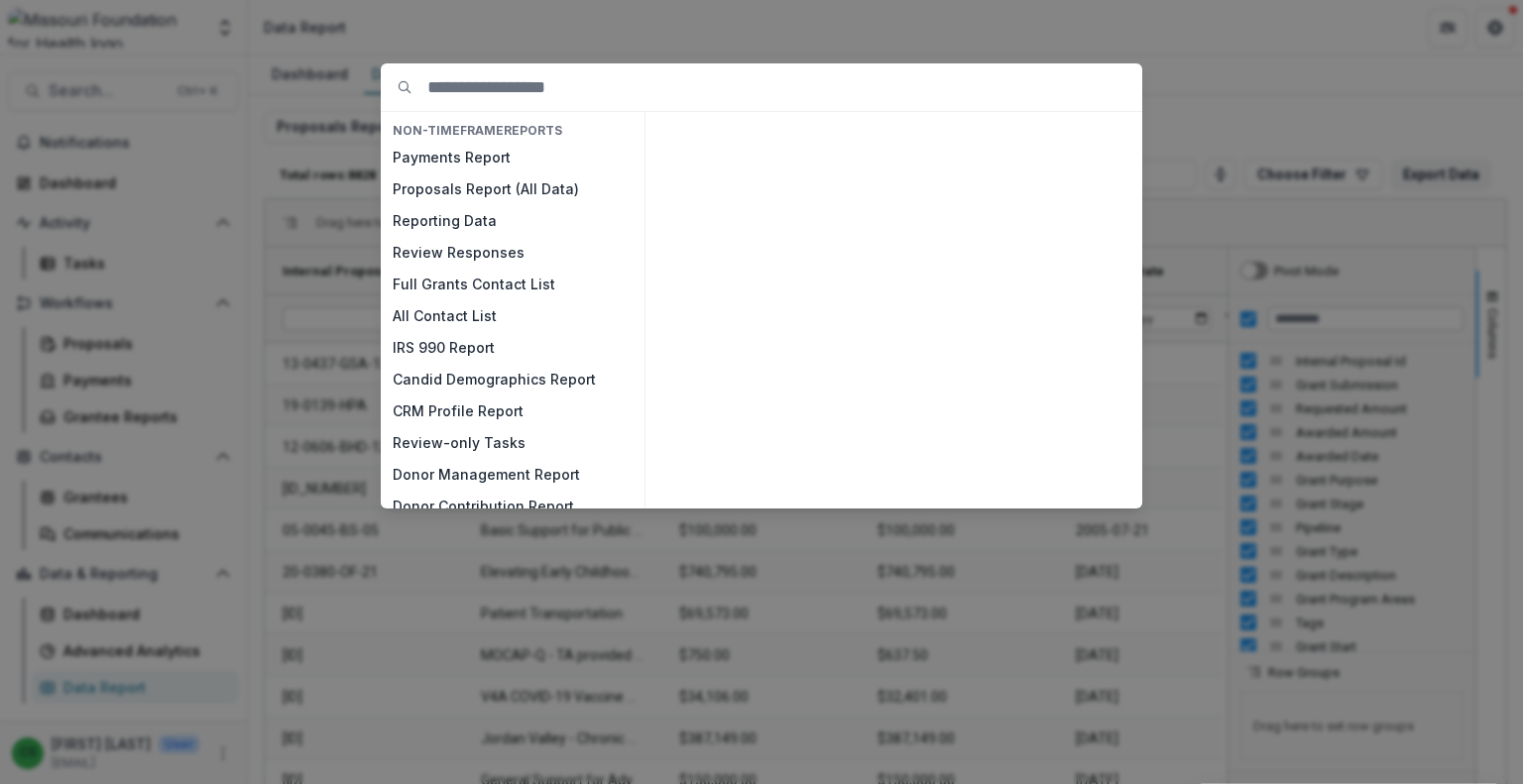 click on "NON-TIMEFRAME  Reports Payments Report Proposals Report (All Data) Reporting Data Review Responses Full Grants Contact List All Contact List IRS 990 Report Candid Demographics Report CRM Profile Report Review-only Tasks Donor Management Report Donor Contribution Report Conflict of Interest Responses TIMEFRAME  Reports Dollars by Budget Category Report Dollars by Entity Tags" at bounding box center (762, 392) 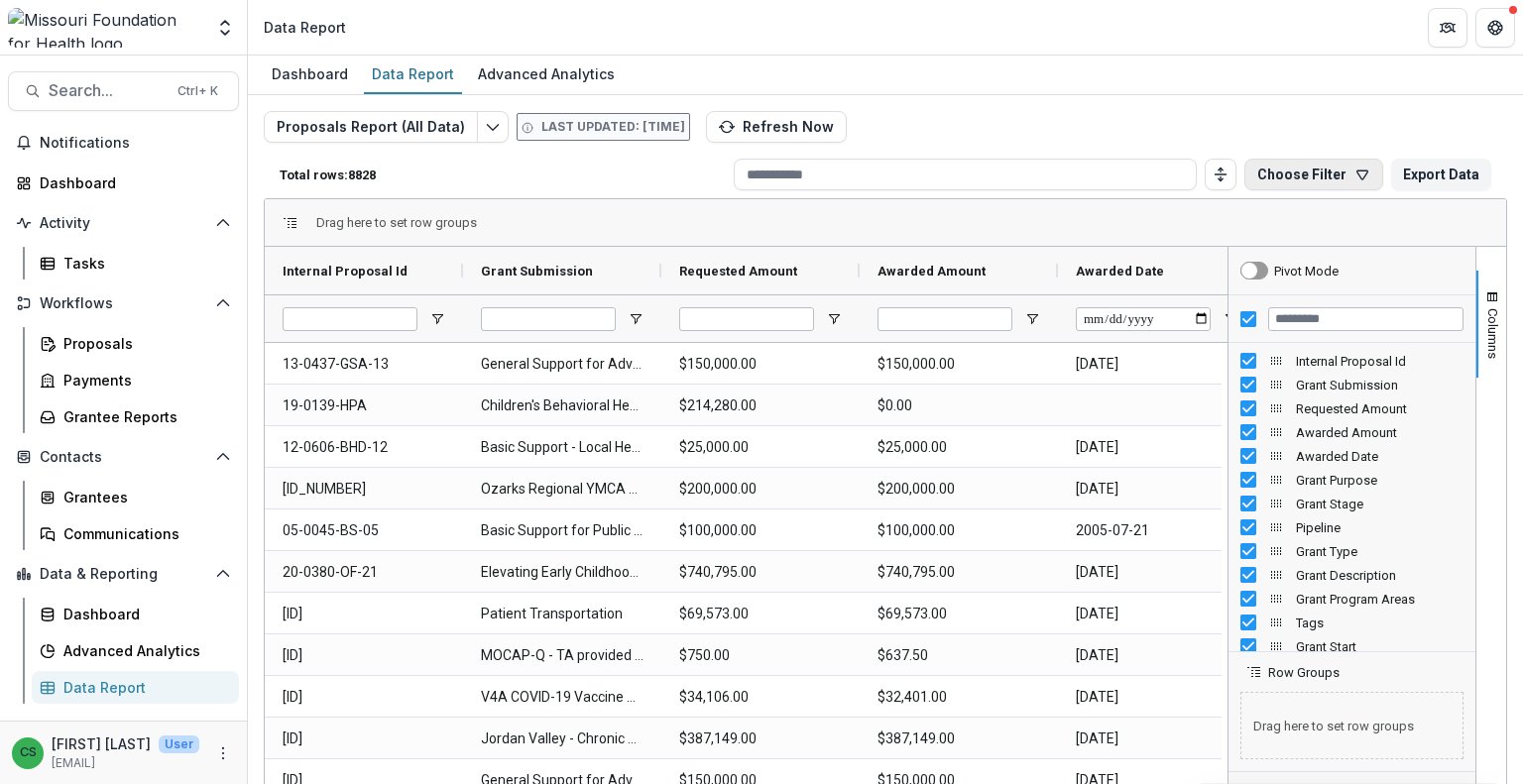 click on "Choose Filter" at bounding box center [1314, 174] 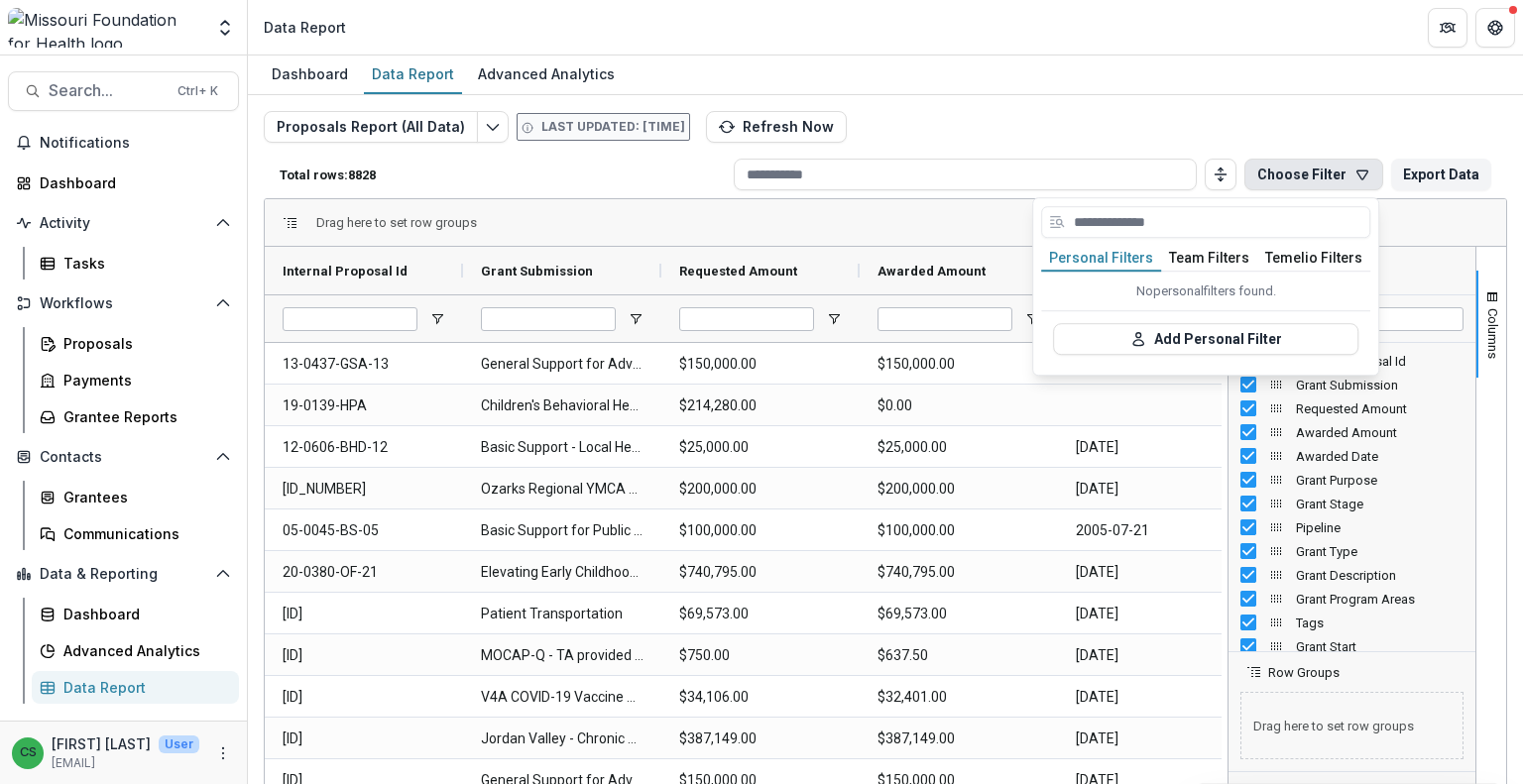 click on "Team Filters" at bounding box center (1209, 259) 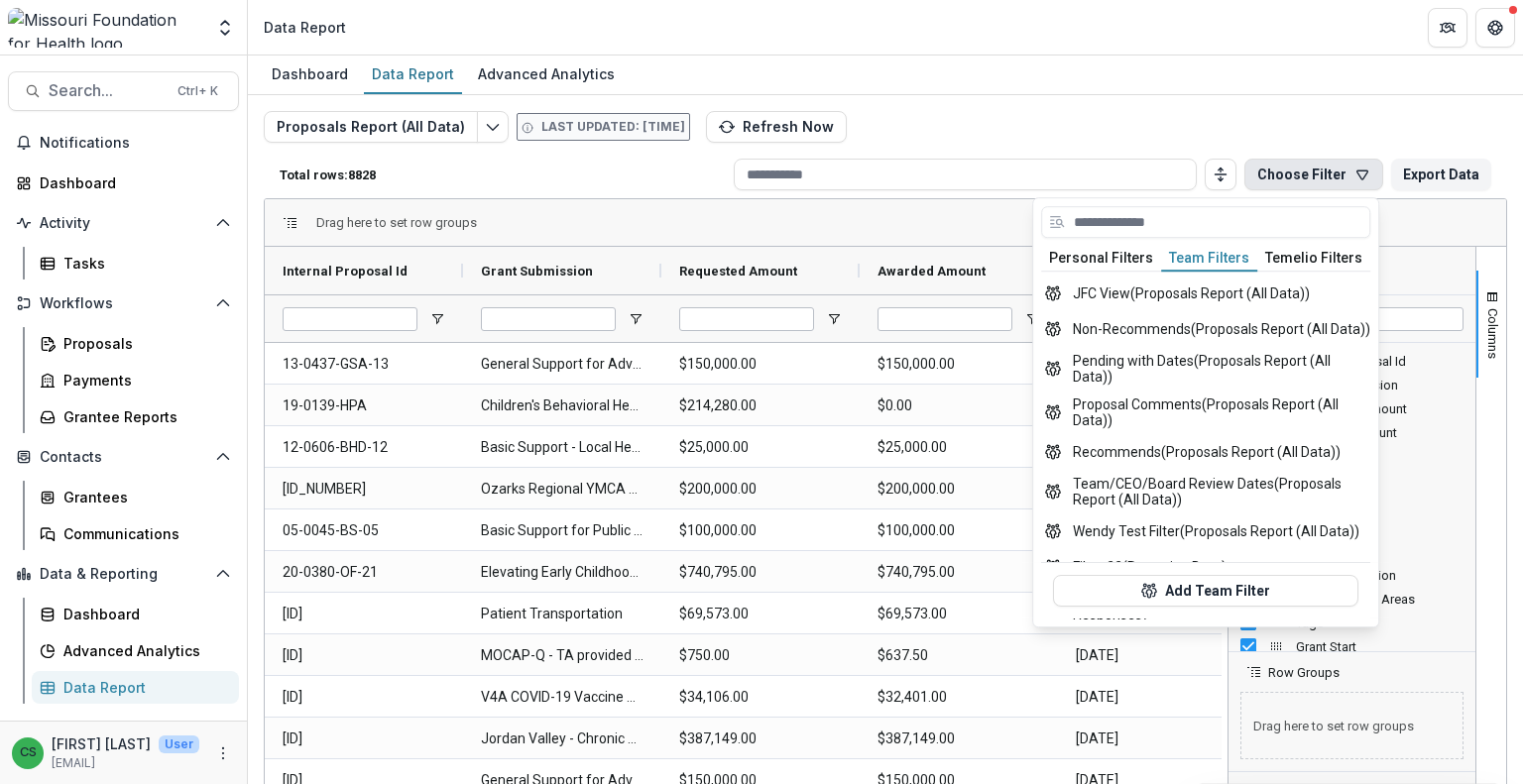 scroll, scrollTop: 618, scrollLeft: 0, axis: vertical 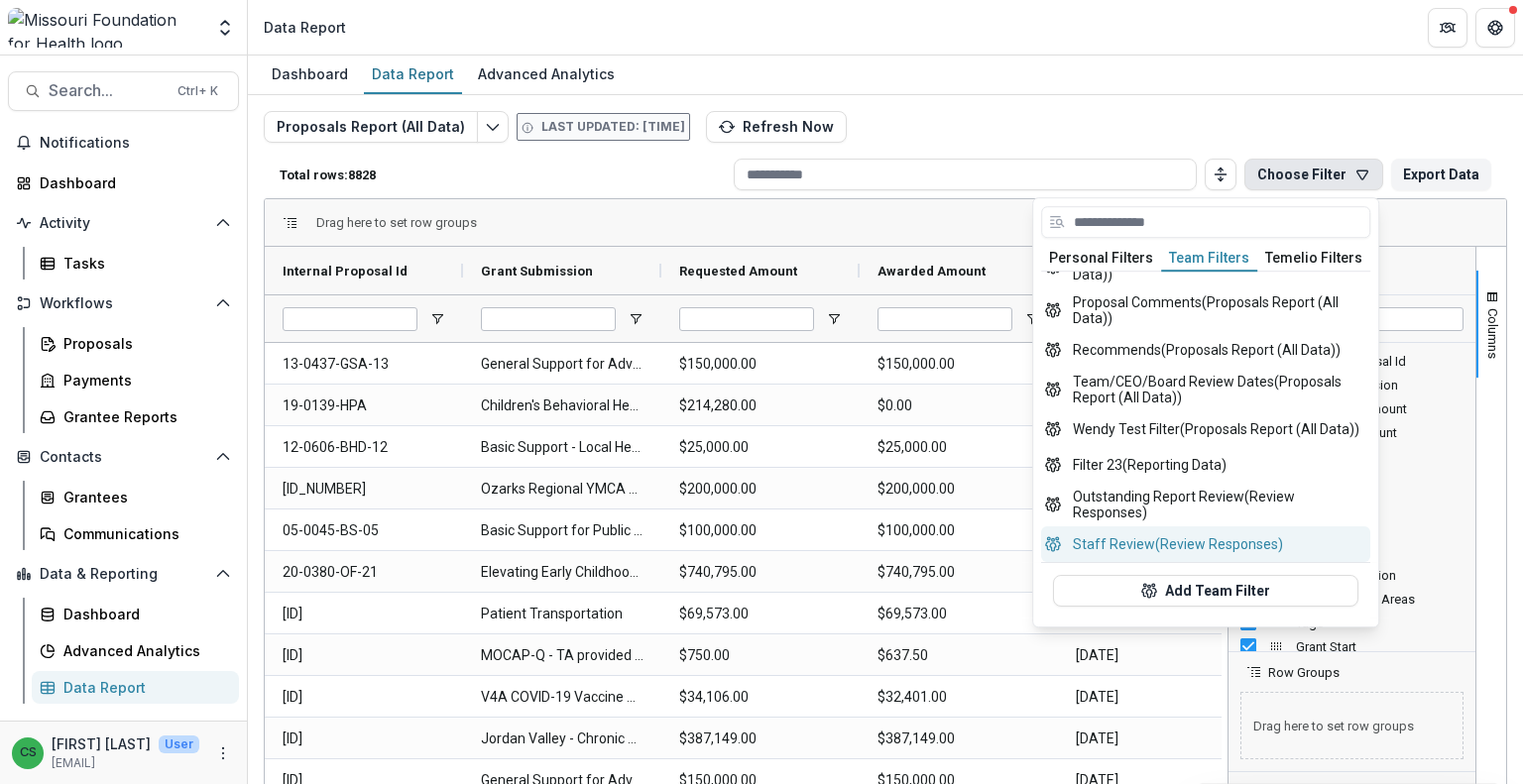 click on "Staff Review  (Review Responses)" at bounding box center (1206, 544) 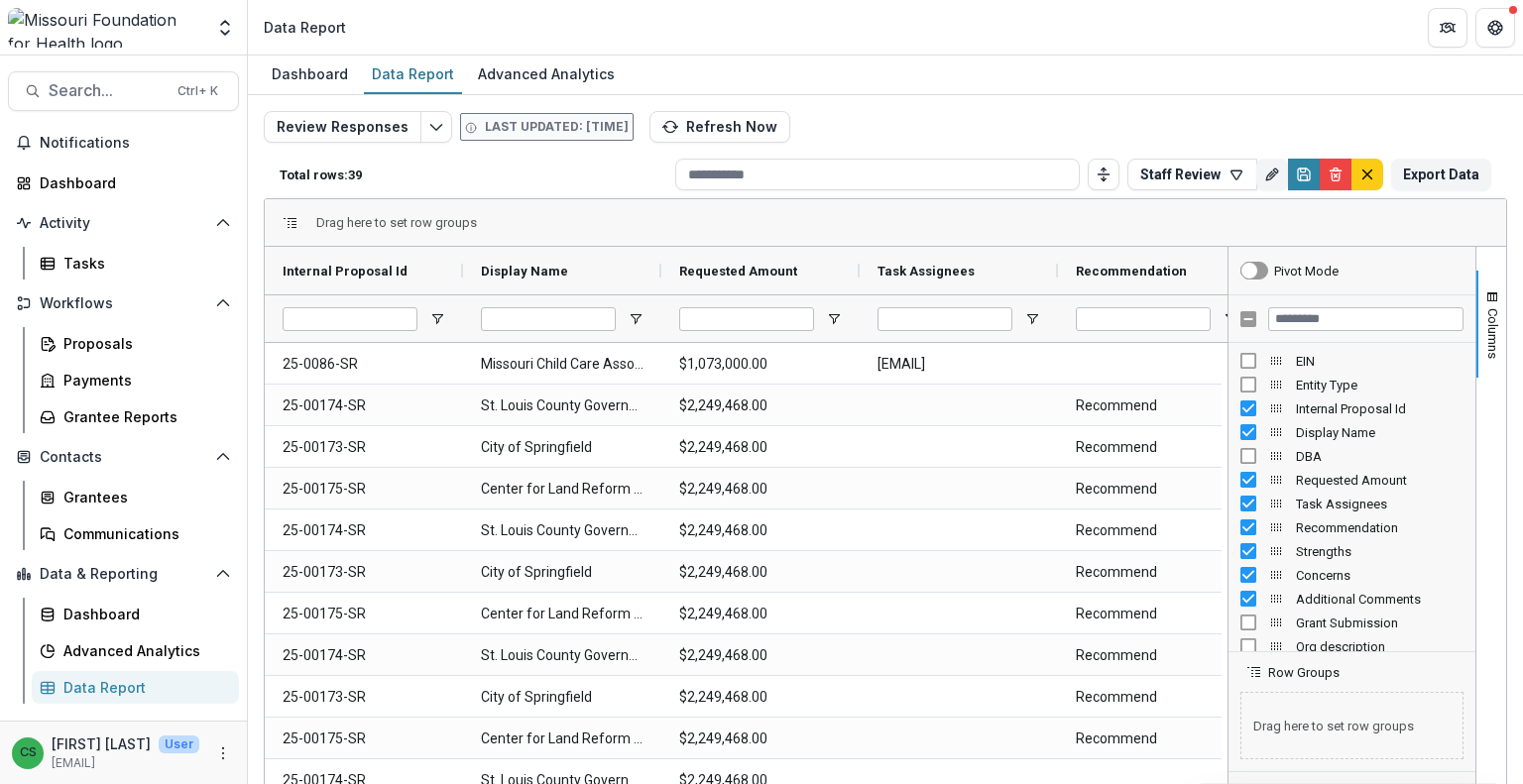 click at bounding box center [548, 318] 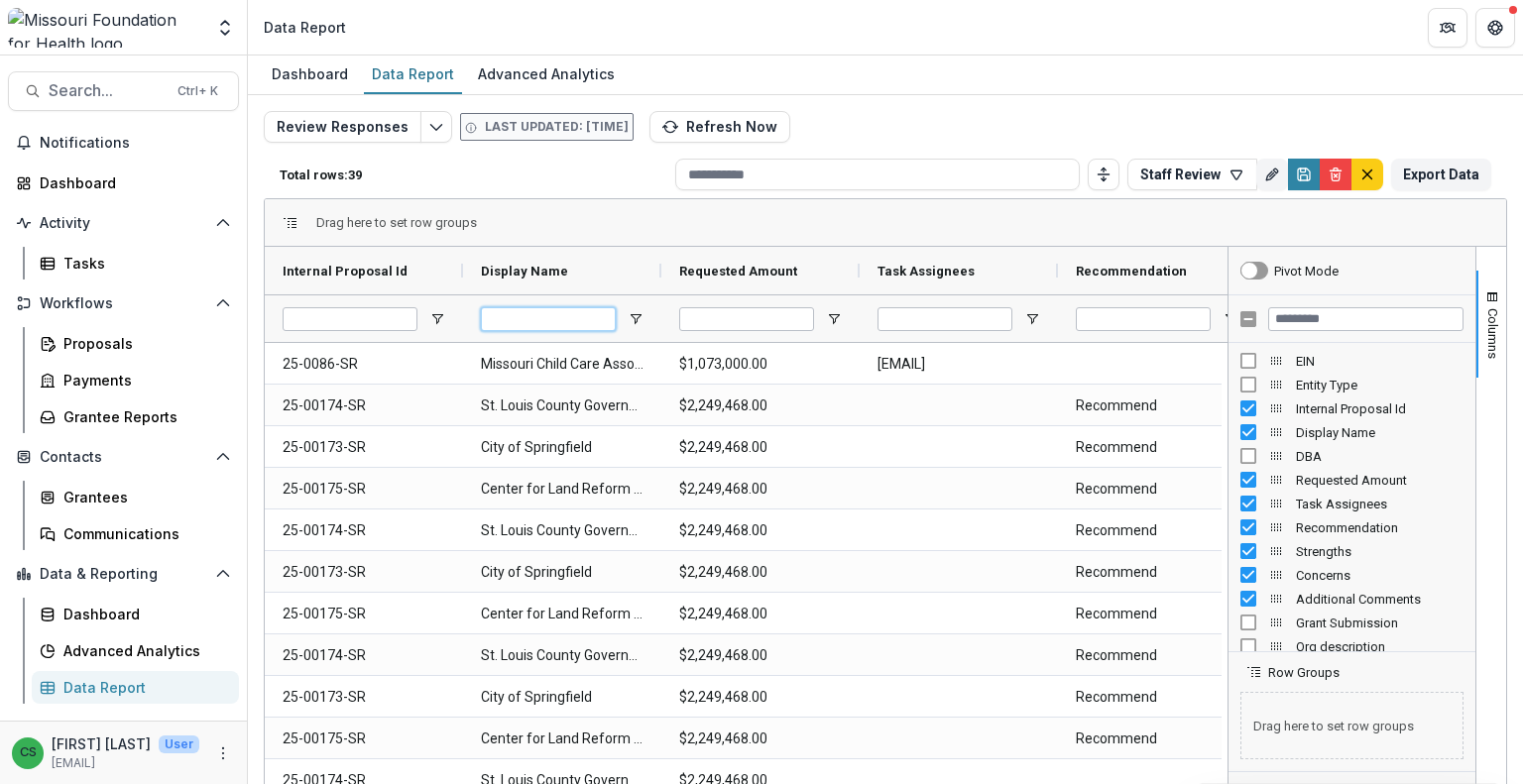 click at bounding box center [548, 319] 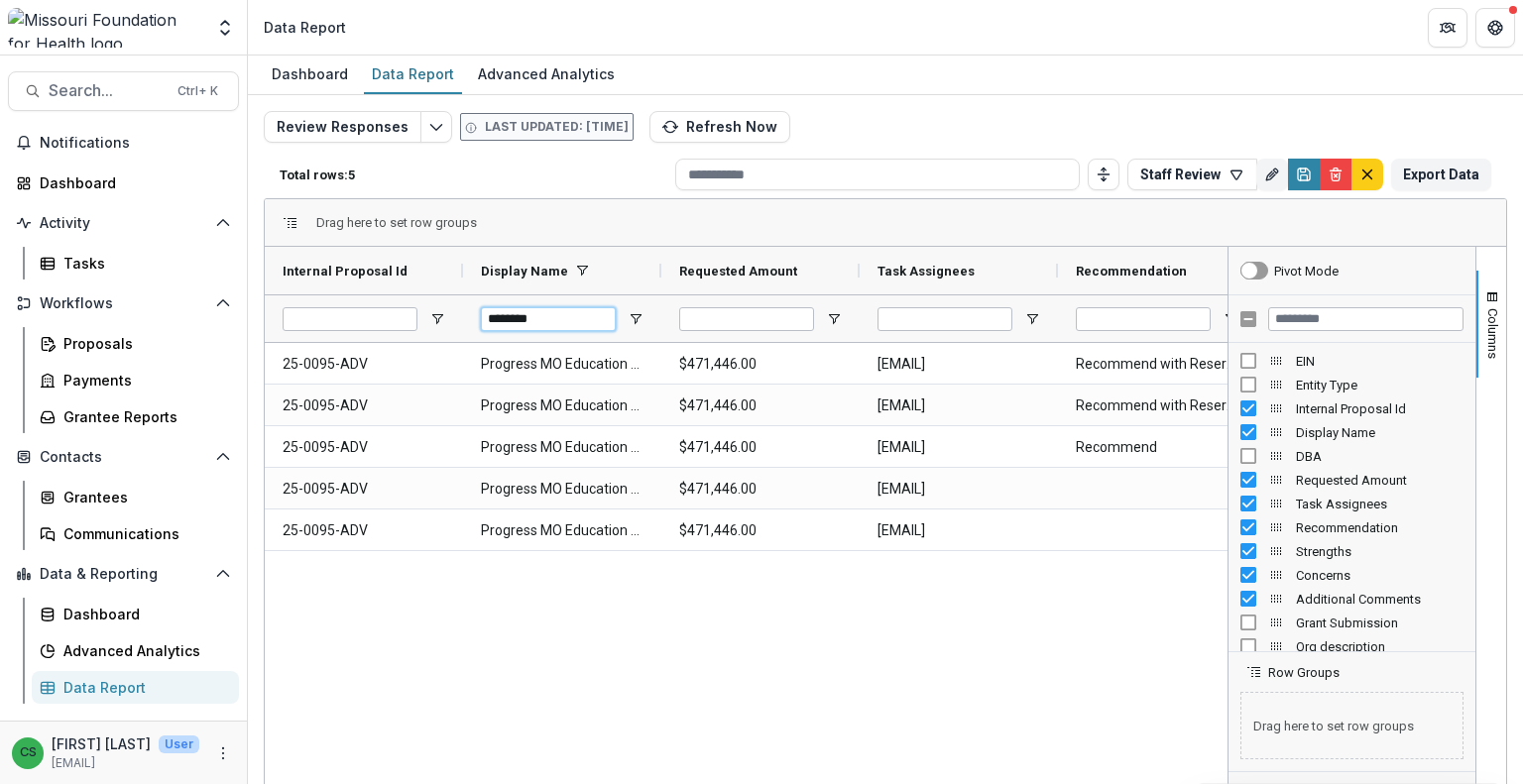 type on "********" 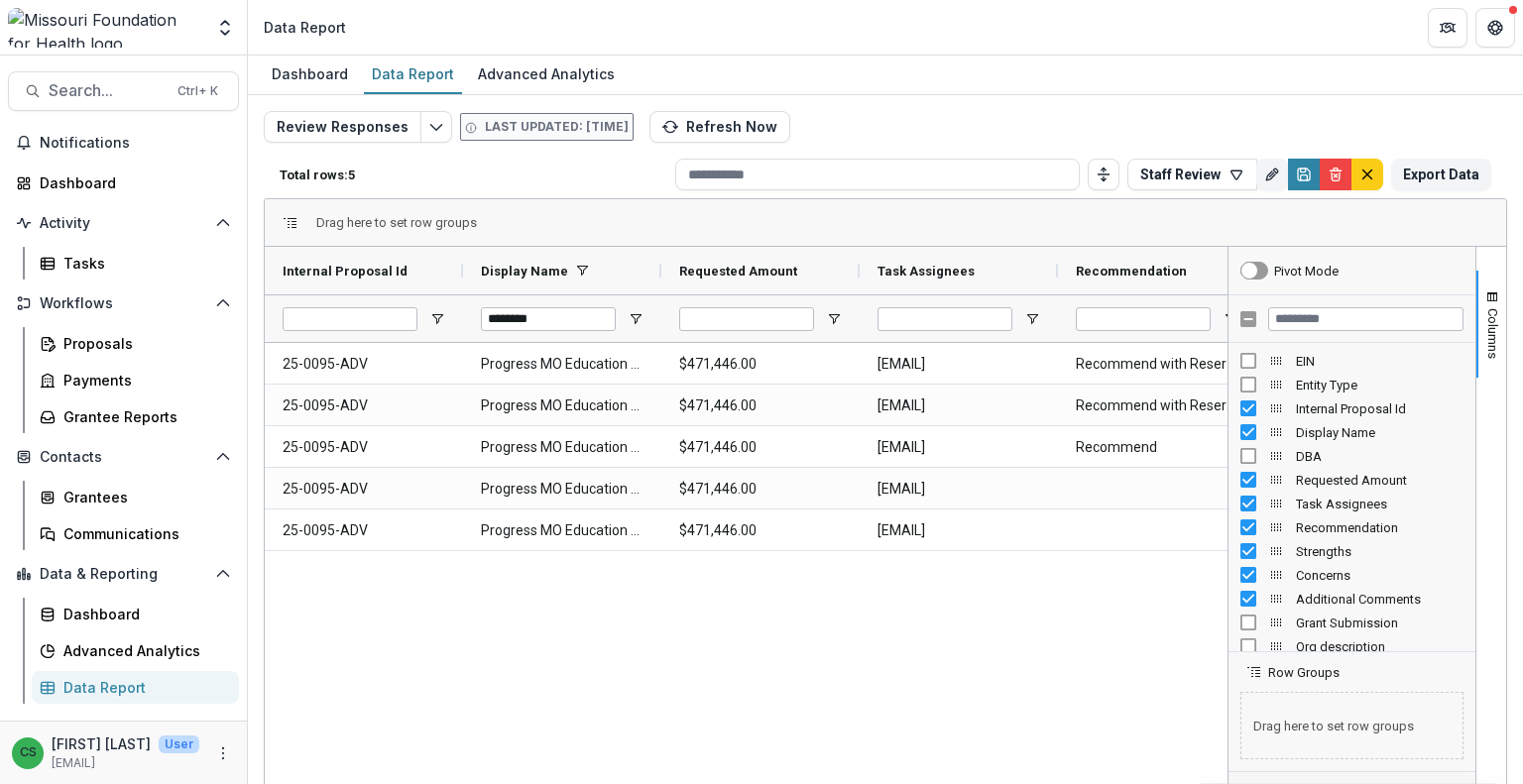 click on "25-0095-ADV Progress MO Education Fund $471,446.00 nkelley@mffh.org Recommend with Reservations 25-0095-ADV Progress MO Education Fund $471,446.00 cshiflet@mffh.org Recommend with Reservations Progress Missouri is a media institution with a large following (relative to the various media ecosystems in Missouri) that appears to be adept at sharing stories that uplift the voices of Missourians impacted by inequities with a progressive bent. They communicate about issues that are germane to health equity and the systems that prevent everyone in Missouri, particularly people who have been marginalized, from thriving. In particular, their mission to connect the lived experiences of people and the troubles they face with the policies that shape those realities is needed in order to break down the ecosystem of blame and hatred that permeates current political discourse.  25-0095-ADV Progress MO Education Fund $471,446.00 rrimmerman@mffh.org Recommend 25-0095-ADV Progress MO Education Fund $471,446.00 dwaxler@mffh.org" at bounding box center (746, 614) 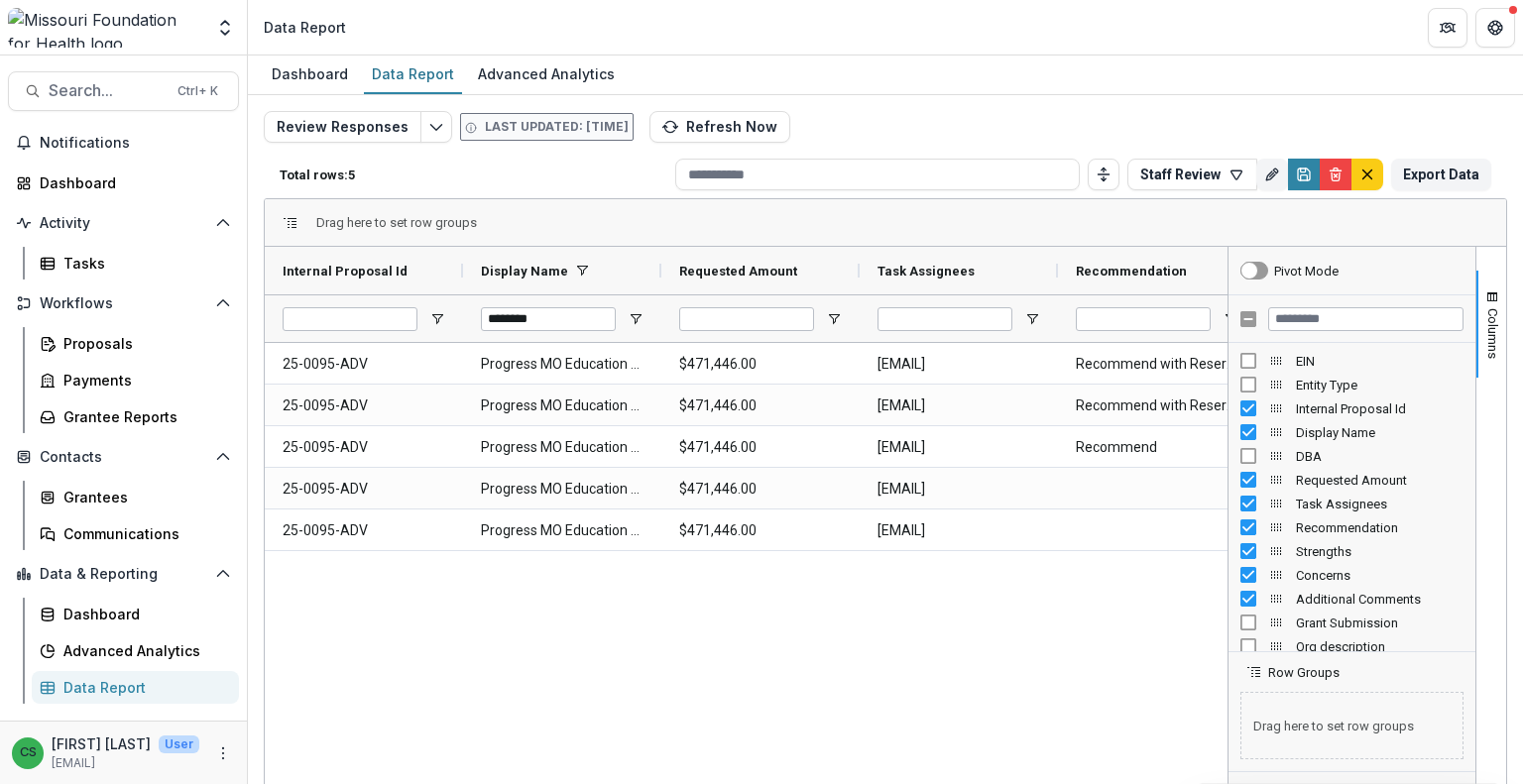 scroll, scrollTop: 0, scrollLeft: 40, axis: horizontal 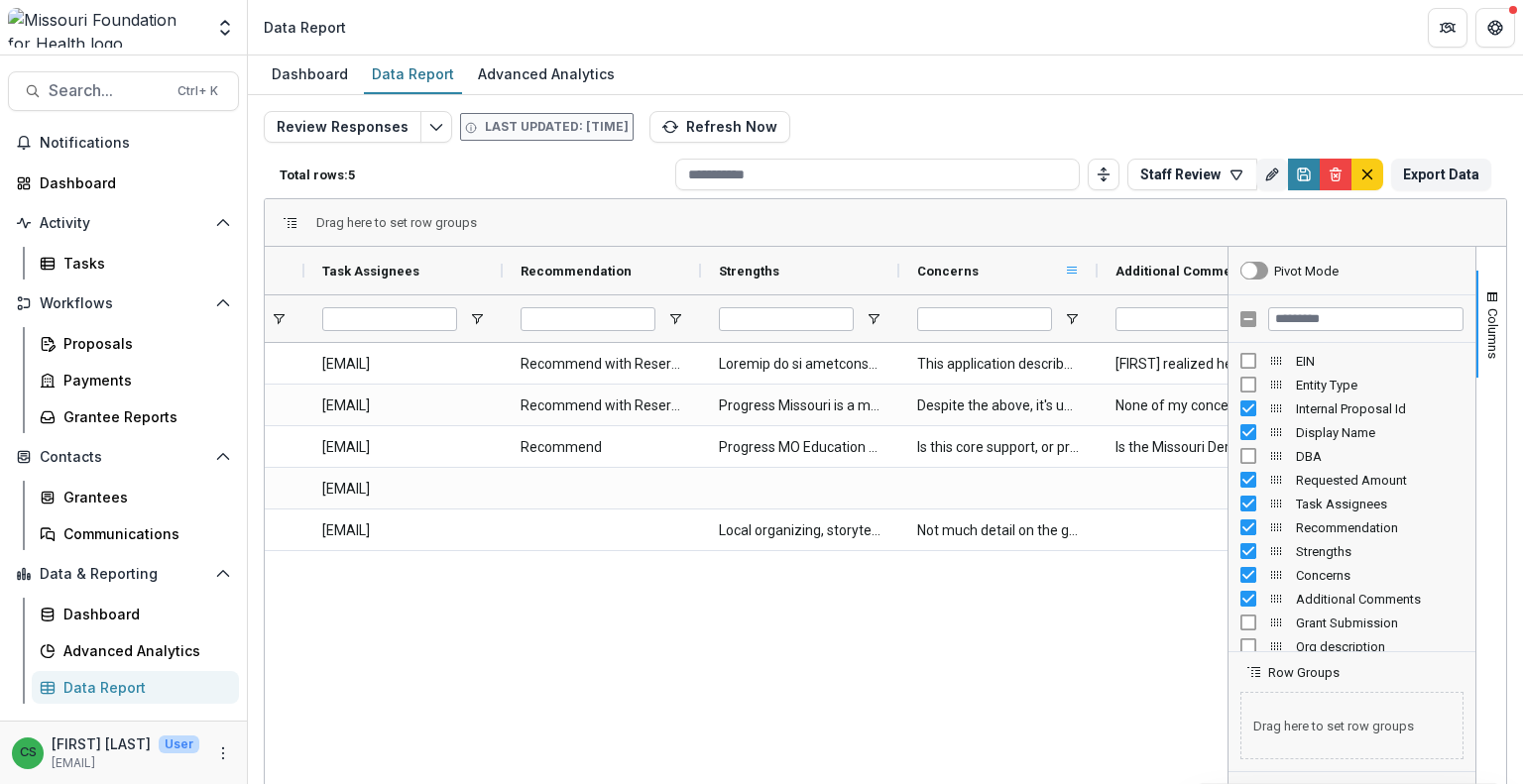 click at bounding box center [1072, 271] 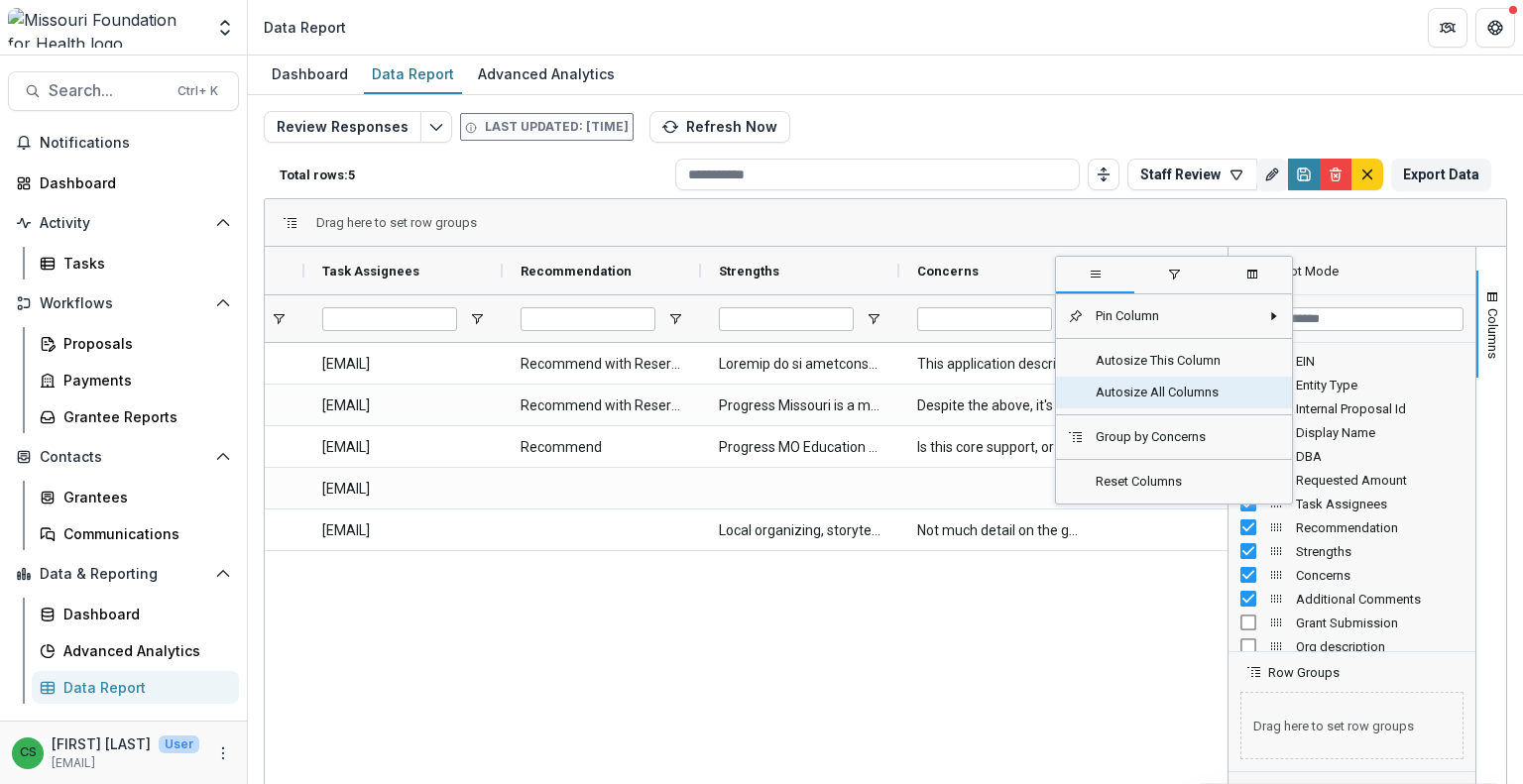 click on "Autosize All Columns" at bounding box center [1171, 392] 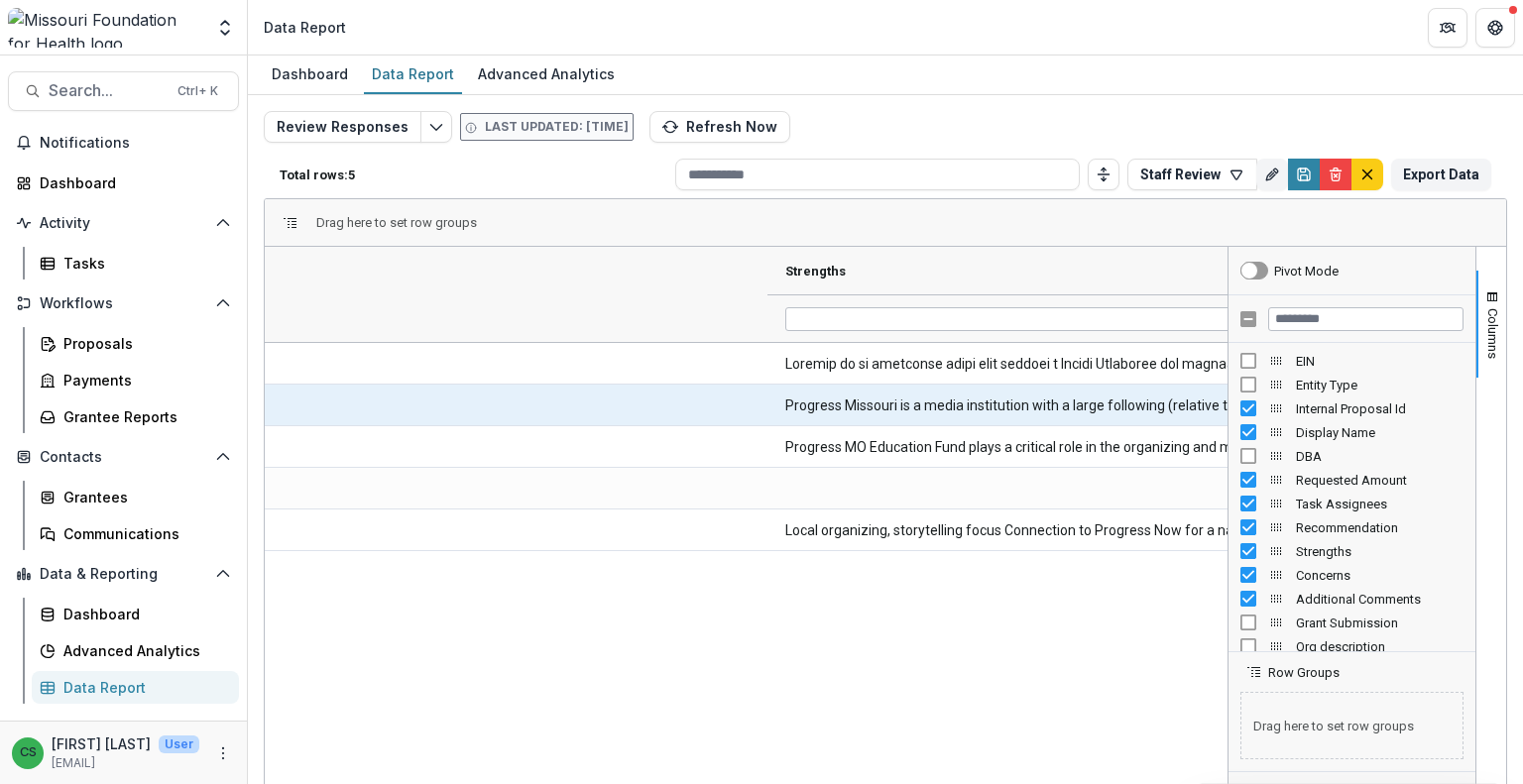 scroll, scrollTop: 0, scrollLeft: 9277, axis: horizontal 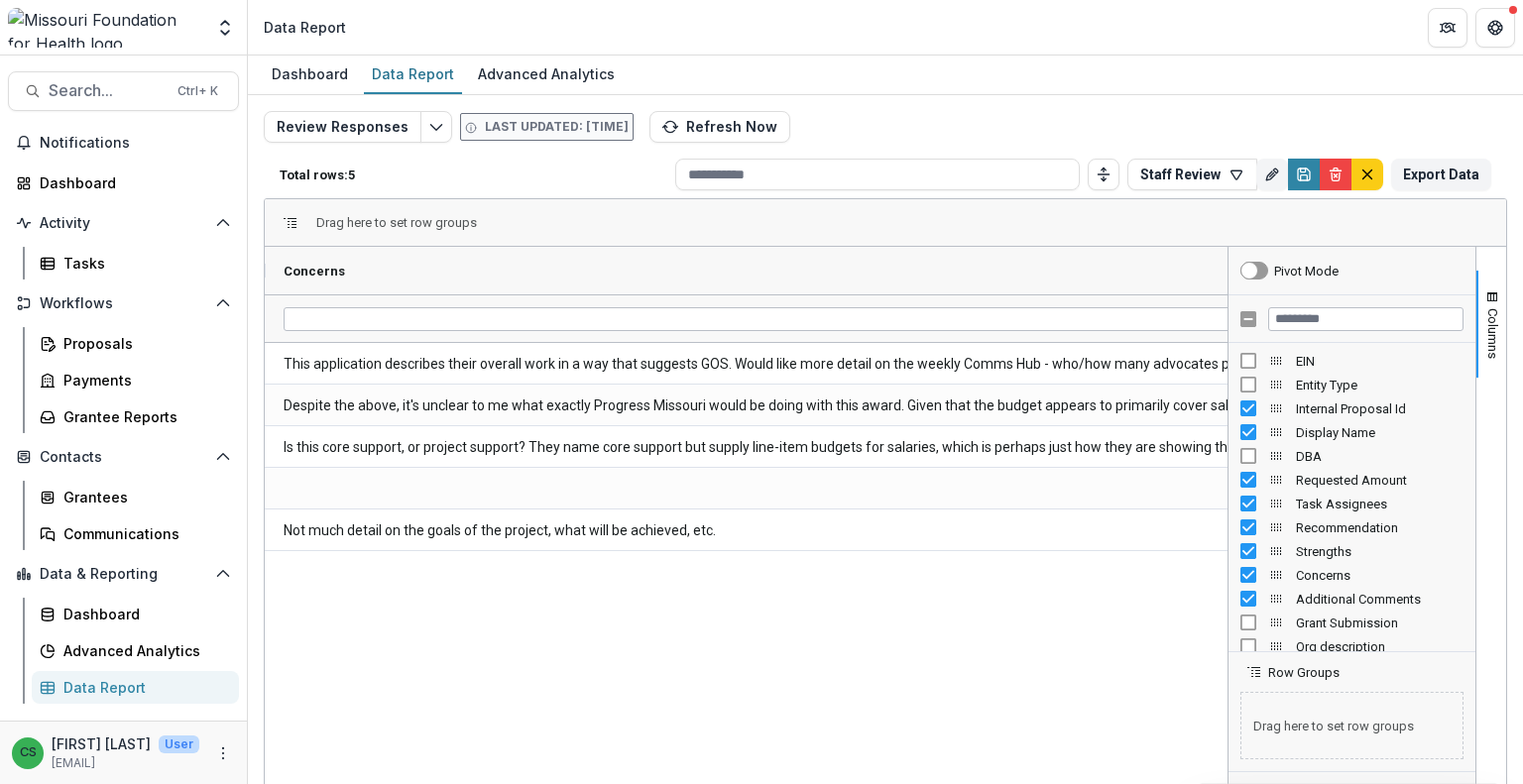 click at bounding box center (291, 223) 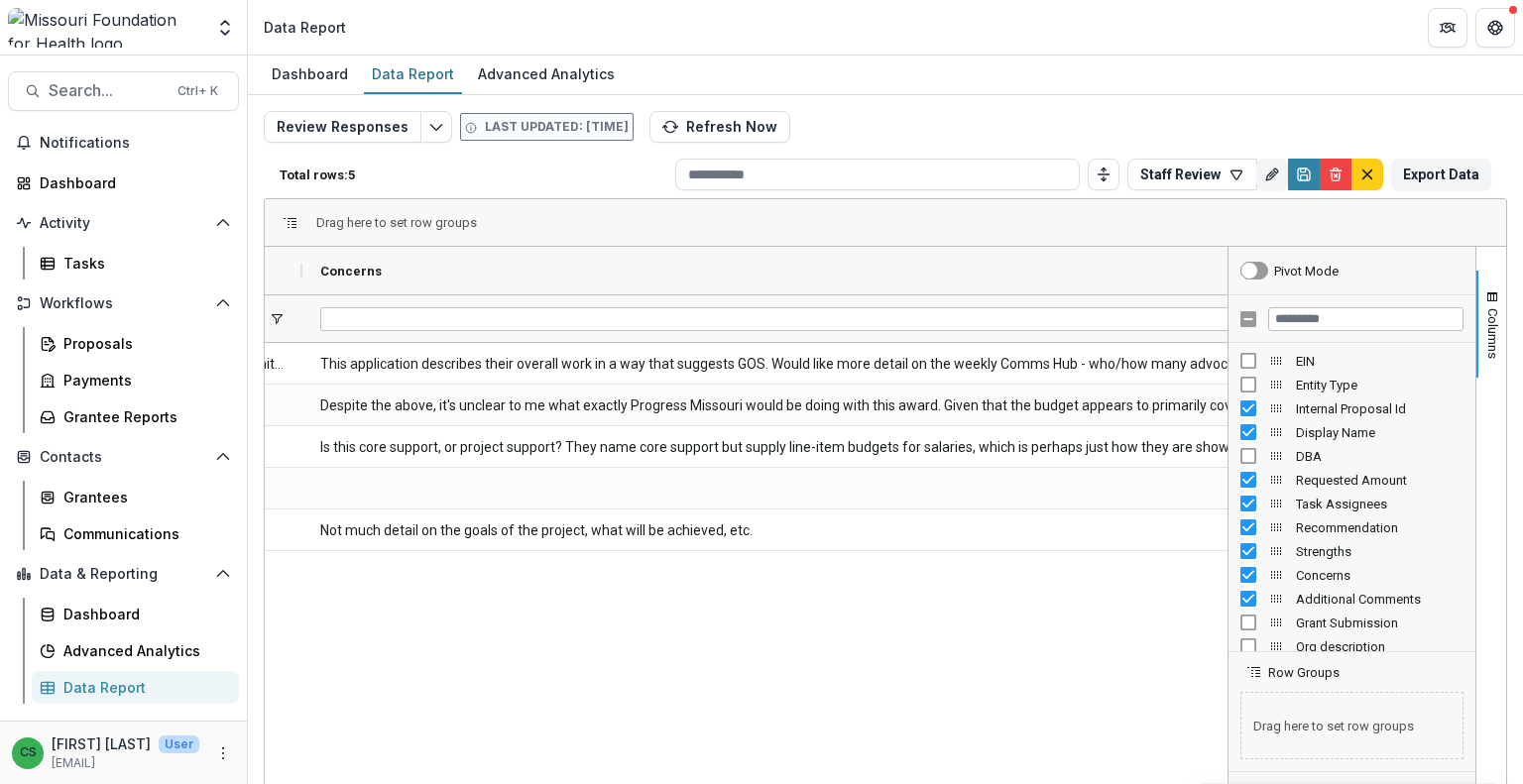 scroll, scrollTop: 0, scrollLeft: 9237, axis: horizontal 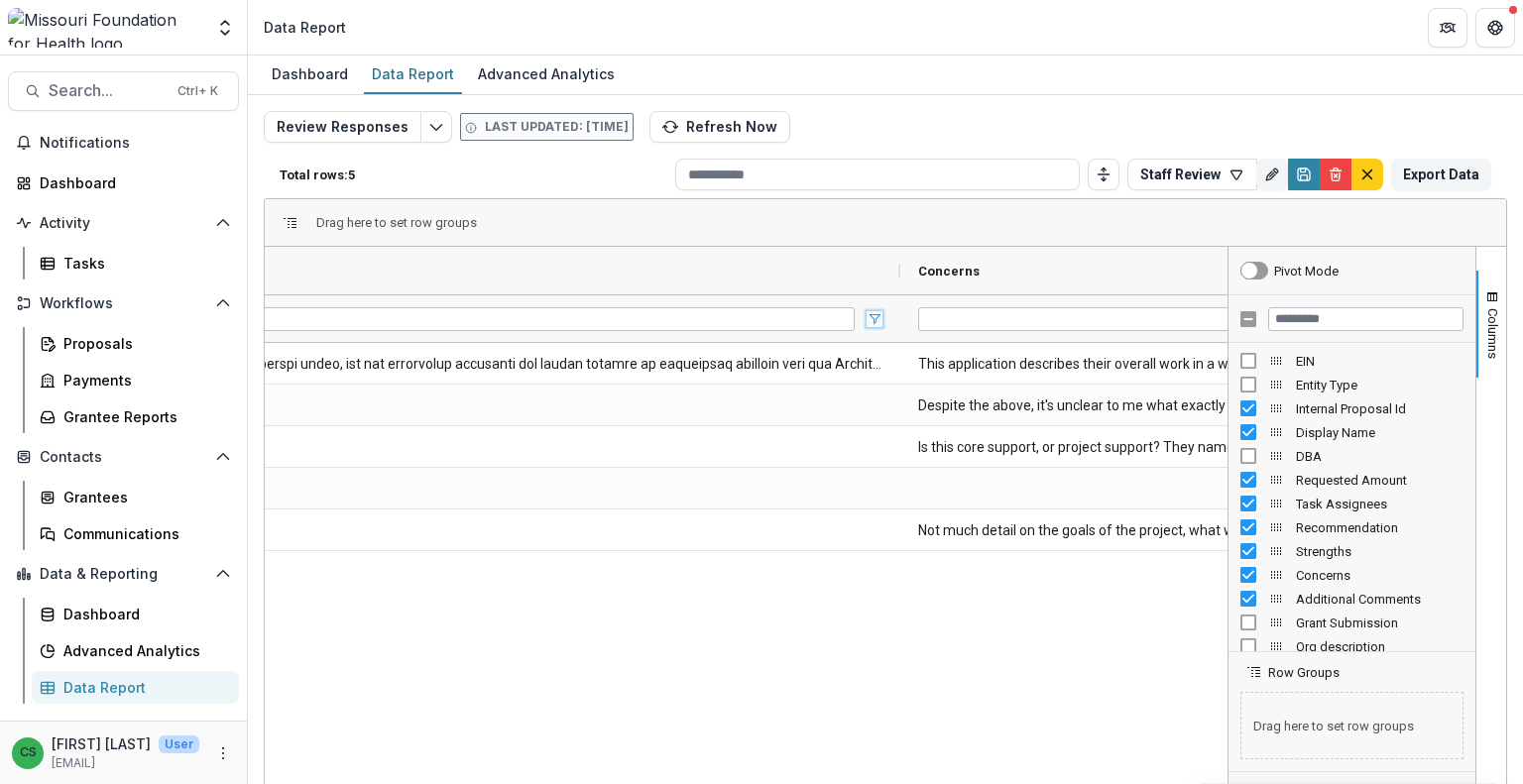 click at bounding box center [875, 319] 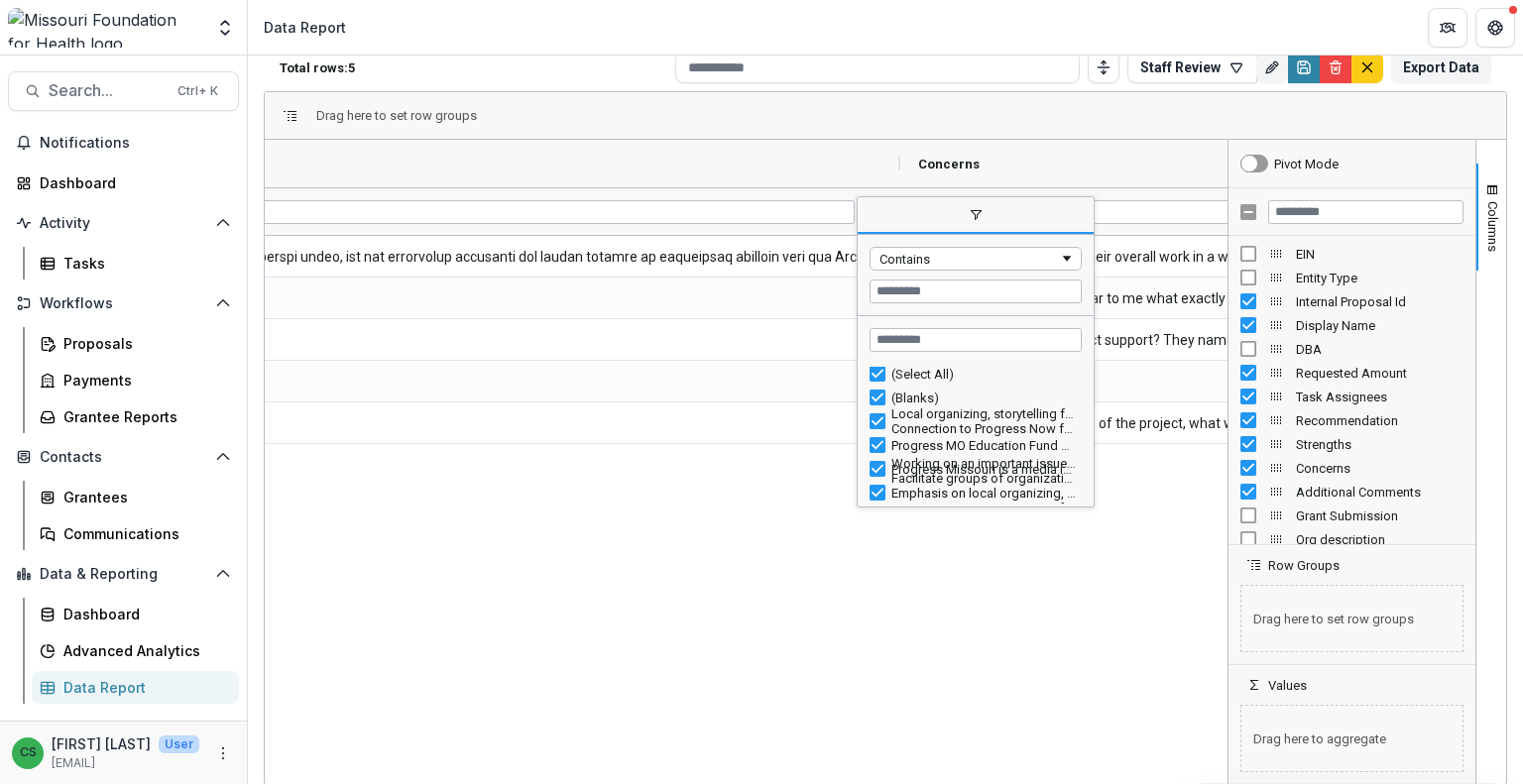 click at bounding box center (976, 216) 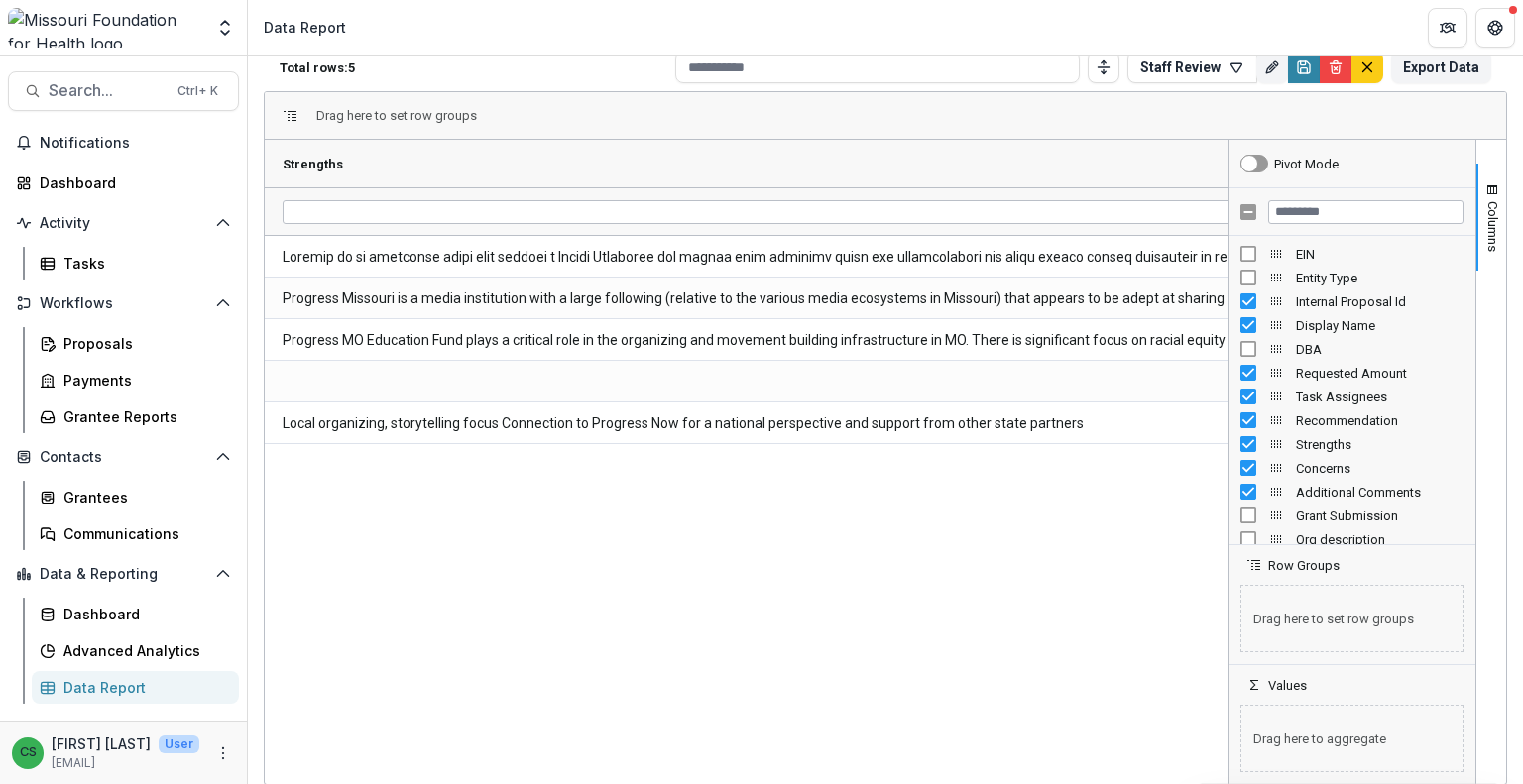 click on "Recommend with Reservations Recommend with Reservations Progress Missouri is a media institution with a large following (relative to the various media ecosystems in Missouri) that appears to be adept at sharing stories that uplift the voices of Missourians impacted by inequities with a progressive bent. They communicate about issues that are germane to health equity and the systems that prevent everyone in Missouri, particularly people who have been marginalized, from thriving. In particular, their mission to connect the lived experiences of people and the troubles they face with the policies that shape those realities is needed in order to break down the ecosystem of blame and hatred that permeates current political discourse.  Recommend Local organizing, storytelling focus
Connection to Progress Now for a national perspective and support from other state partners" at bounding box center [746, 506] 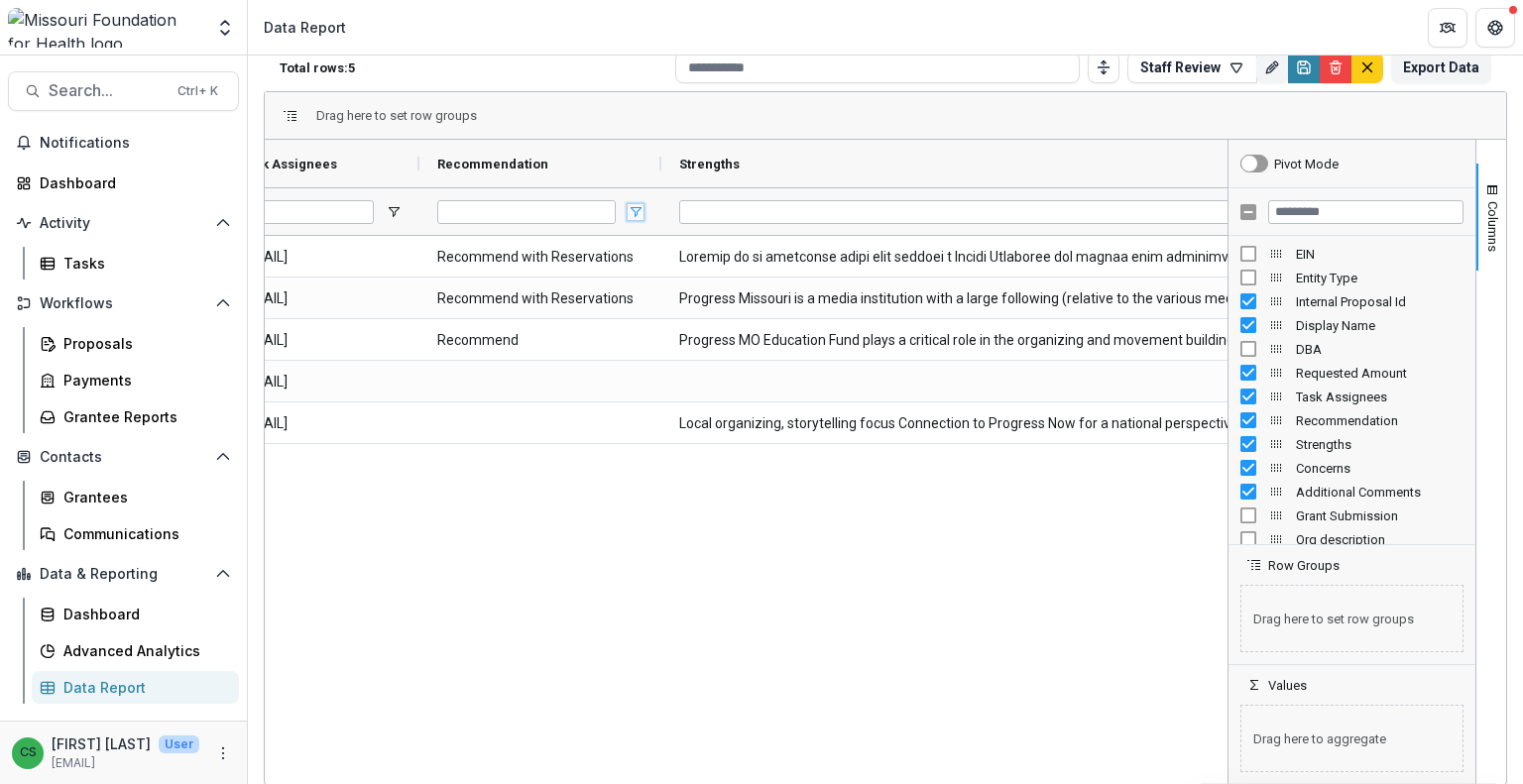 click at bounding box center (636, 212) 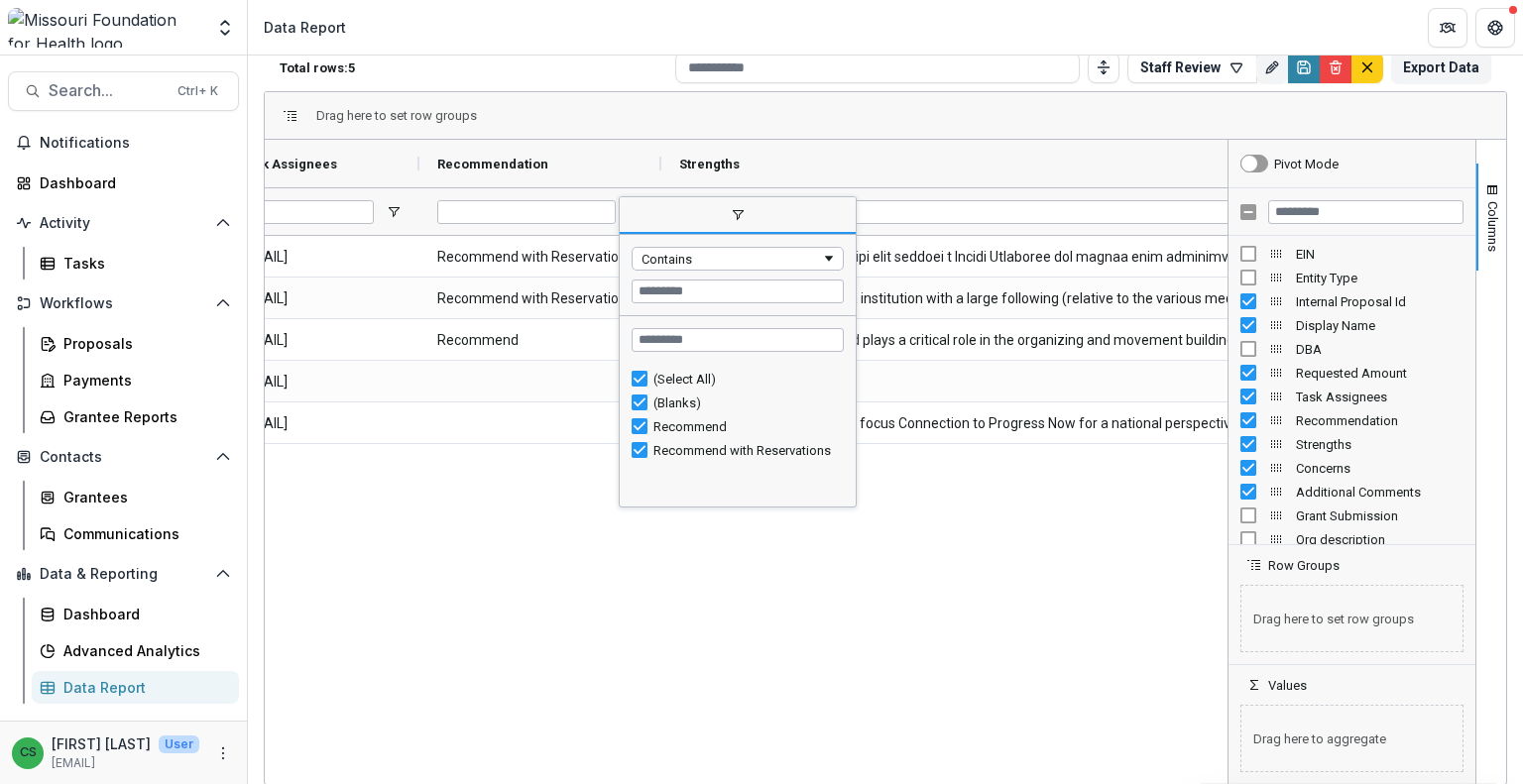 click on "$471,446.00 nkelley@mffh.org Recommend with Reservations $471,446.00 cshiflet@mffh.org Recommend with Reservations Progress Missouri is a media institution with a large following (relative to the various media ecosystems in Missouri) that appears to be adept at sharing stories that uplift the voices of Missourians impacted by inequities with a progressive bent. They communicate about issues that are germane to health equity and the systems that prevent everyone in Missouri, particularly people who have been marginalized, from thriving. In particular, their mission to connect the lived experiences of people and the troubles they face with the policies that shape those realities is needed in order to break down the ecosystem of blame and hatred that permeates current political discourse.  $471,446.00 rrimmerman@mffh.org Recommend $471,446.00 dwaxler@mffh.org $471,446.00 sweisgrau@mffh.org" at bounding box center (746, 506) 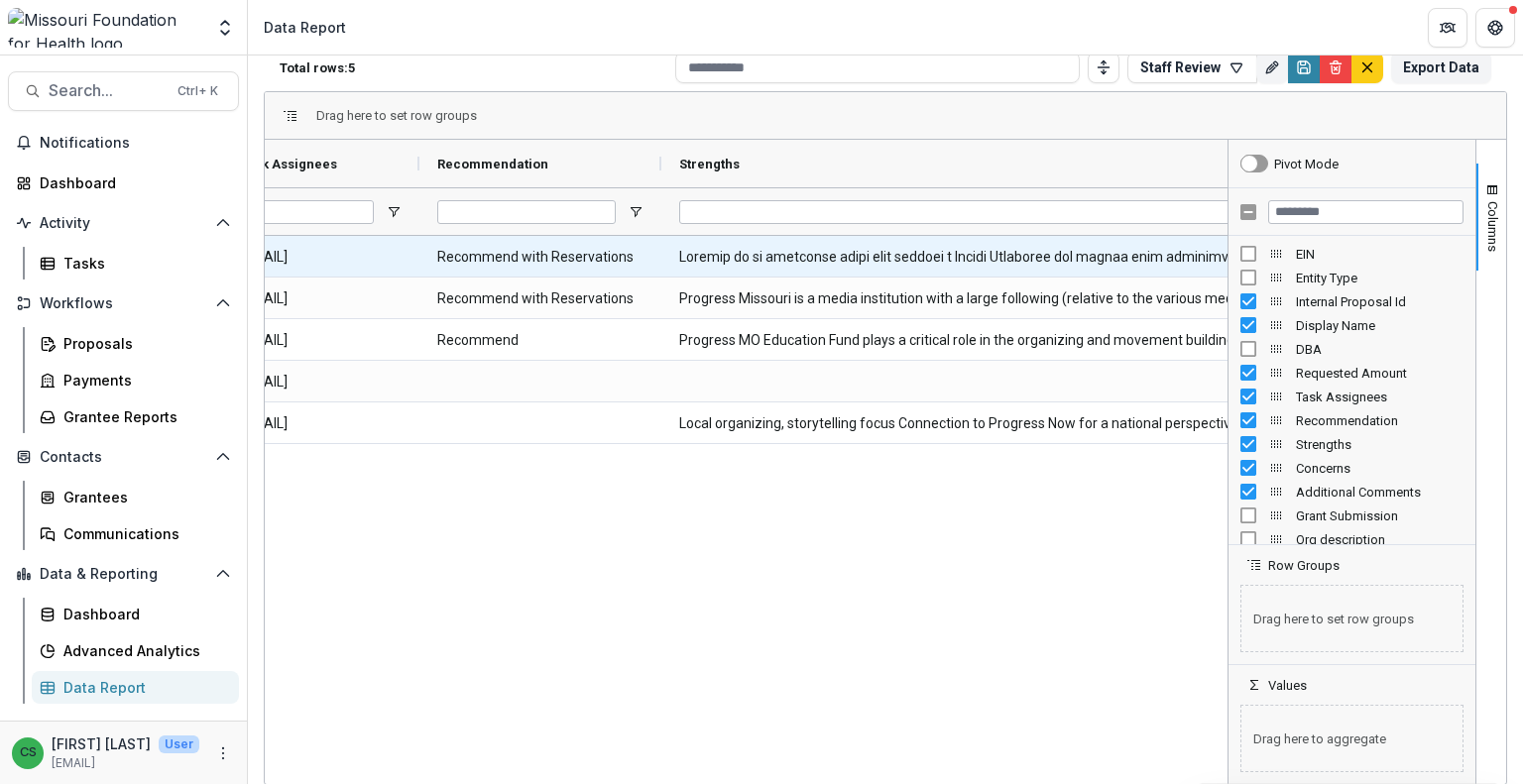 click at bounding box center (4771, 257) 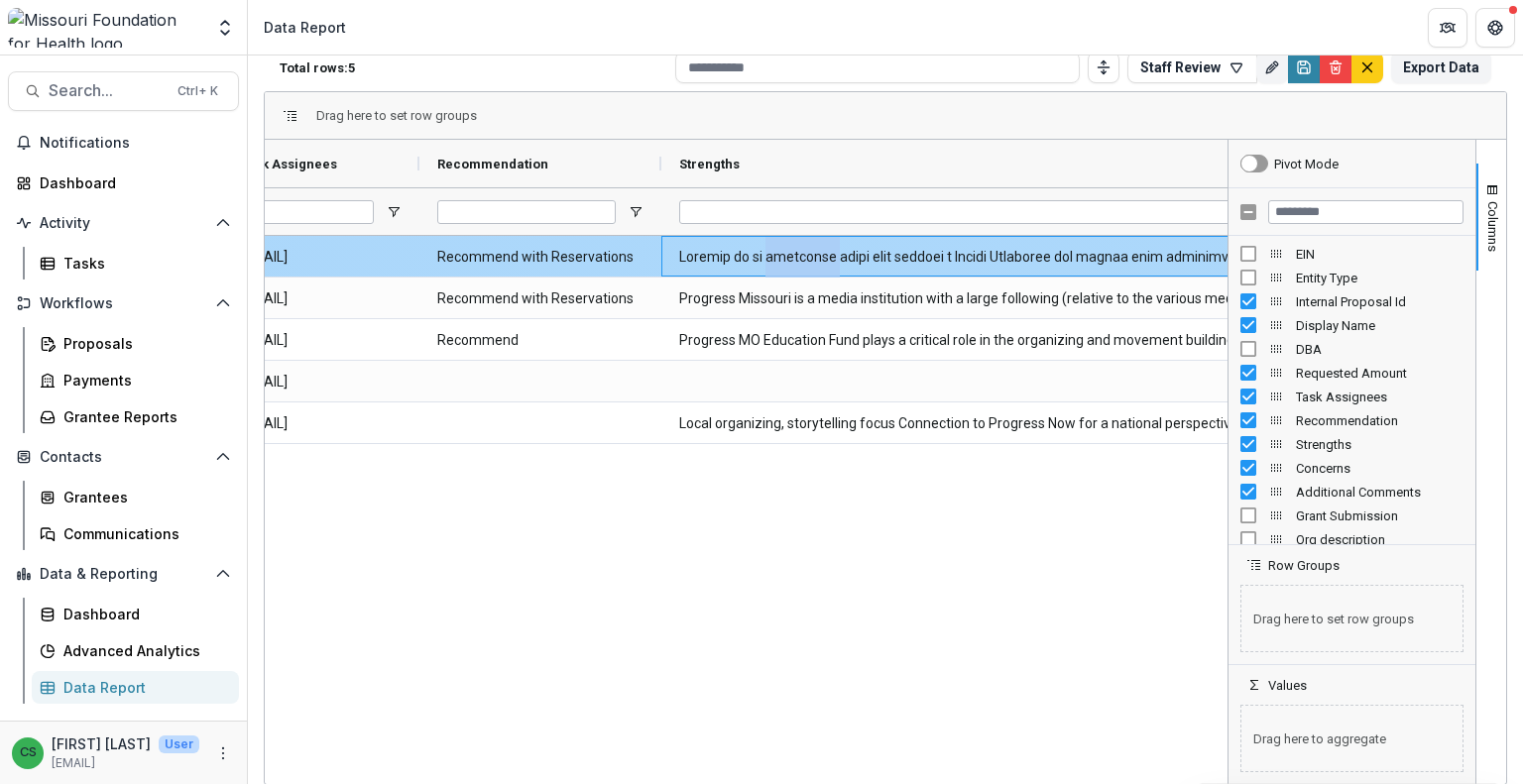 click at bounding box center (4771, 257) 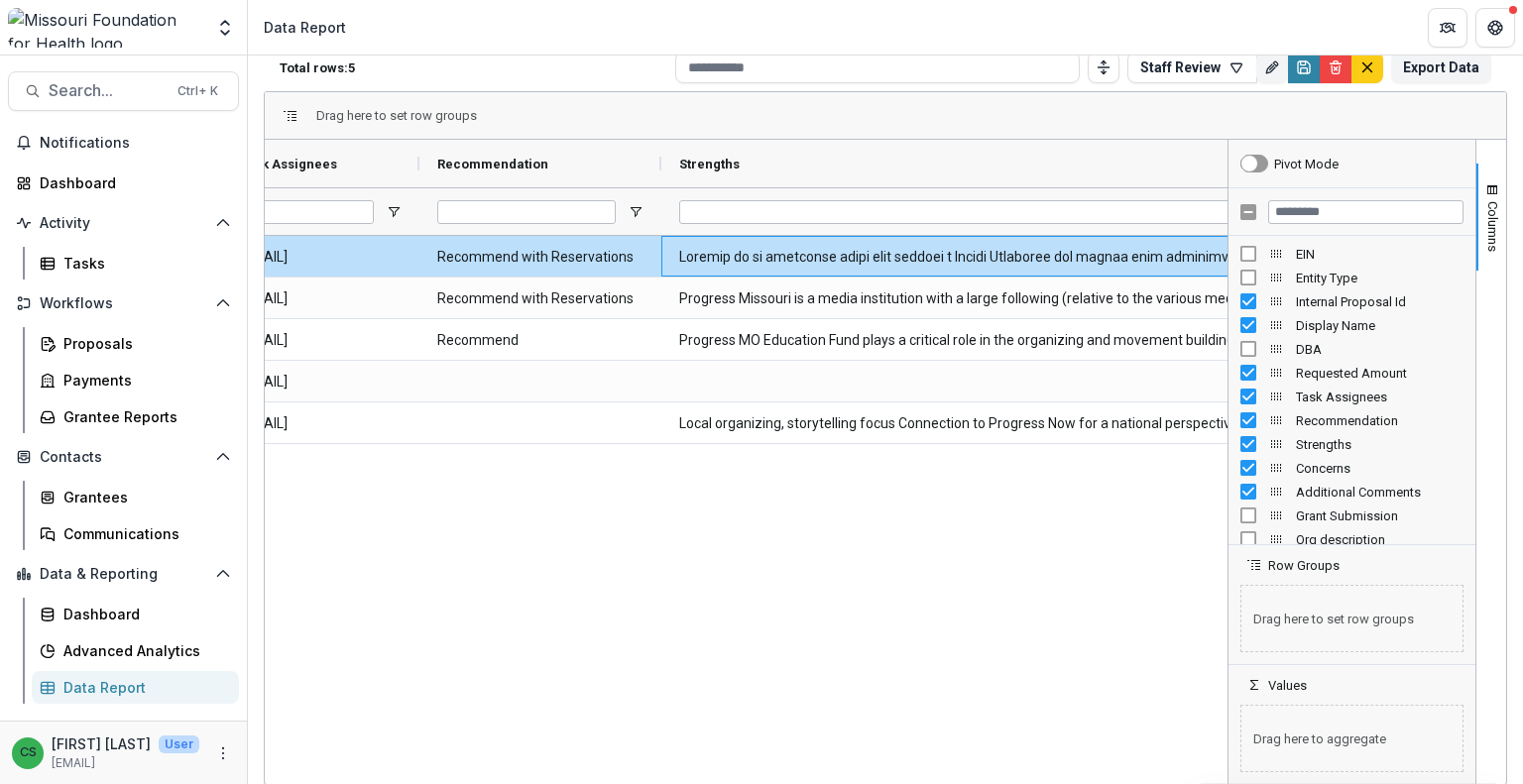 click on "$471,446.00 nkelley@mffh.org Recommend with Reservations $471,446.00 cshiflet@mffh.org Recommend with Reservations Progress Missouri is a media institution with a large following (relative to the various media ecosystems in Missouri) that appears to be adept at sharing stories that uplift the voices of Missourians impacted by inequities with a progressive bent. They communicate about issues that are germane to health equity and the systems that prevent everyone in Missouri, particularly people who have been marginalized, from thriving. In particular, their mission to connect the lived experiences of people and the troubles they face with the policies that shape those realities is needed in order to break down the ecosystem of blame and hatred that permeates current political discourse.  $471,446.00 rrimmerman@mffh.org Recommend $471,446.00 dwaxler@mffh.org $471,446.00 sweisgrau@mffh.org" at bounding box center (746, 506) 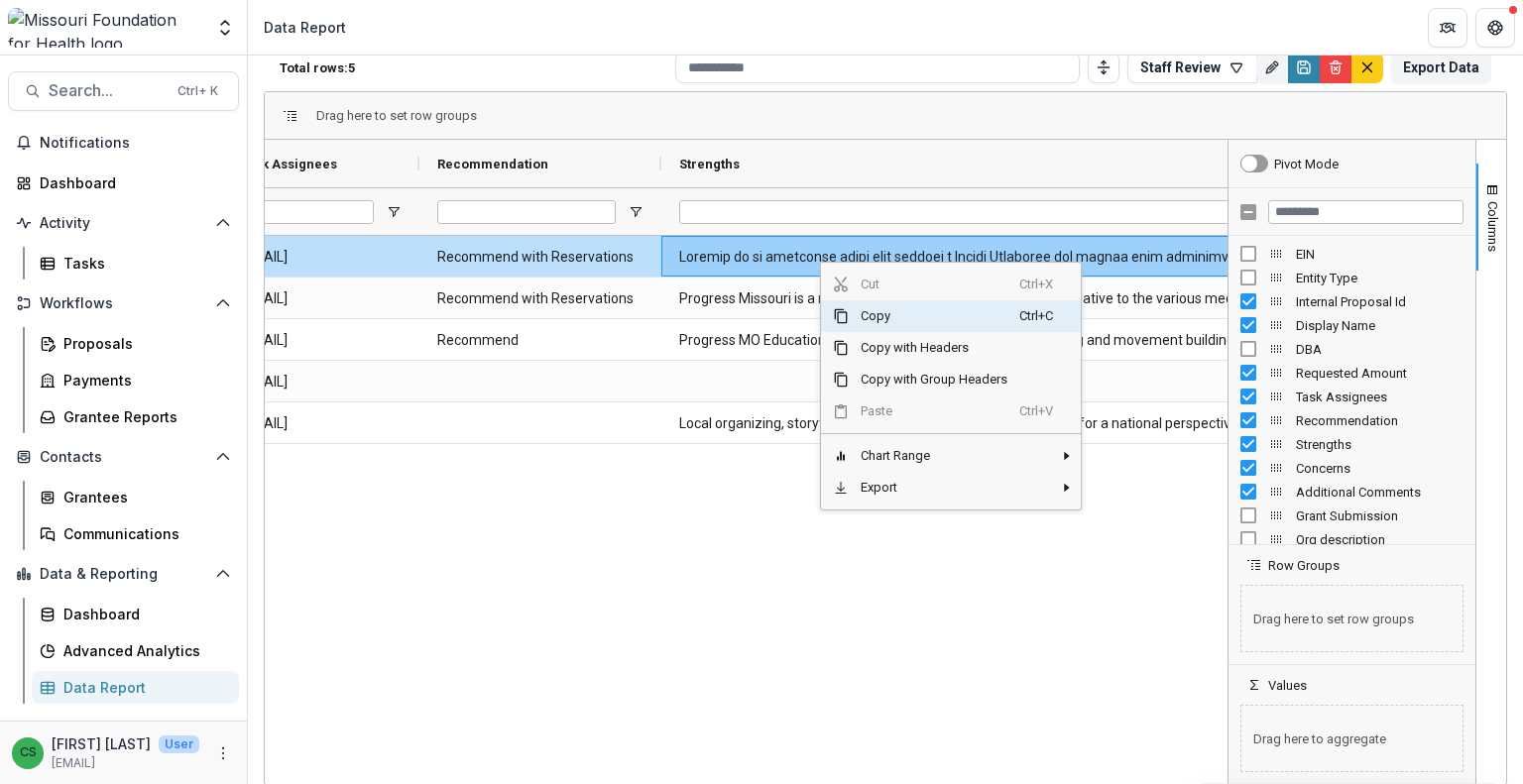 click on "$471,446.00 nkelley@mffh.org Recommend with Reservations $471,446.00 cshiflet@mffh.org Recommend with Reservations Progress Missouri is a media institution with a large following (relative to the various media ecosystems in Missouri) that appears to be adept at sharing stories that uplift the voices of Missourians impacted by inequities with a progressive bent. They communicate about issues that are germane to health equity and the systems that prevent everyone in Missouri, particularly people who have been marginalized, from thriving. In particular, their mission to connect the lived experiences of people and the troubles they face with the policies that shape those realities is needed in order to break down the ecosystem of blame and hatred that permeates current political discourse.  $471,446.00 rrimmerman@mffh.org Recommend $471,446.00 dwaxler@mffh.org $471,446.00 sweisgrau@mffh.org" at bounding box center [746, 506] 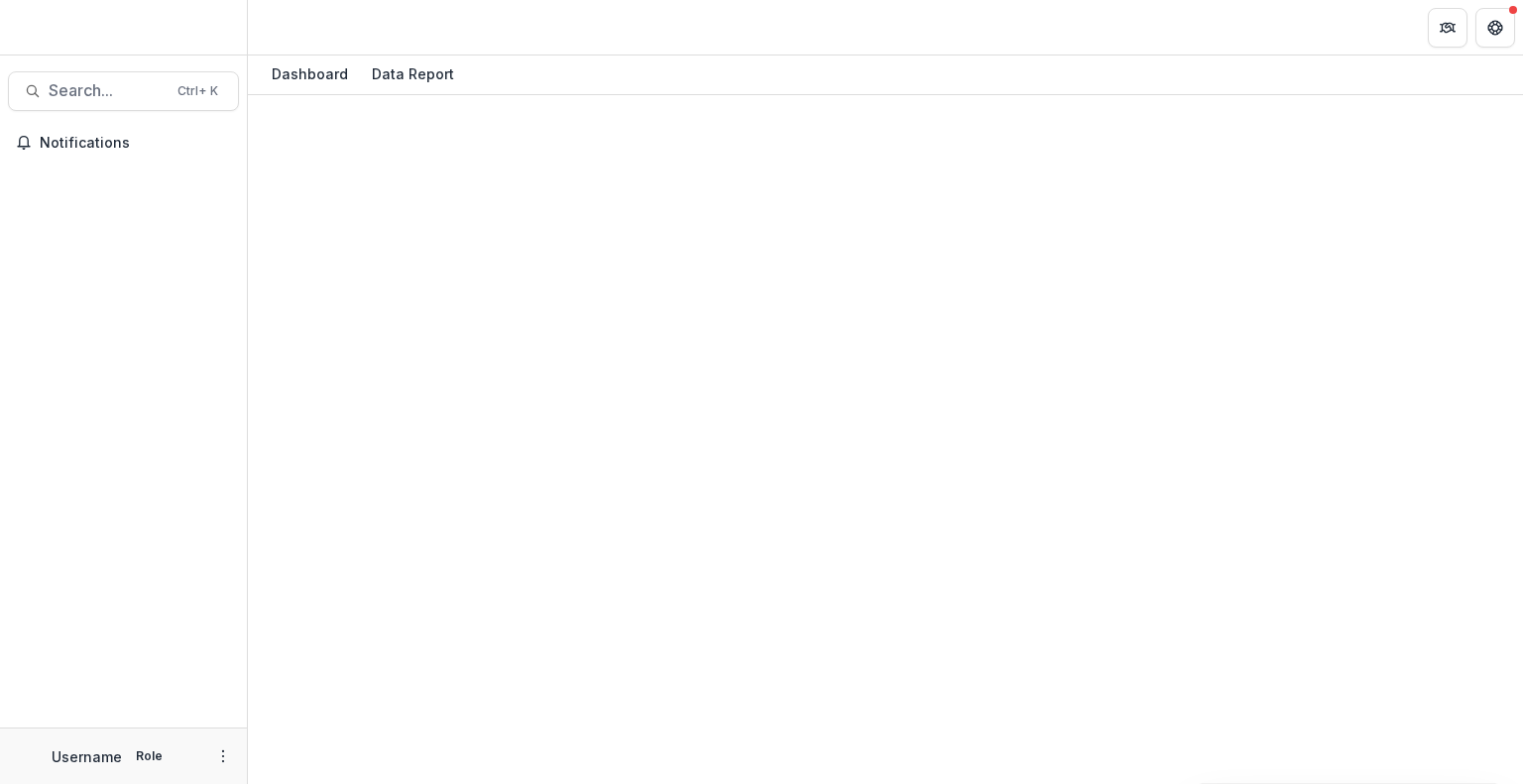 scroll, scrollTop: 0, scrollLeft: 0, axis: both 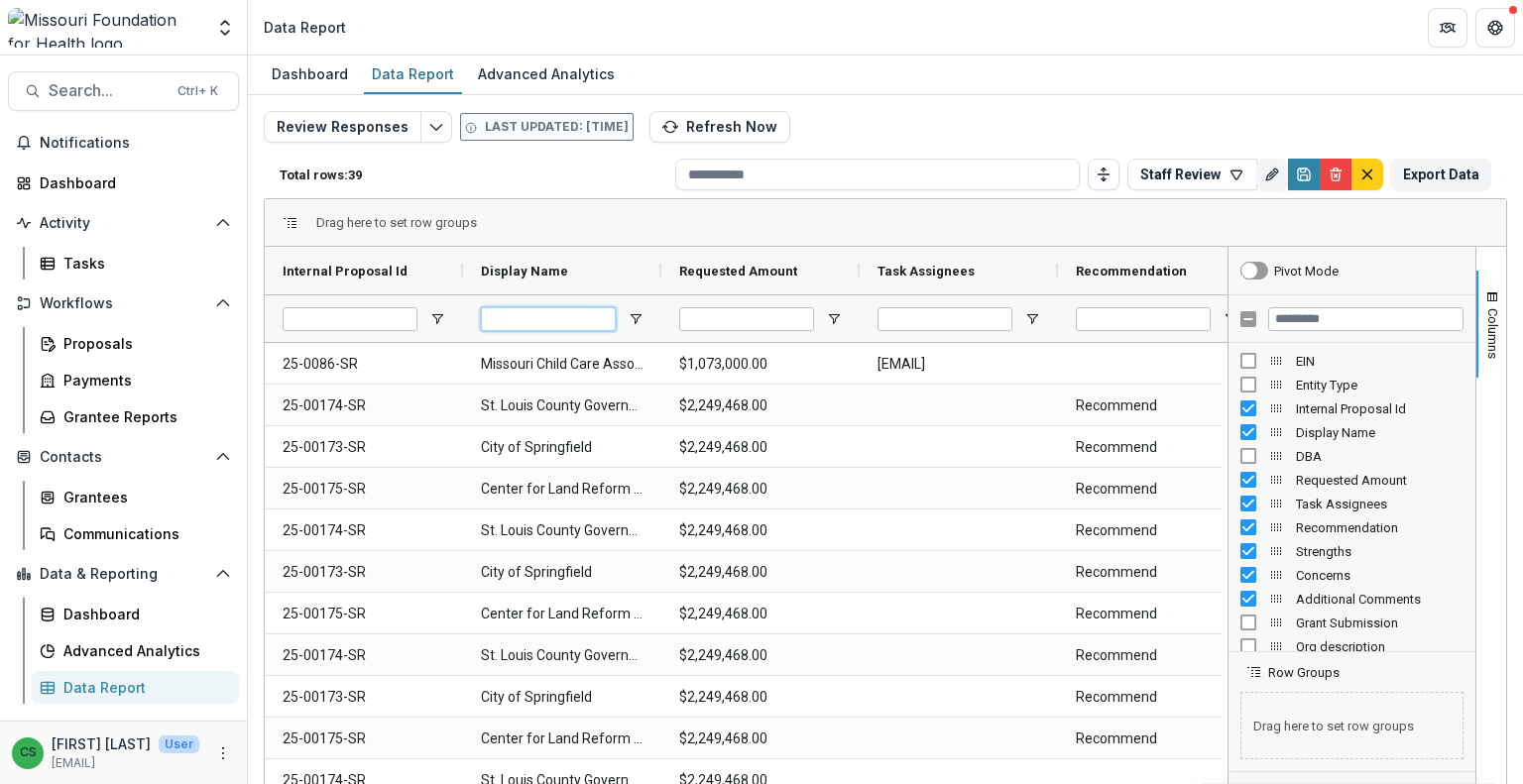 click at bounding box center [548, 319] 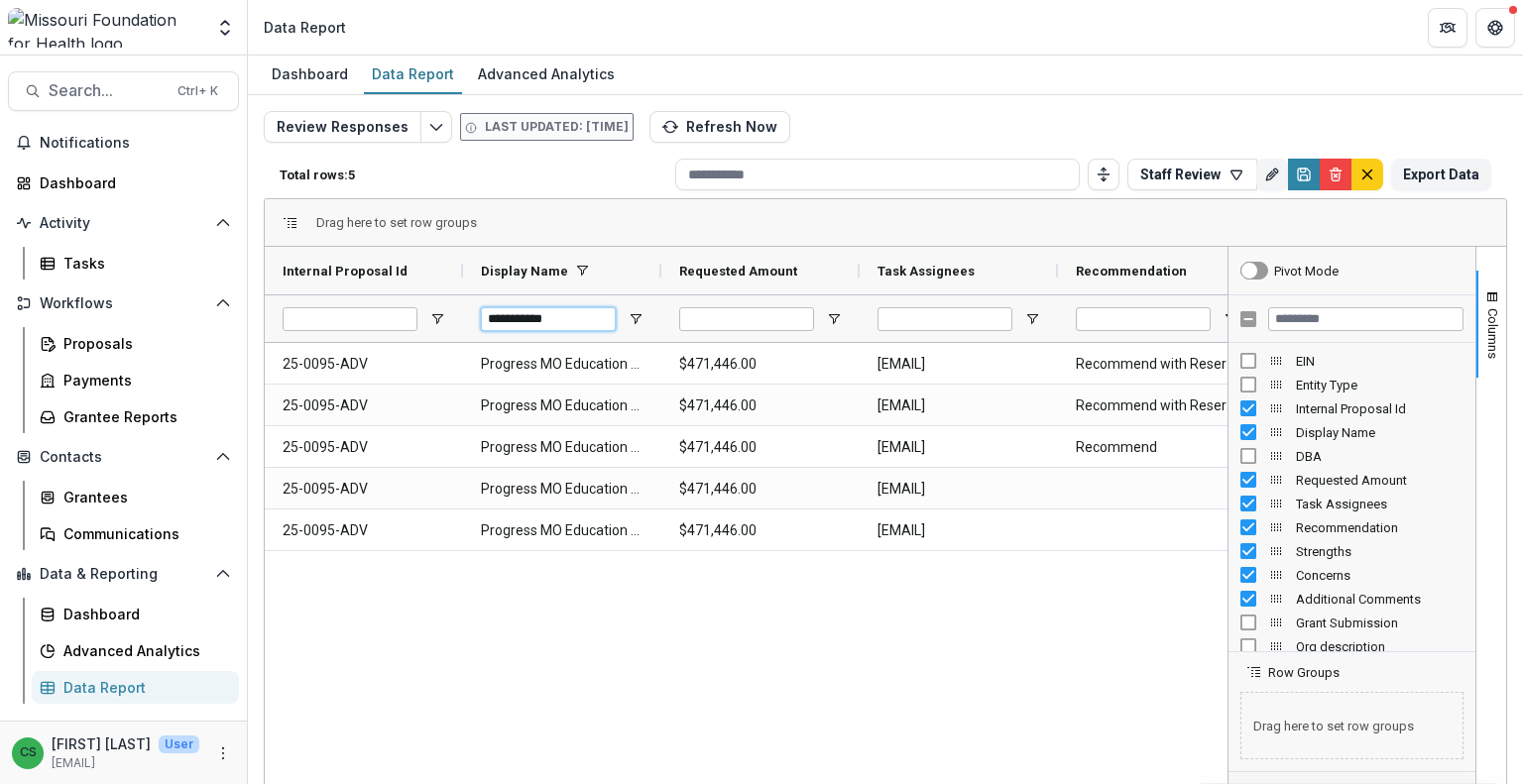 type on "**********" 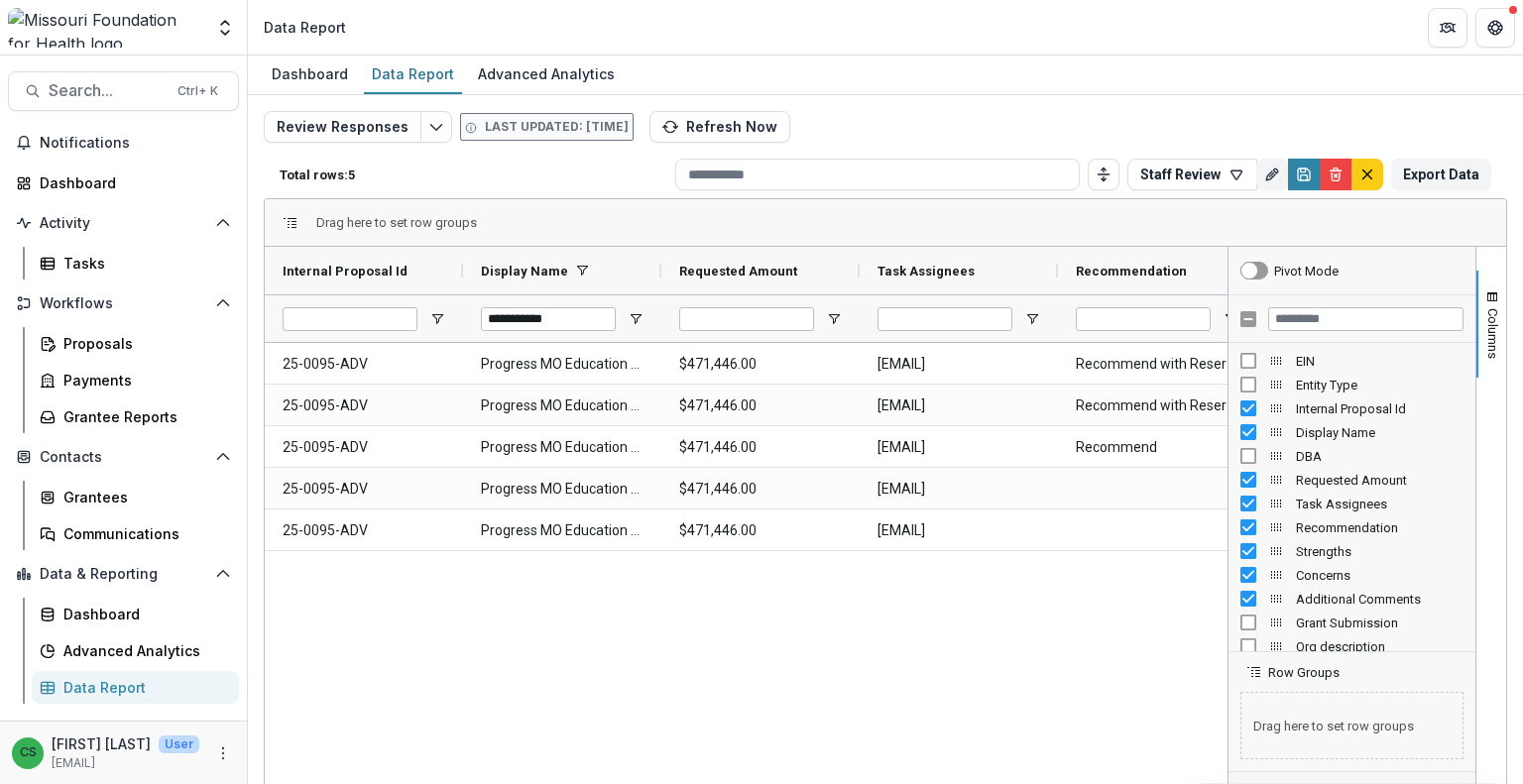 click at bounding box center (291, 223) 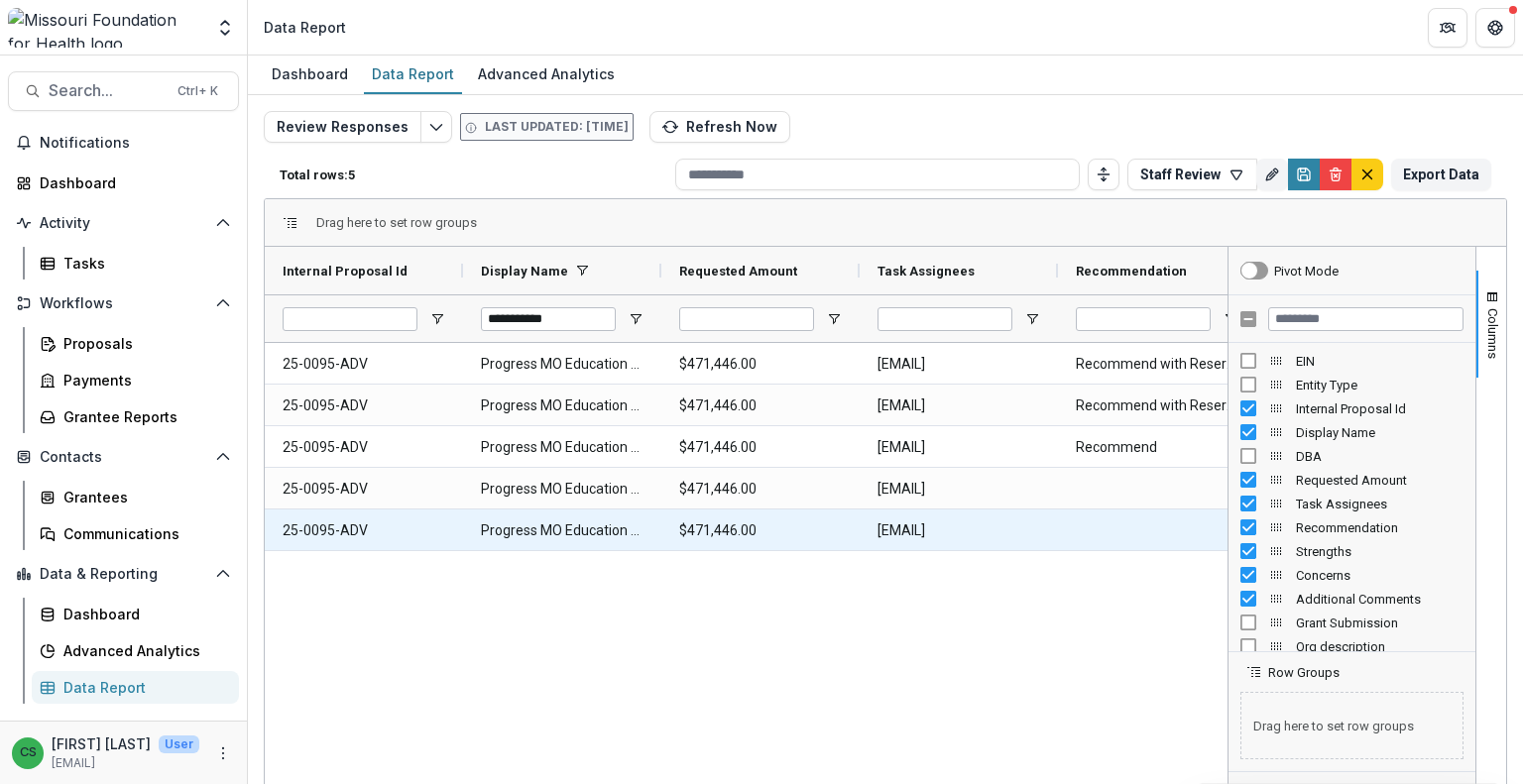 click at bounding box center (1157, 529) 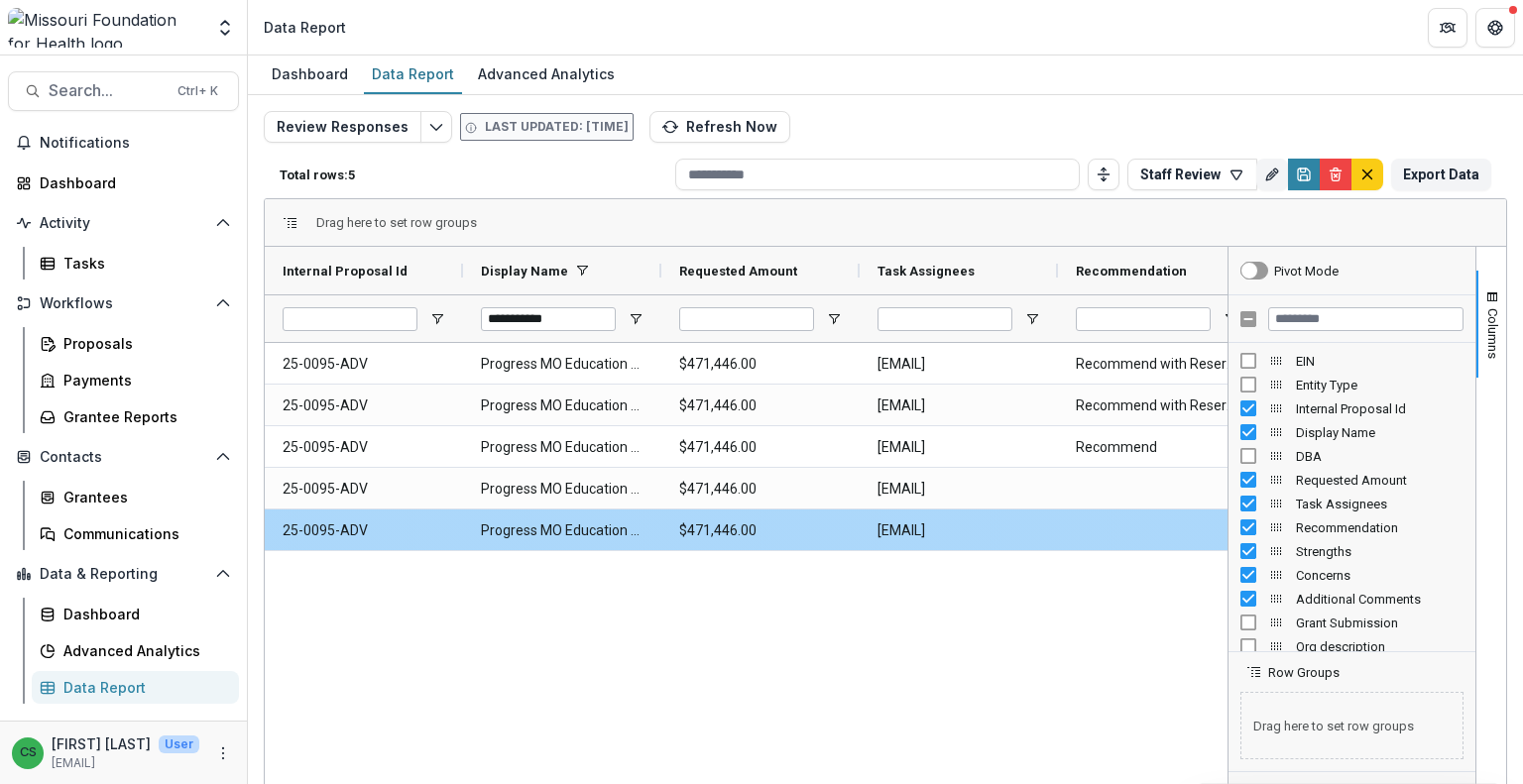 scroll, scrollTop: 0, scrollLeft: 232, axis: horizontal 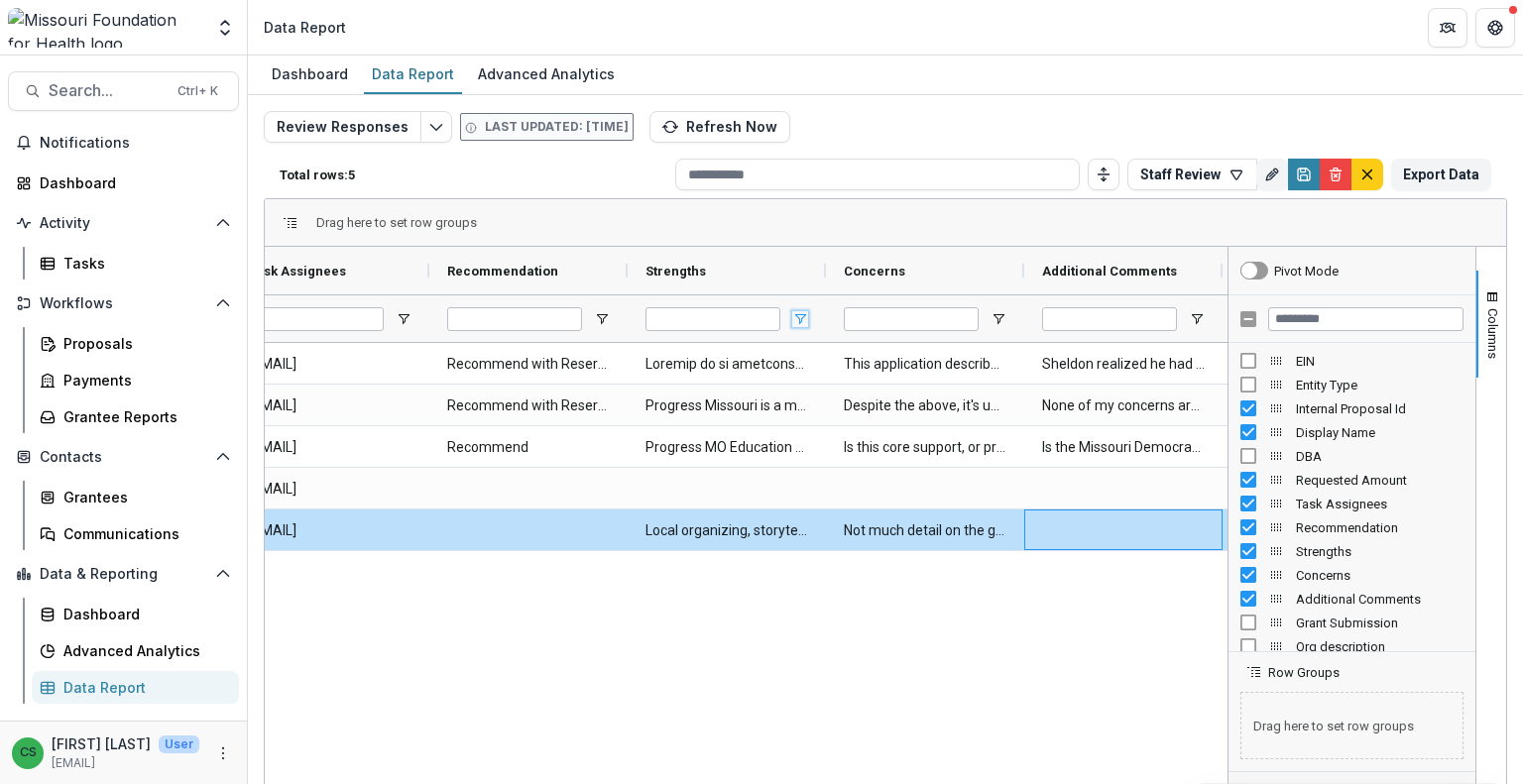 click at bounding box center (800, 319) 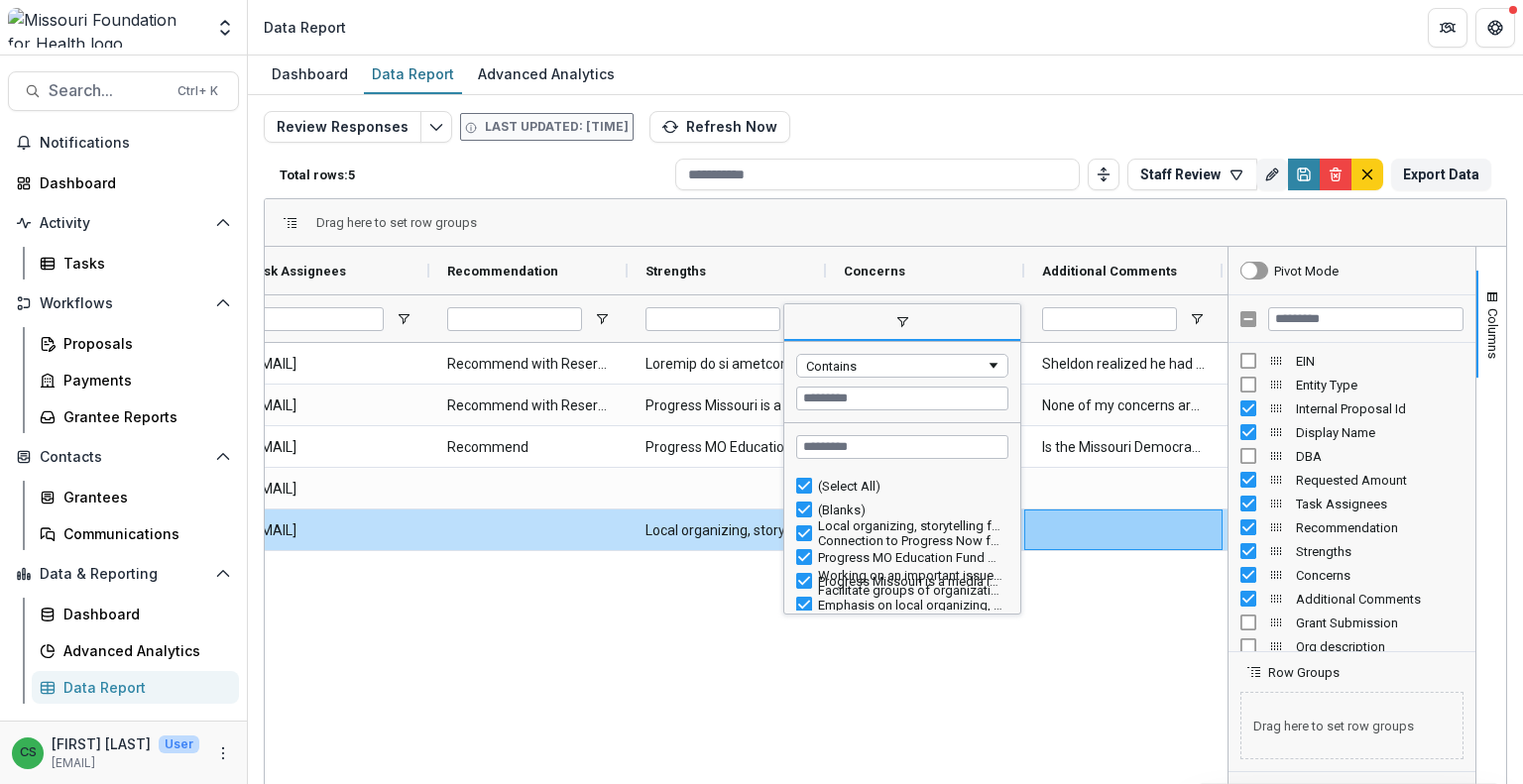 click at bounding box center (902, 323) 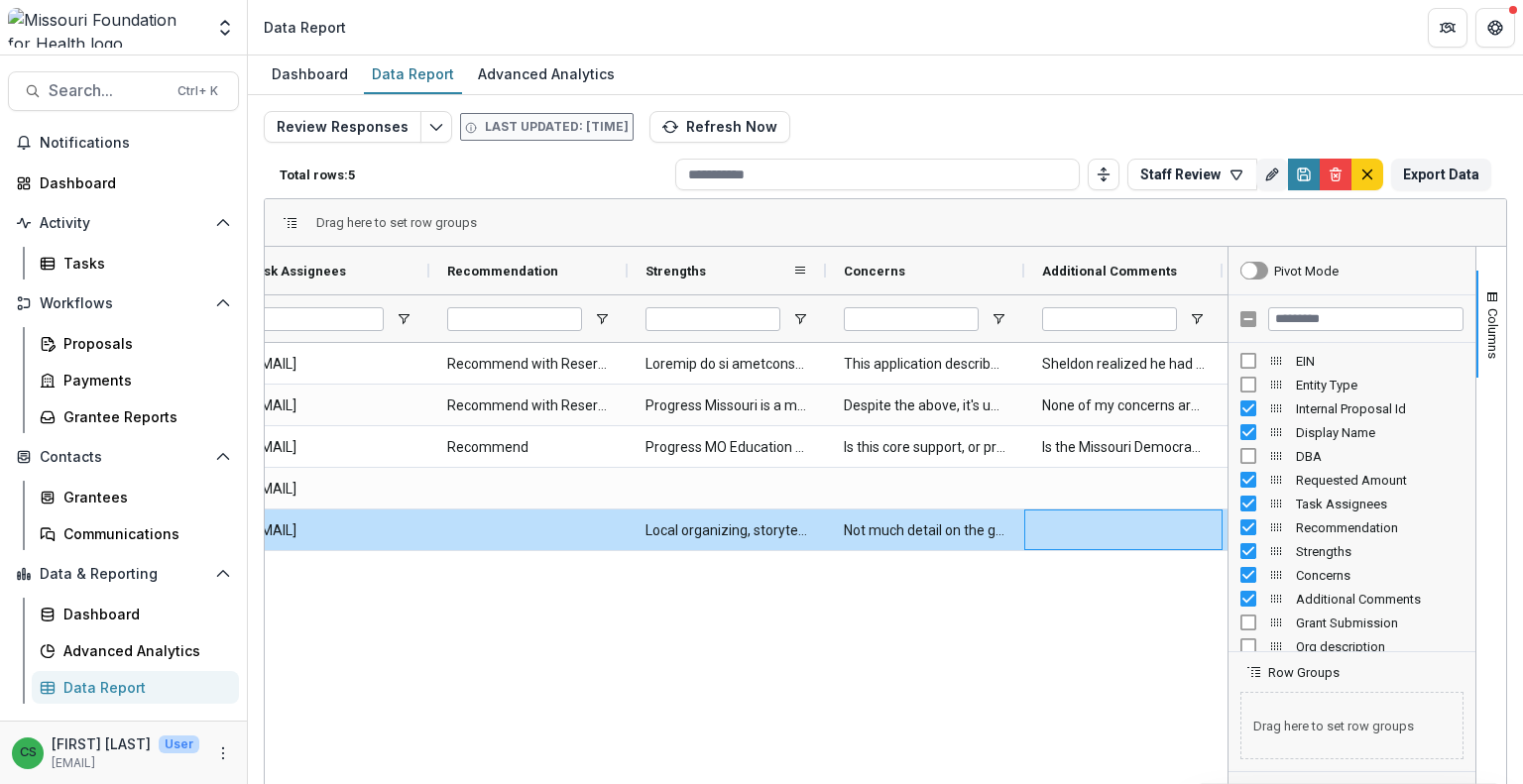 click on "Strengths" at bounding box center (719, 271) 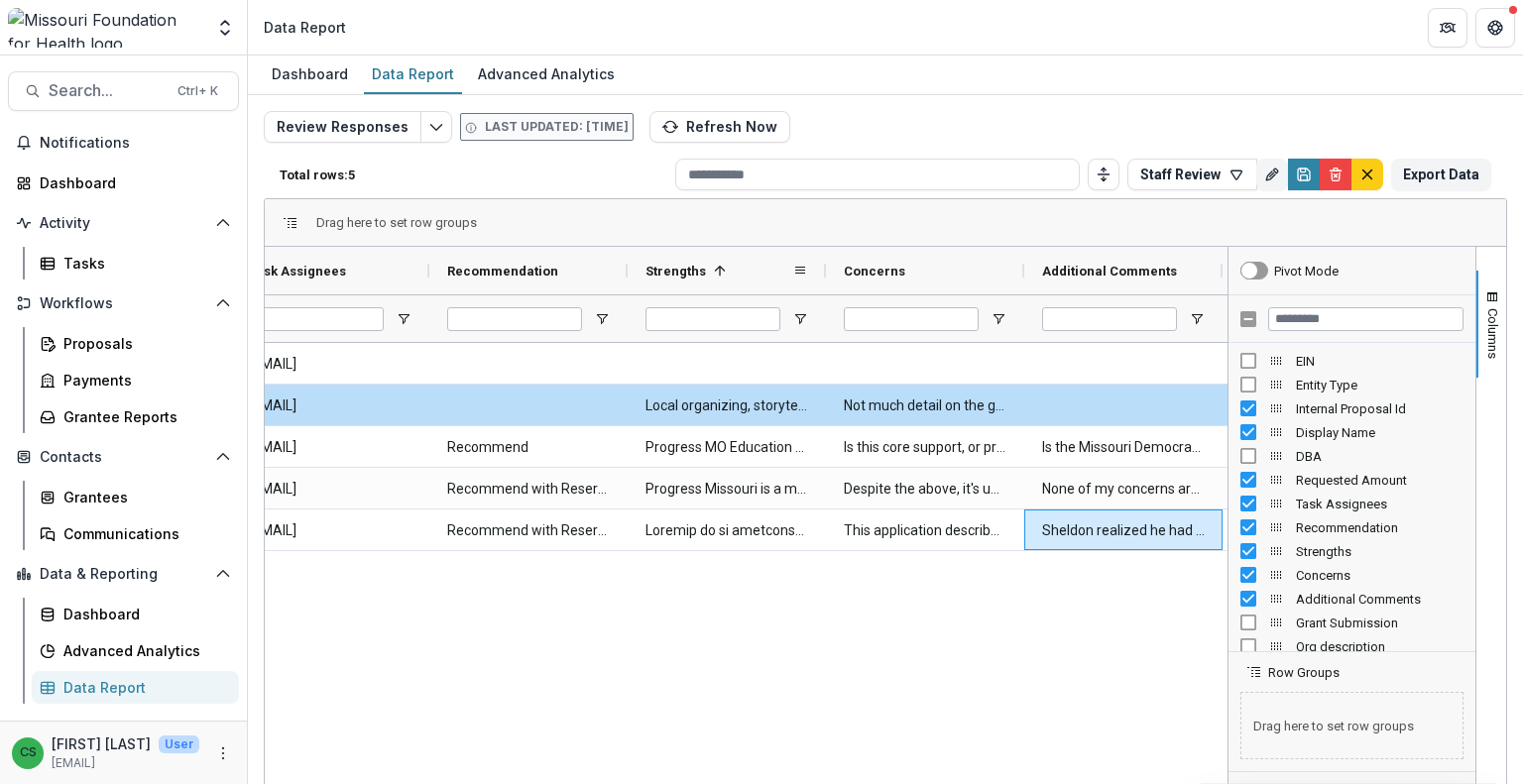 click on "Strengths
1" at bounding box center (719, 271) 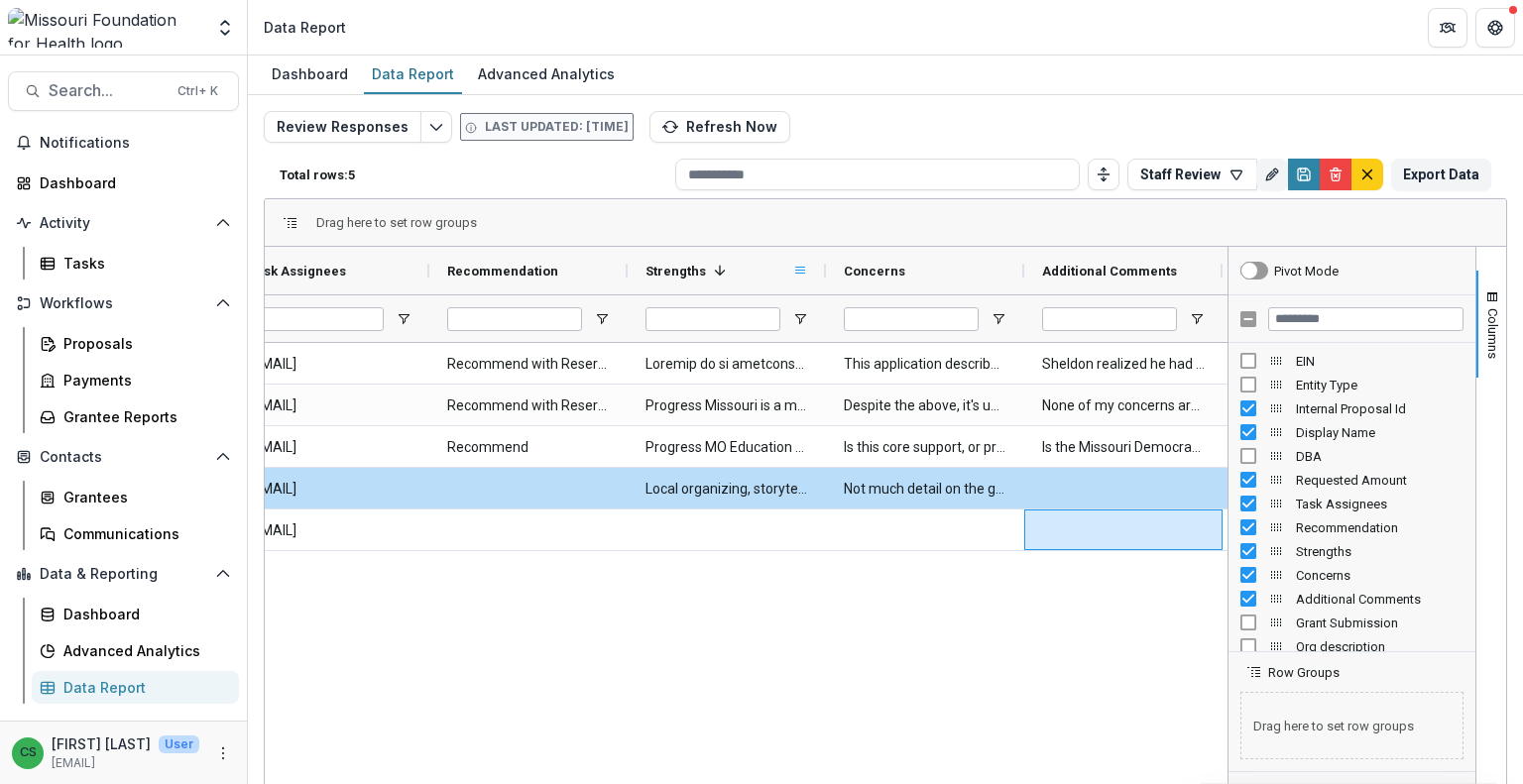 click at bounding box center [800, 271] 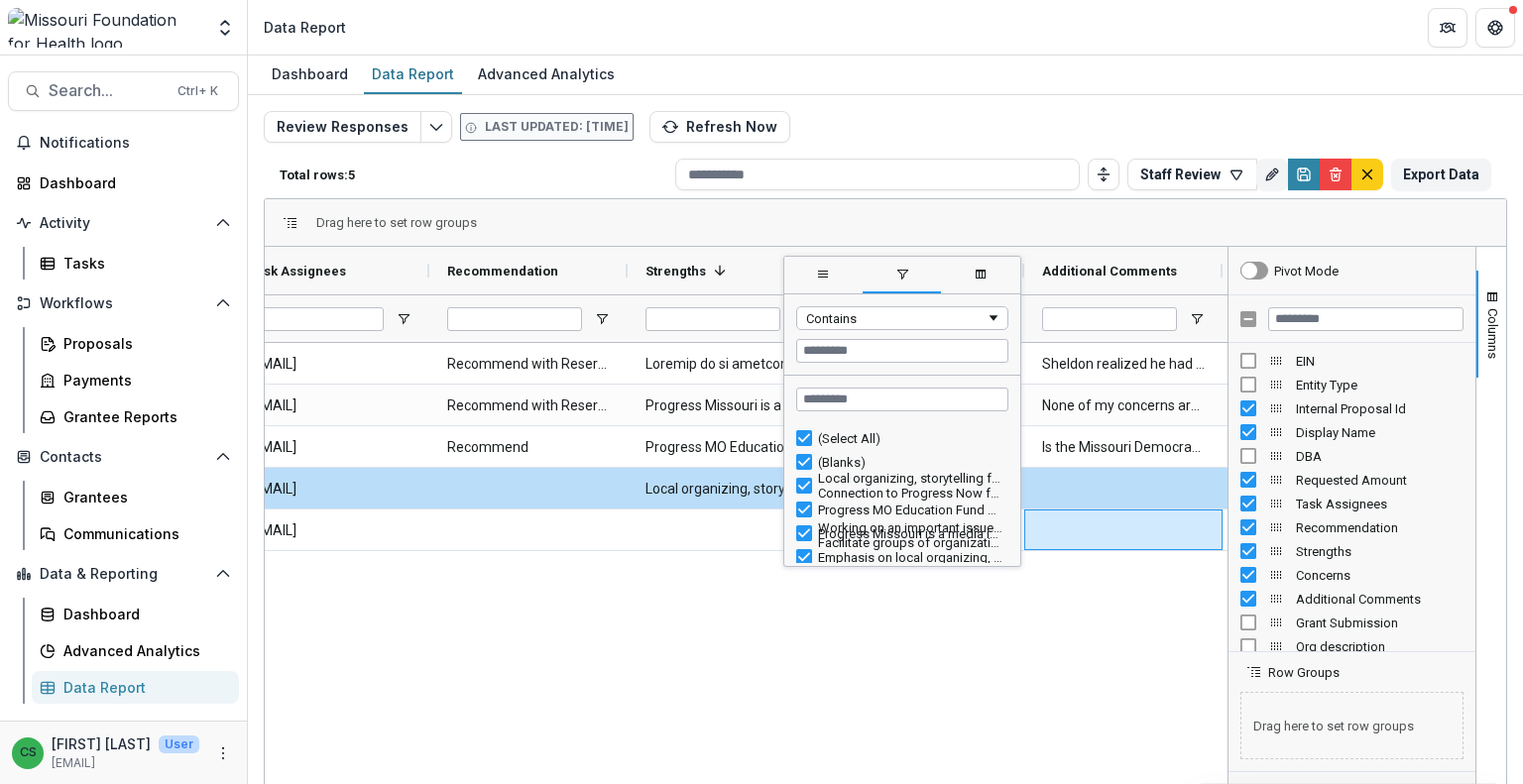 click at bounding box center [981, 275] 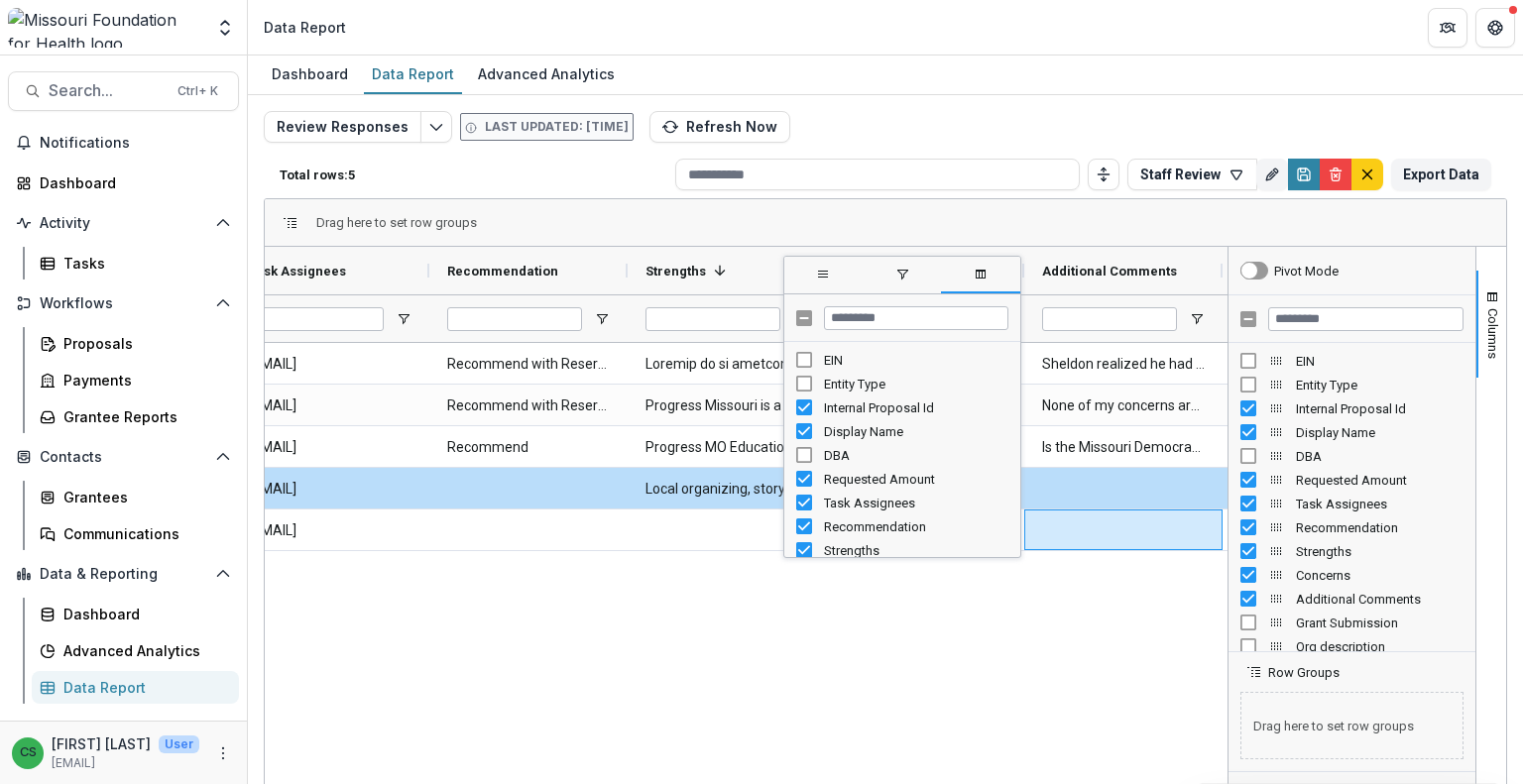 click at bounding box center (823, 275) 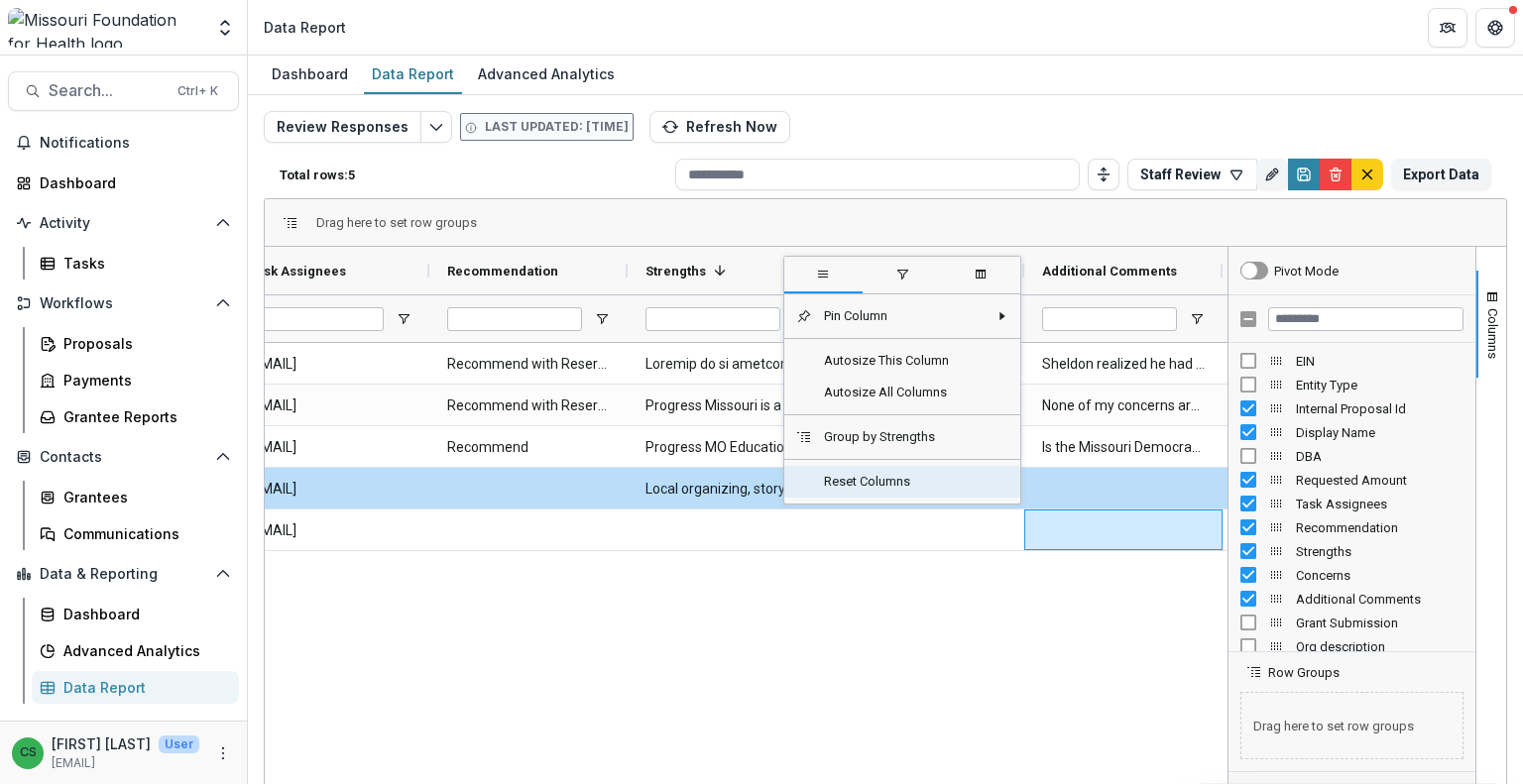 click on "Reset Columns" at bounding box center (899, 482) 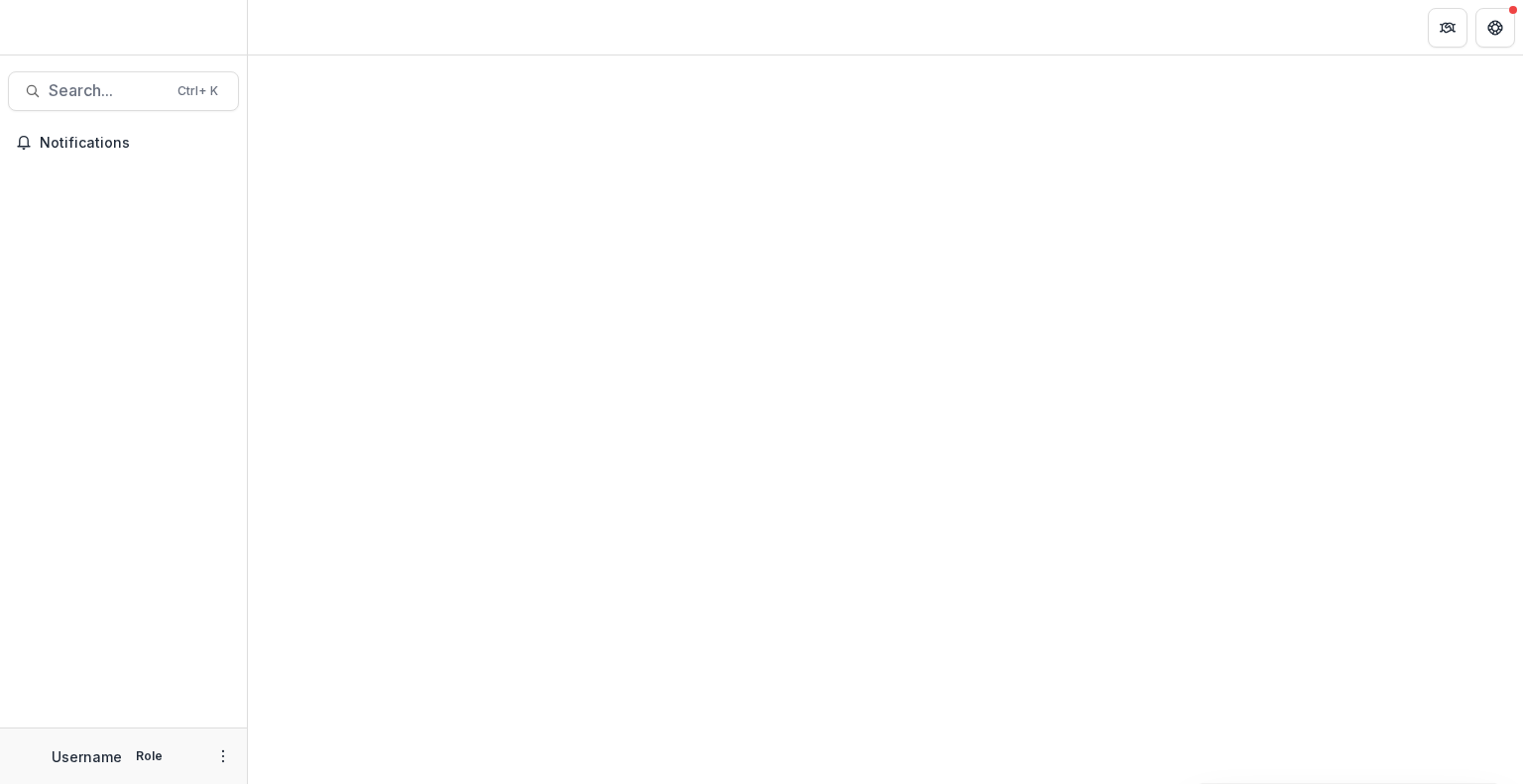 scroll, scrollTop: 0, scrollLeft: 0, axis: both 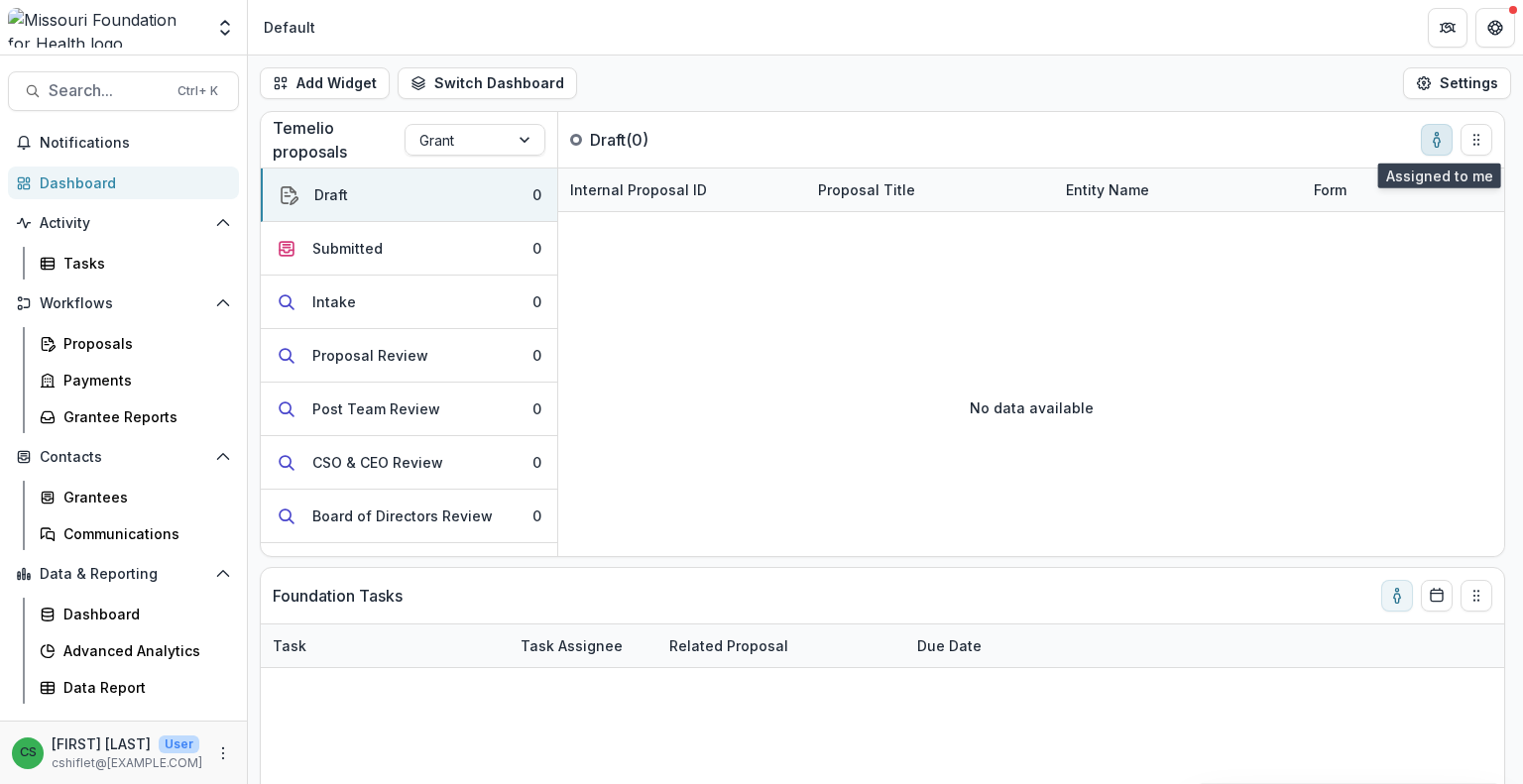 click 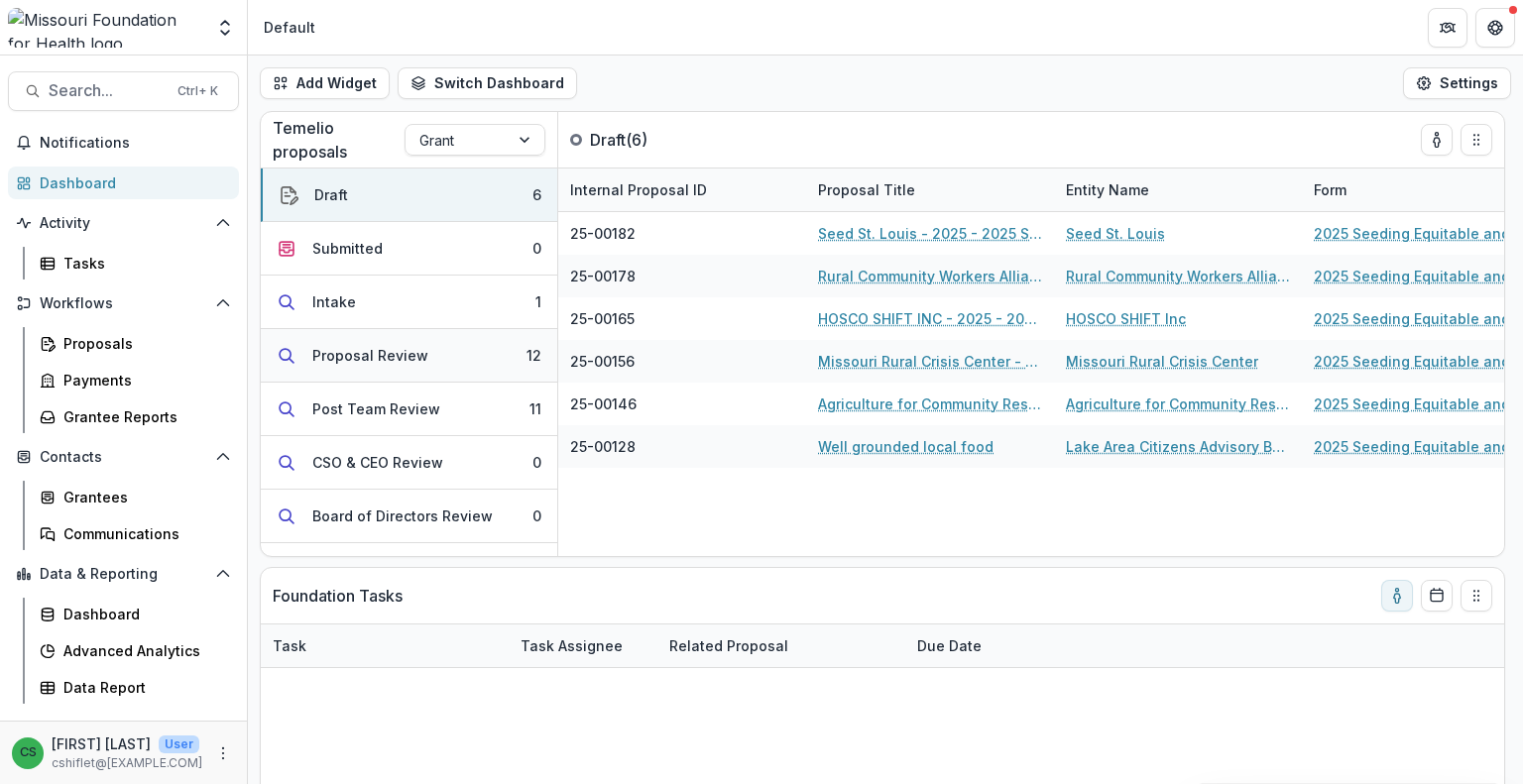 click on "Proposal Review 12" at bounding box center [409, 356] 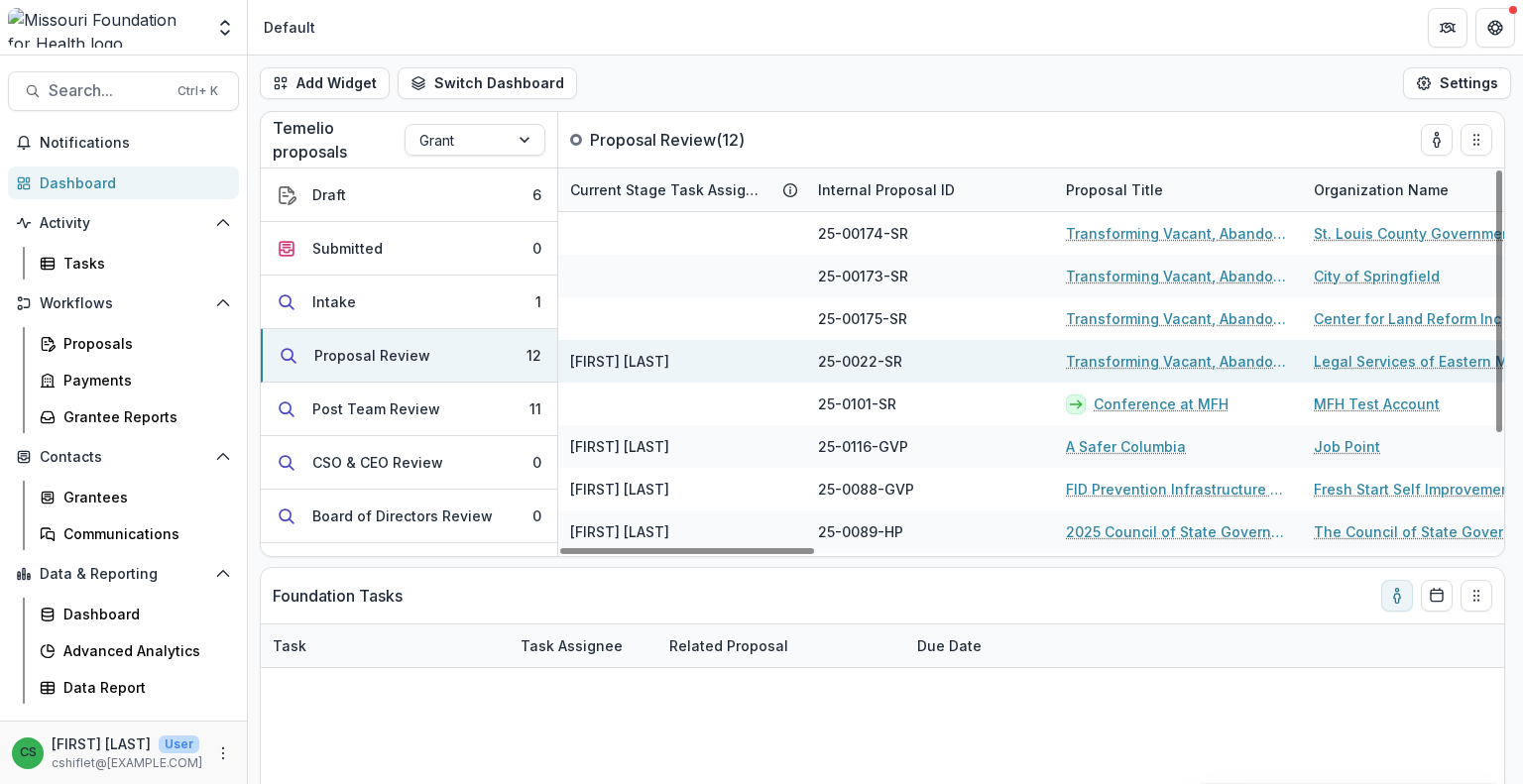 scroll, scrollTop: 167, scrollLeft: 0, axis: vertical 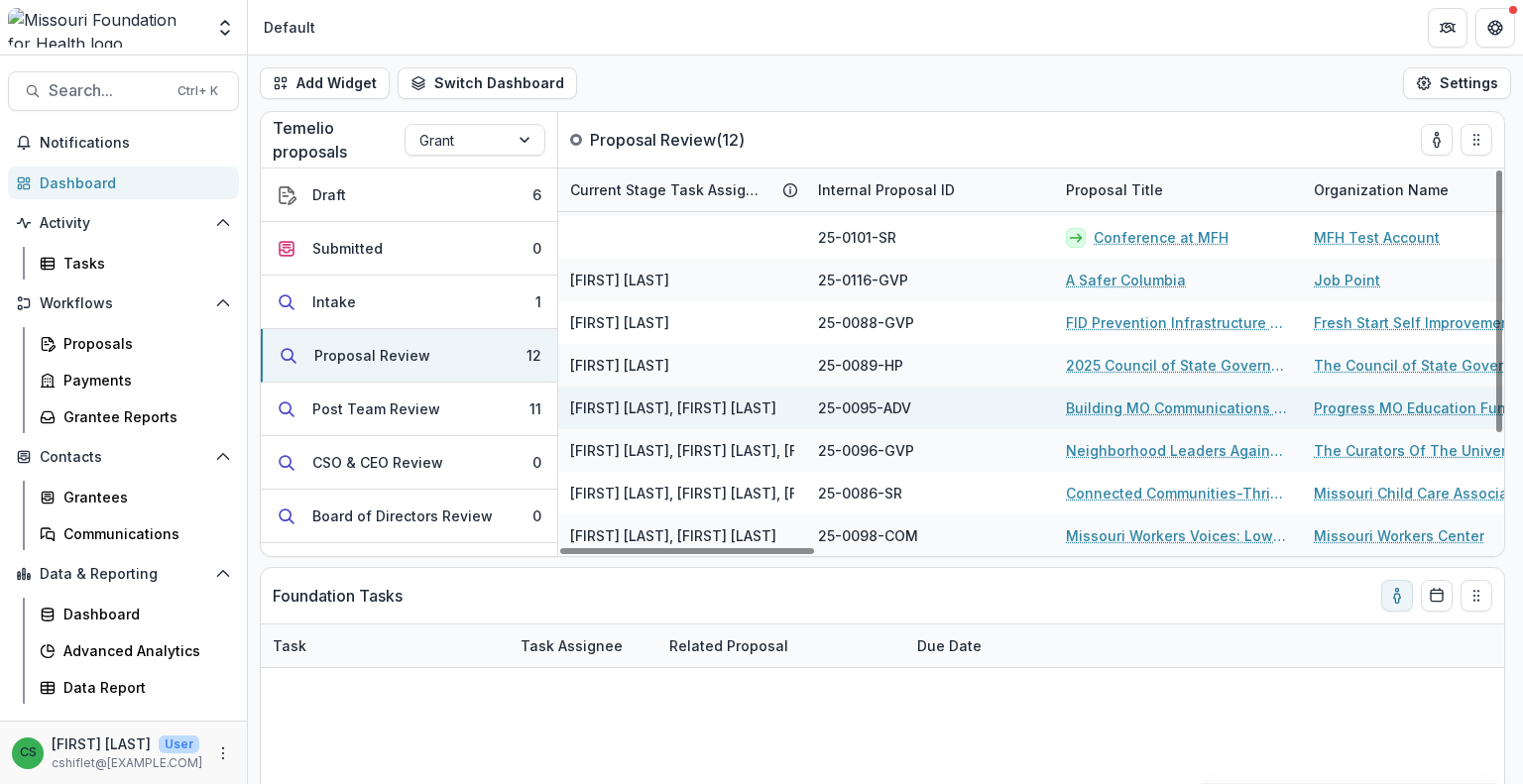 click on "Building MO Communications Infrastructure" at bounding box center (1178, 407) 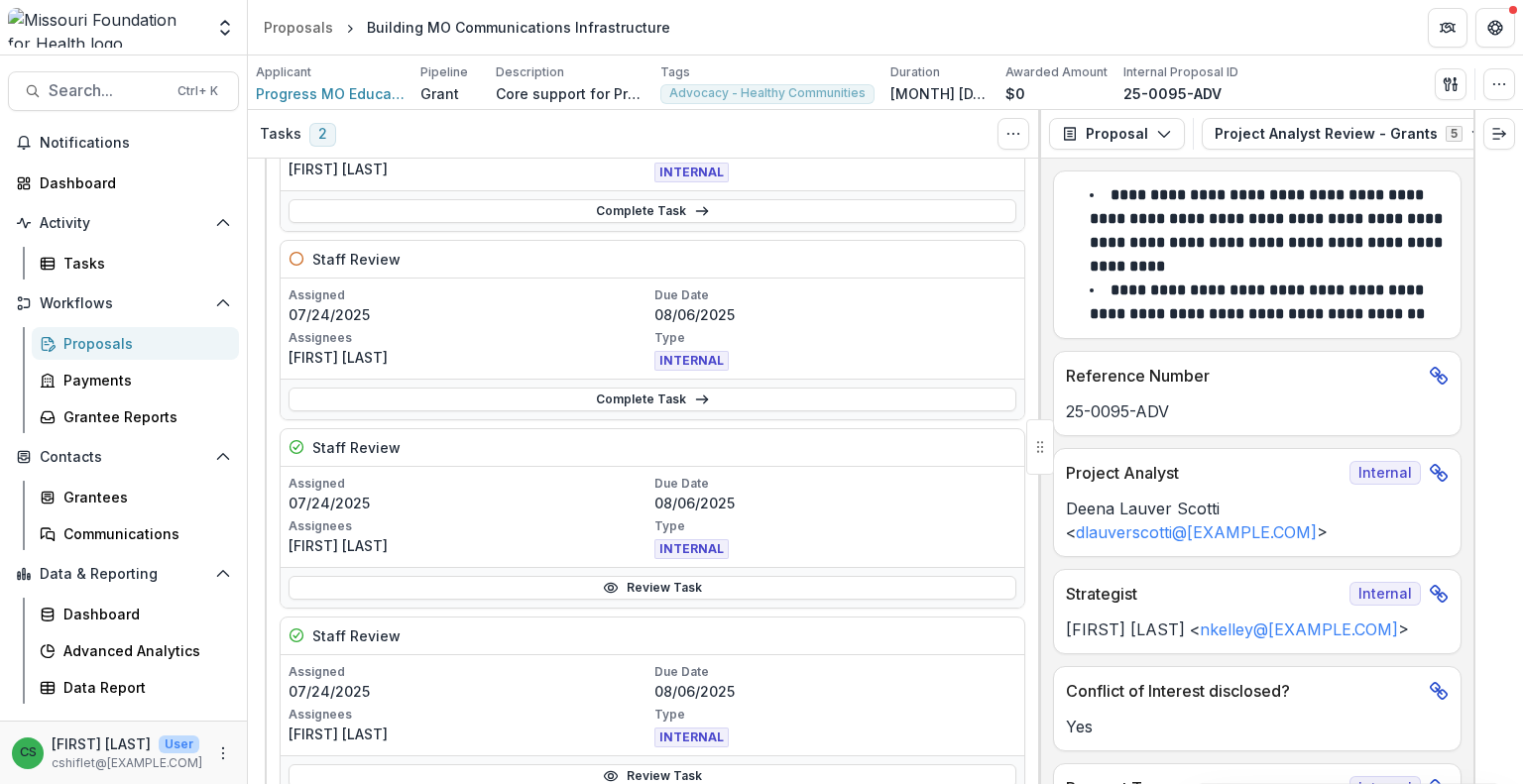 scroll, scrollTop: 198, scrollLeft: 0, axis: vertical 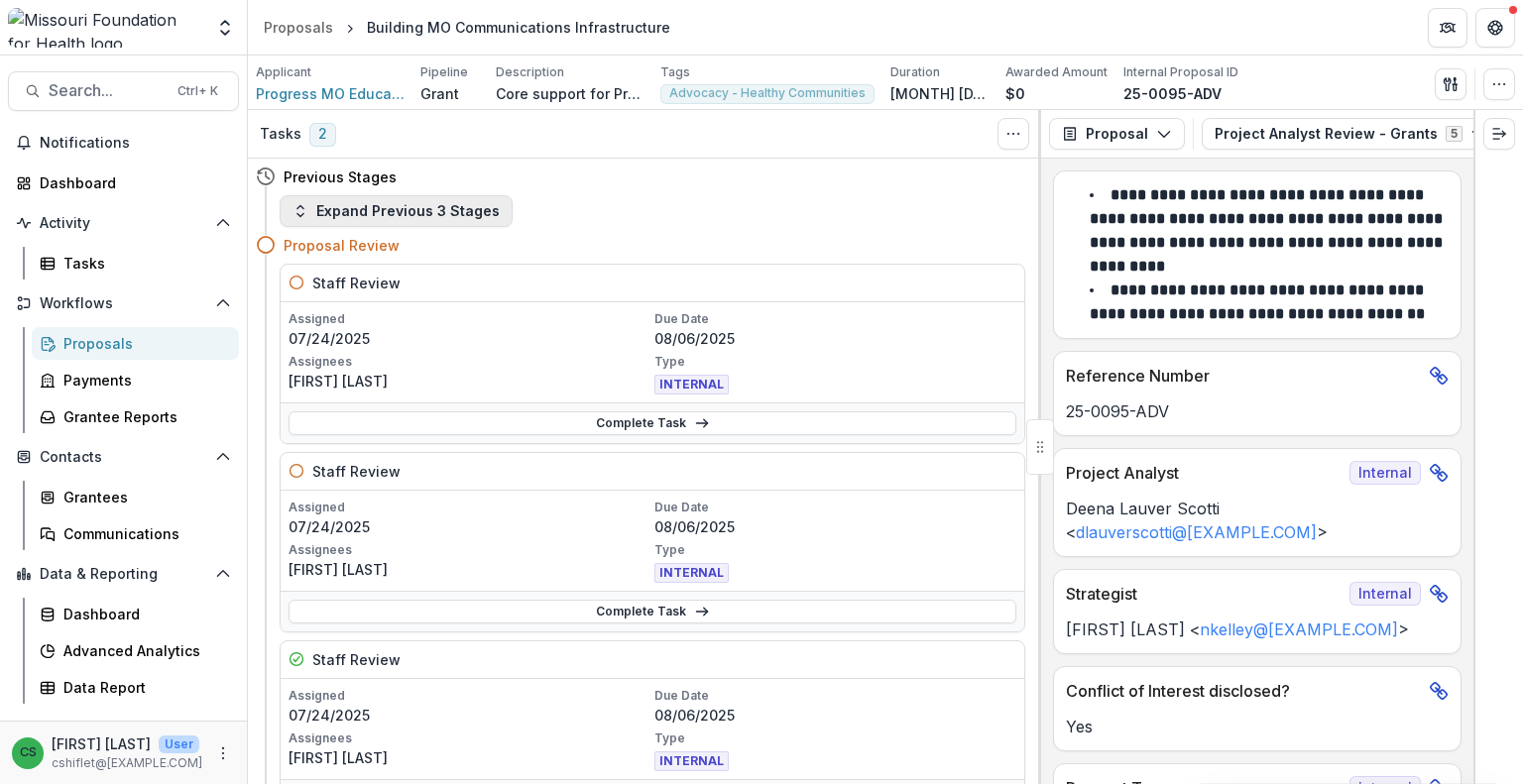 click on "Expand Previous 3 Stages" at bounding box center [396, 211] 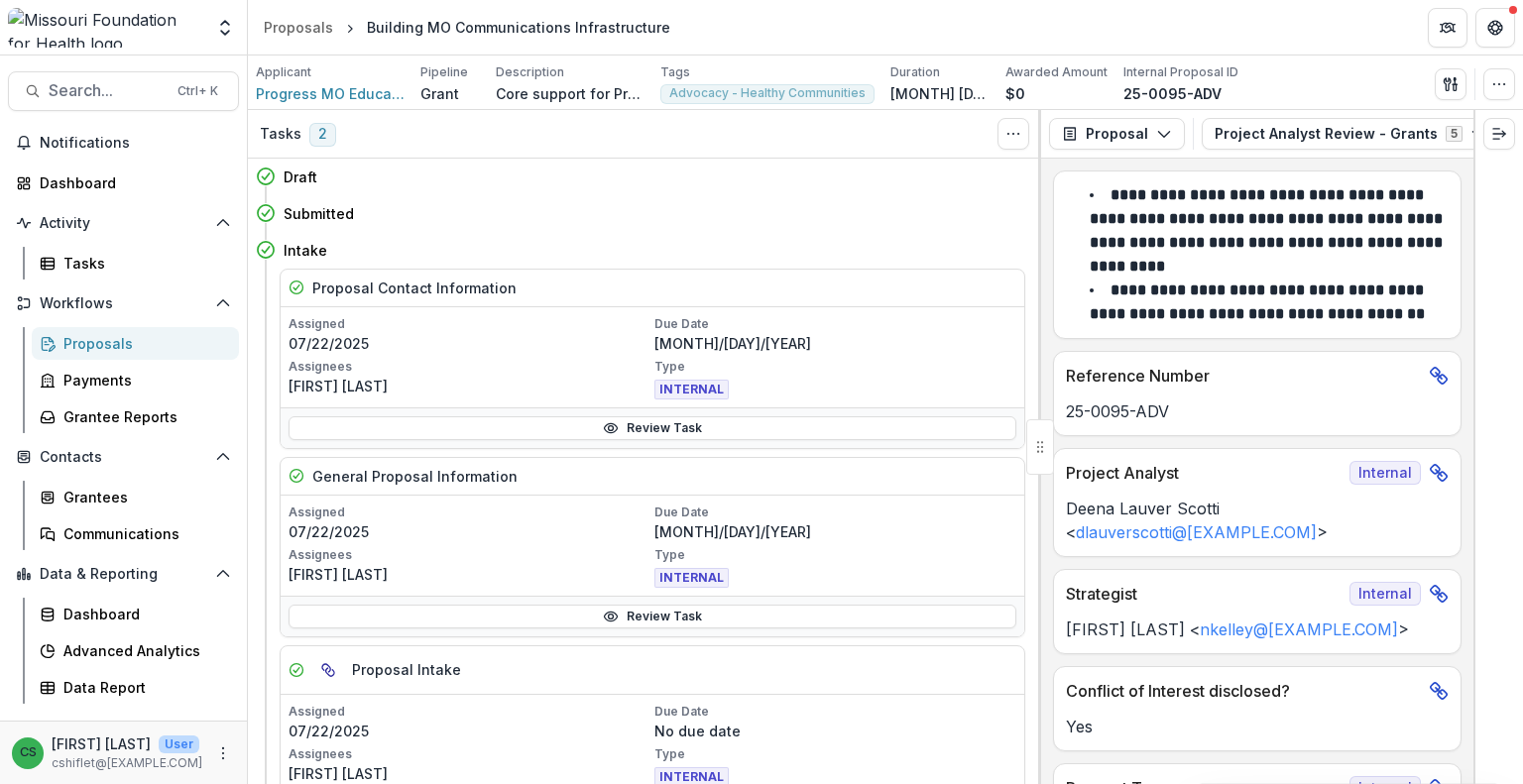scroll, scrollTop: 496, scrollLeft: 0, axis: vertical 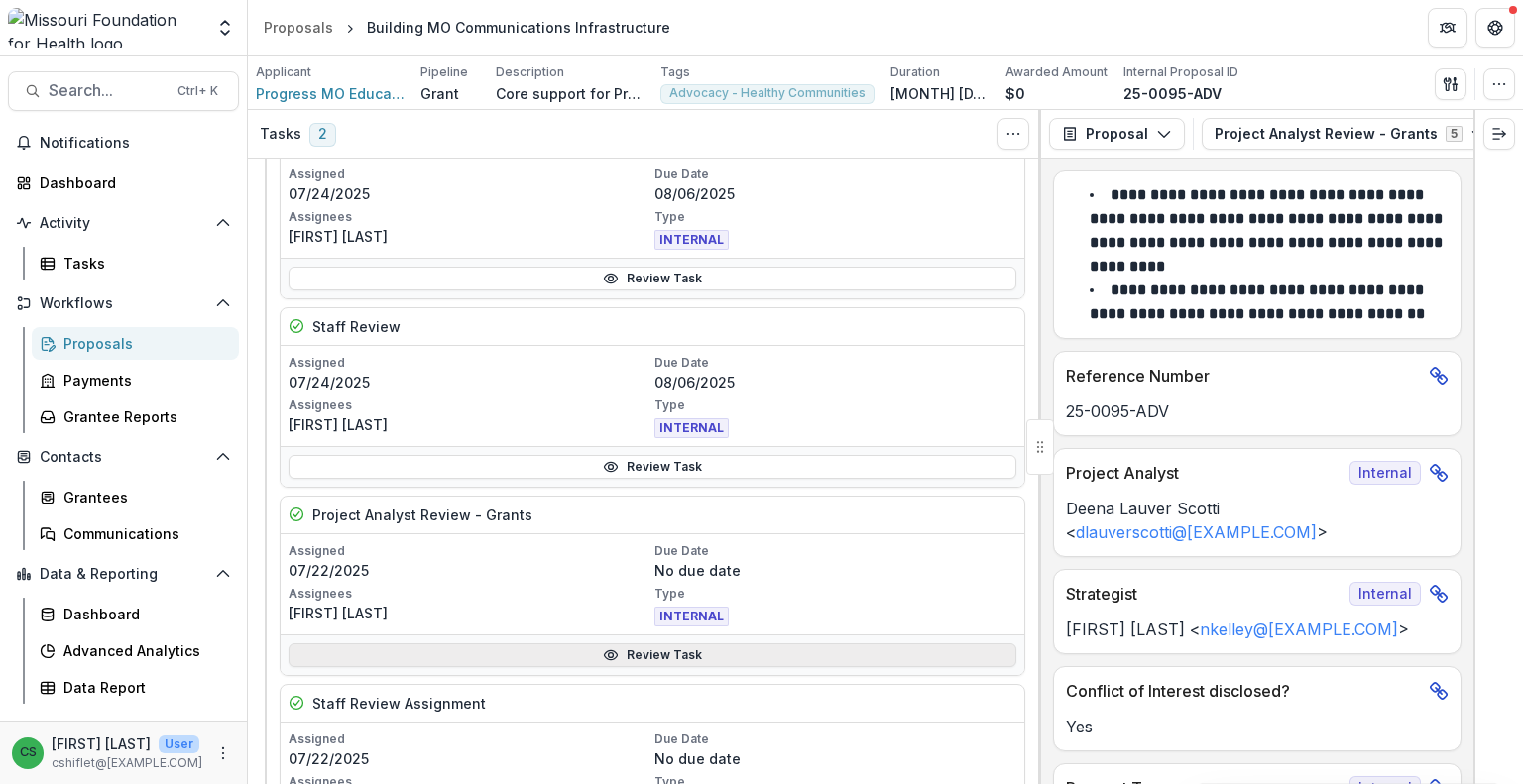 click 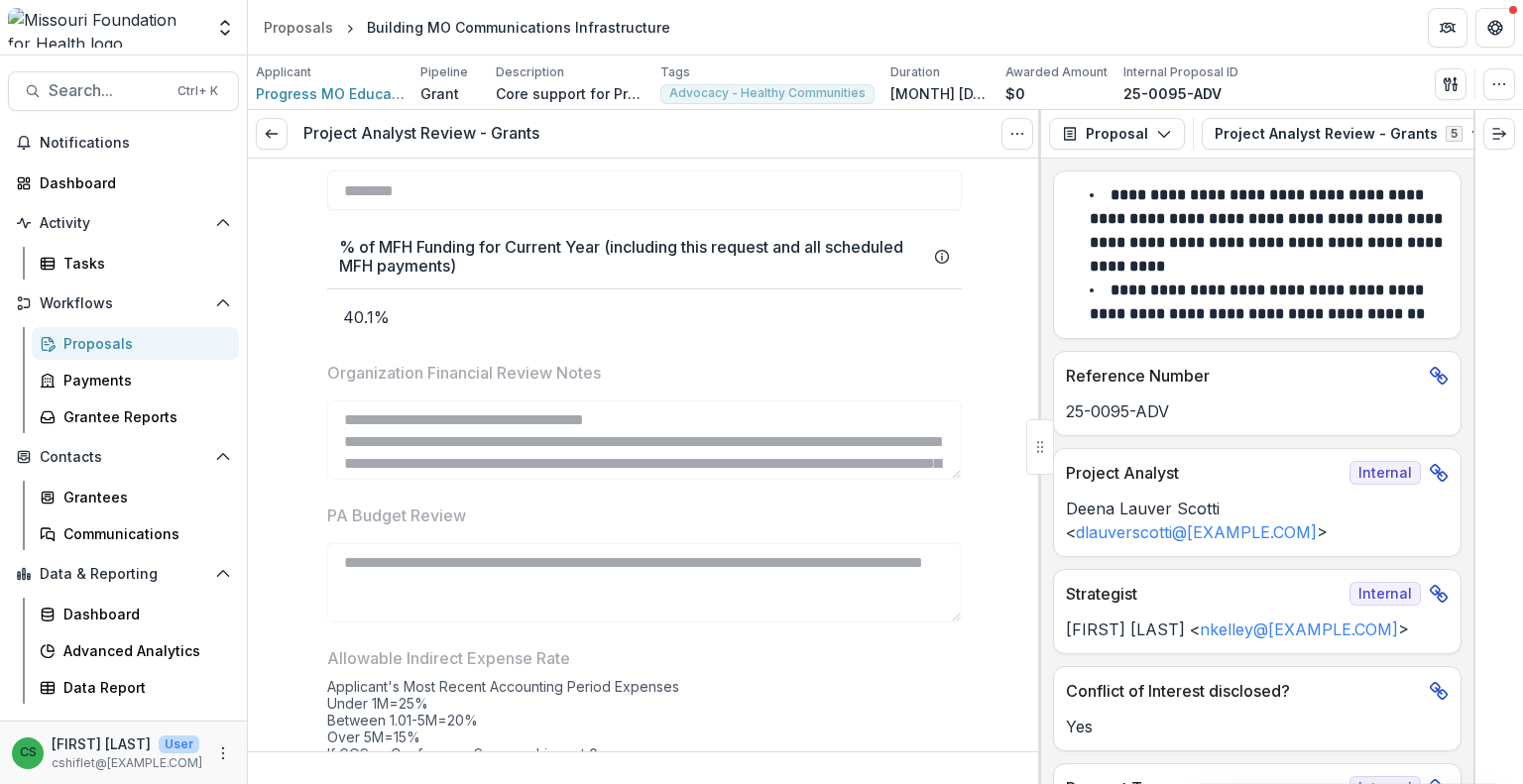 scroll, scrollTop: 3172, scrollLeft: 0, axis: vertical 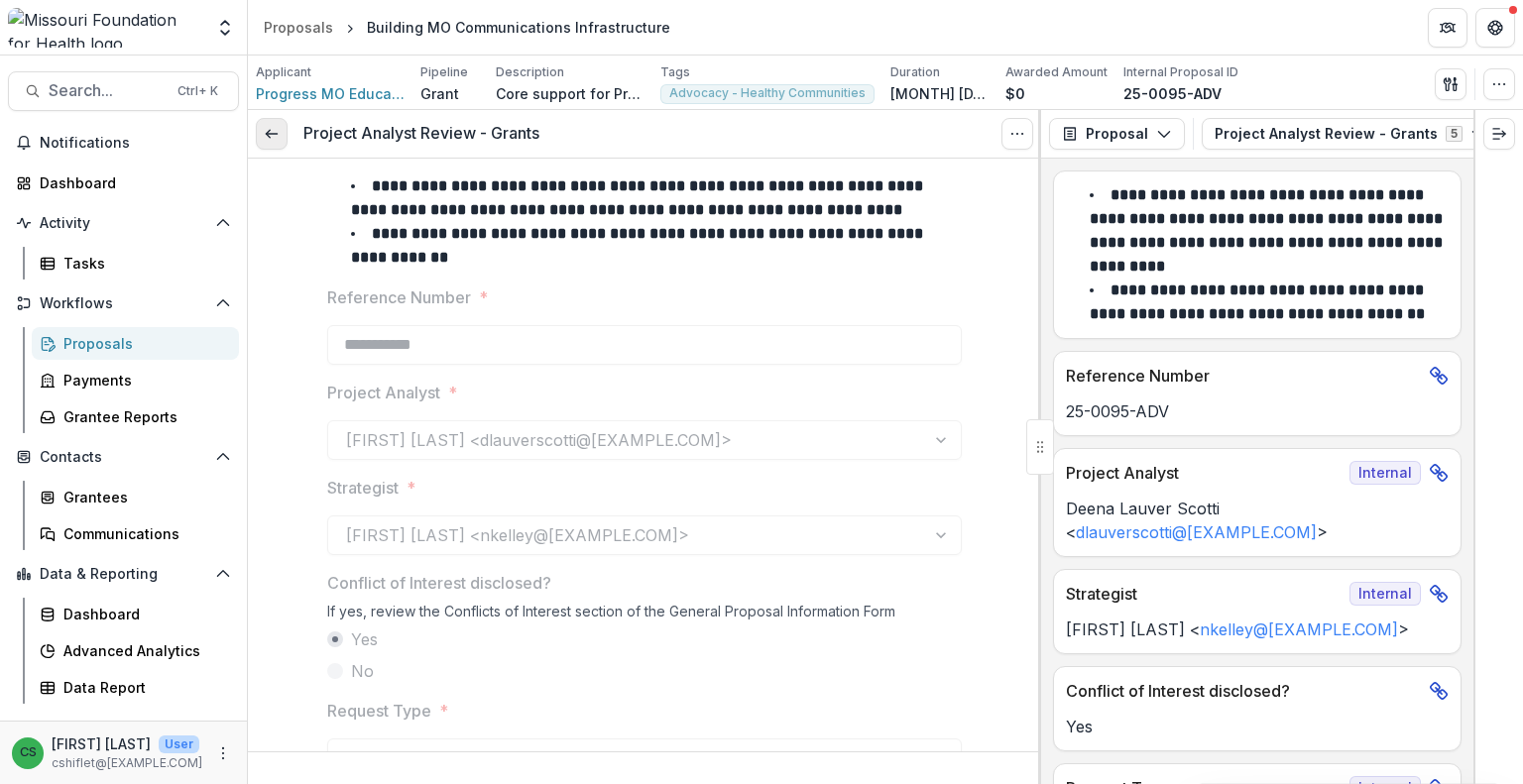 click 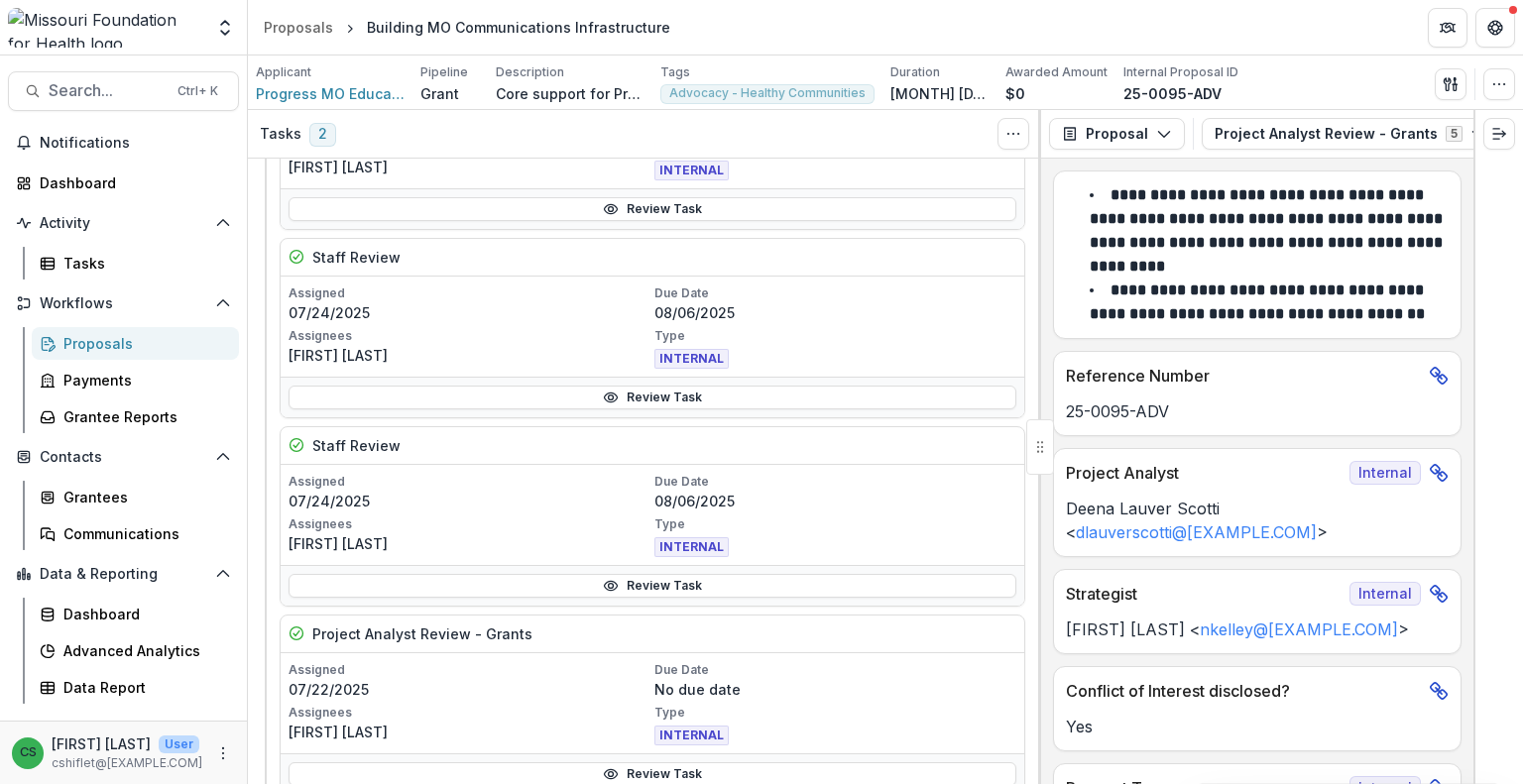 scroll, scrollTop: 595, scrollLeft: 0, axis: vertical 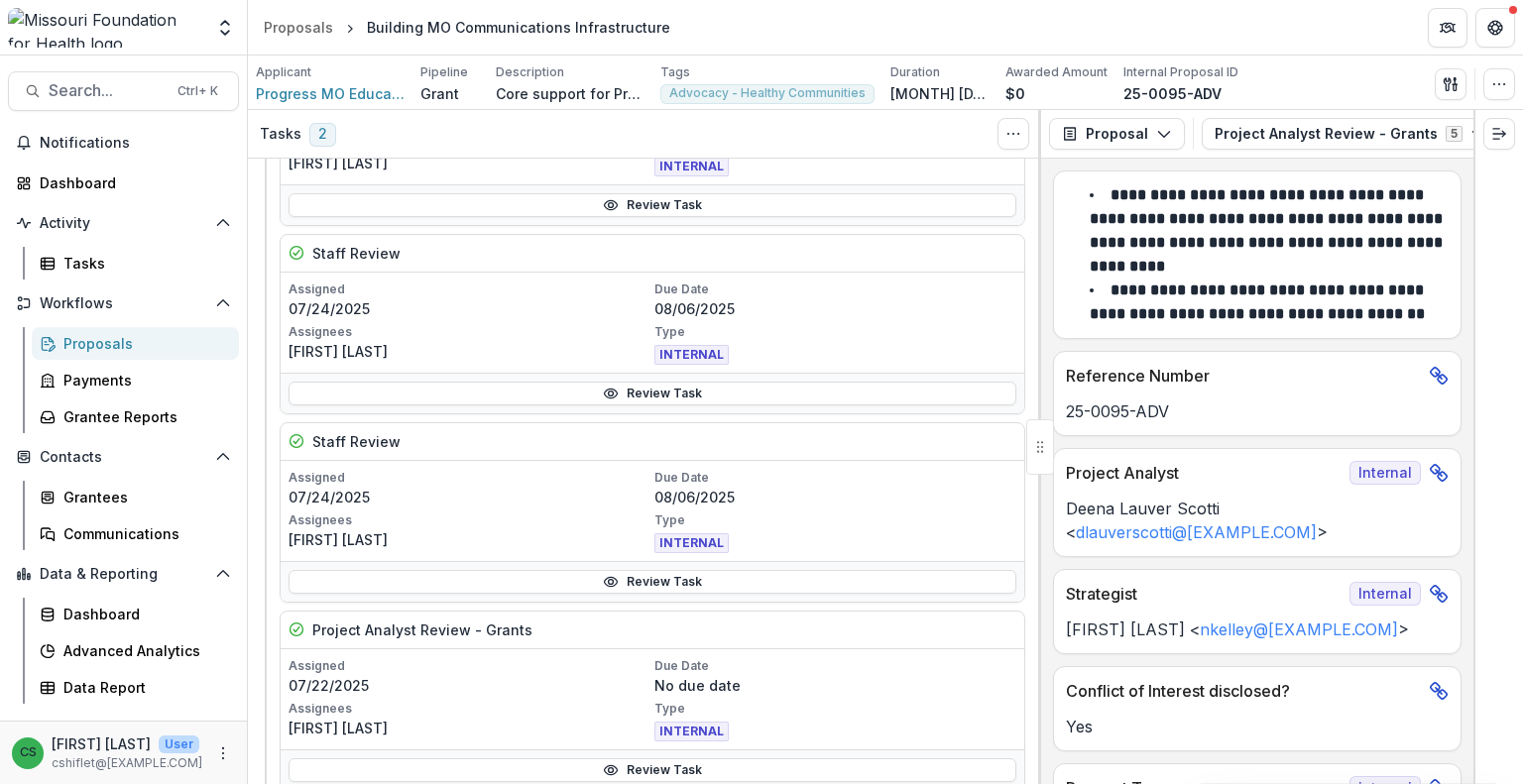 click on "Assigned [DATE] Due Date [DATE] Assignees [FIRST] [LAST] Type INTERNAL" at bounding box center [652, 322] 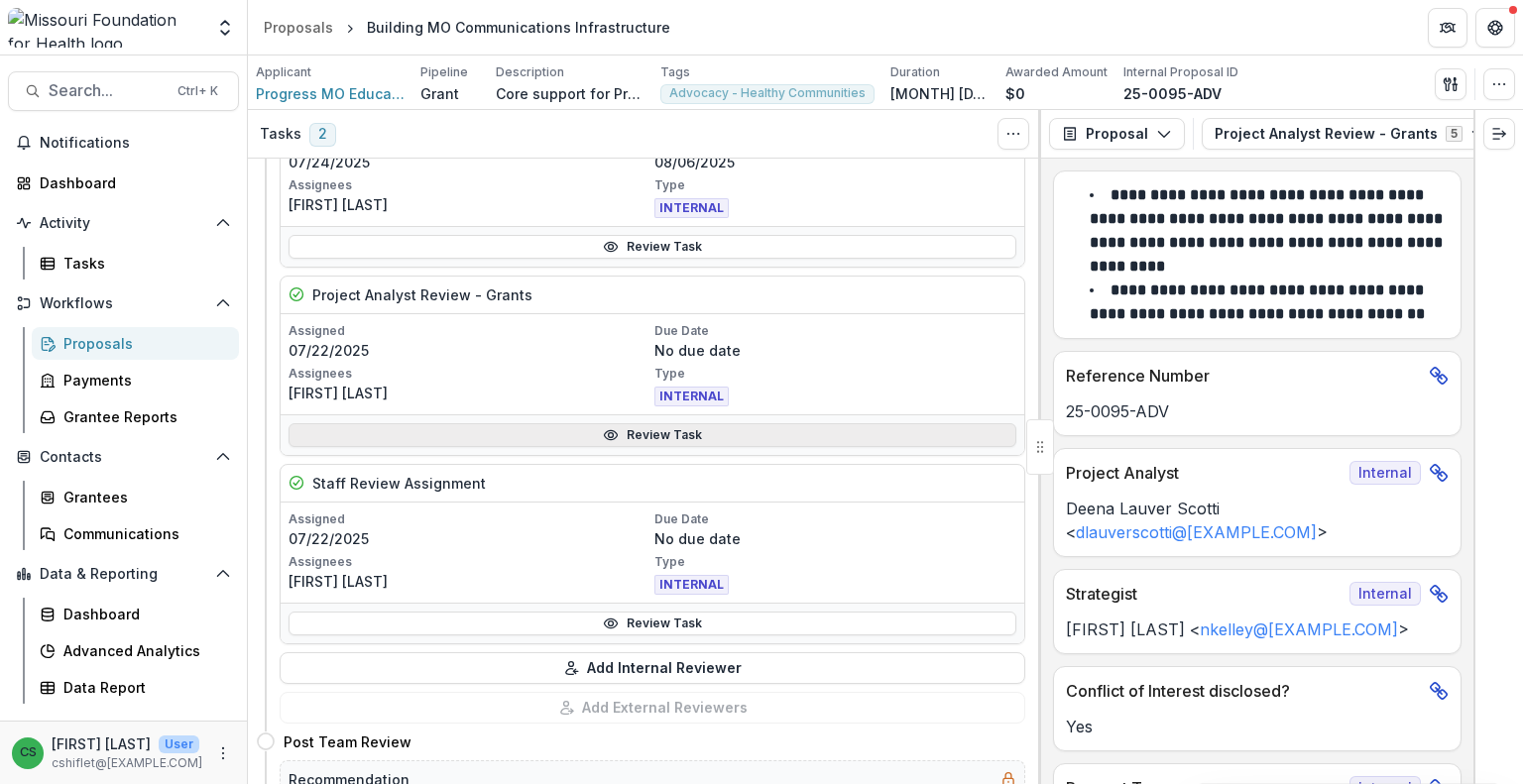 scroll, scrollTop: 932, scrollLeft: 0, axis: vertical 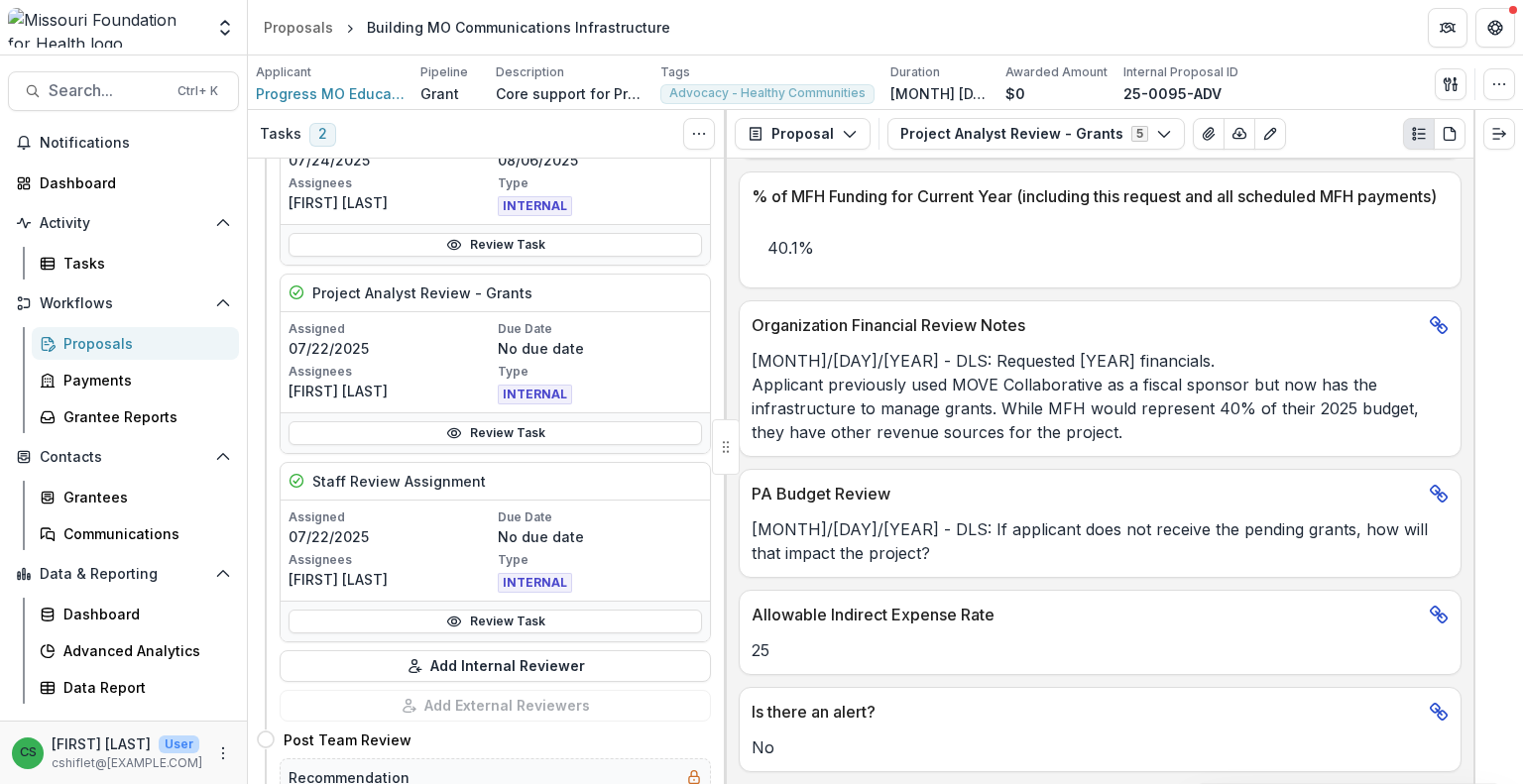 click on "Assigned [DATE] Due Date No due date Assignees [FIRST] [LAST] Type INTERNAL" at bounding box center (495, 550) 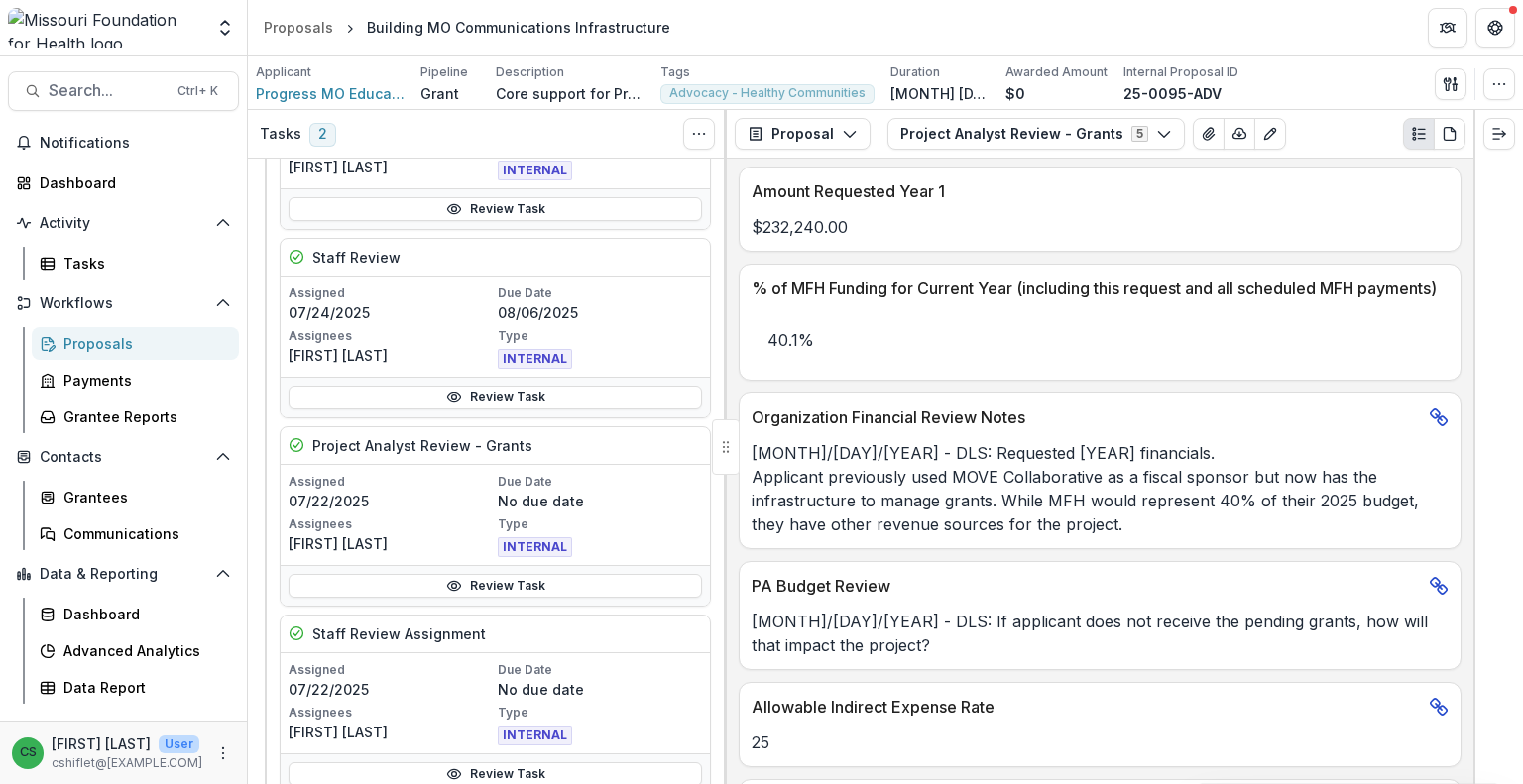 scroll, scrollTop: 733, scrollLeft: 0, axis: vertical 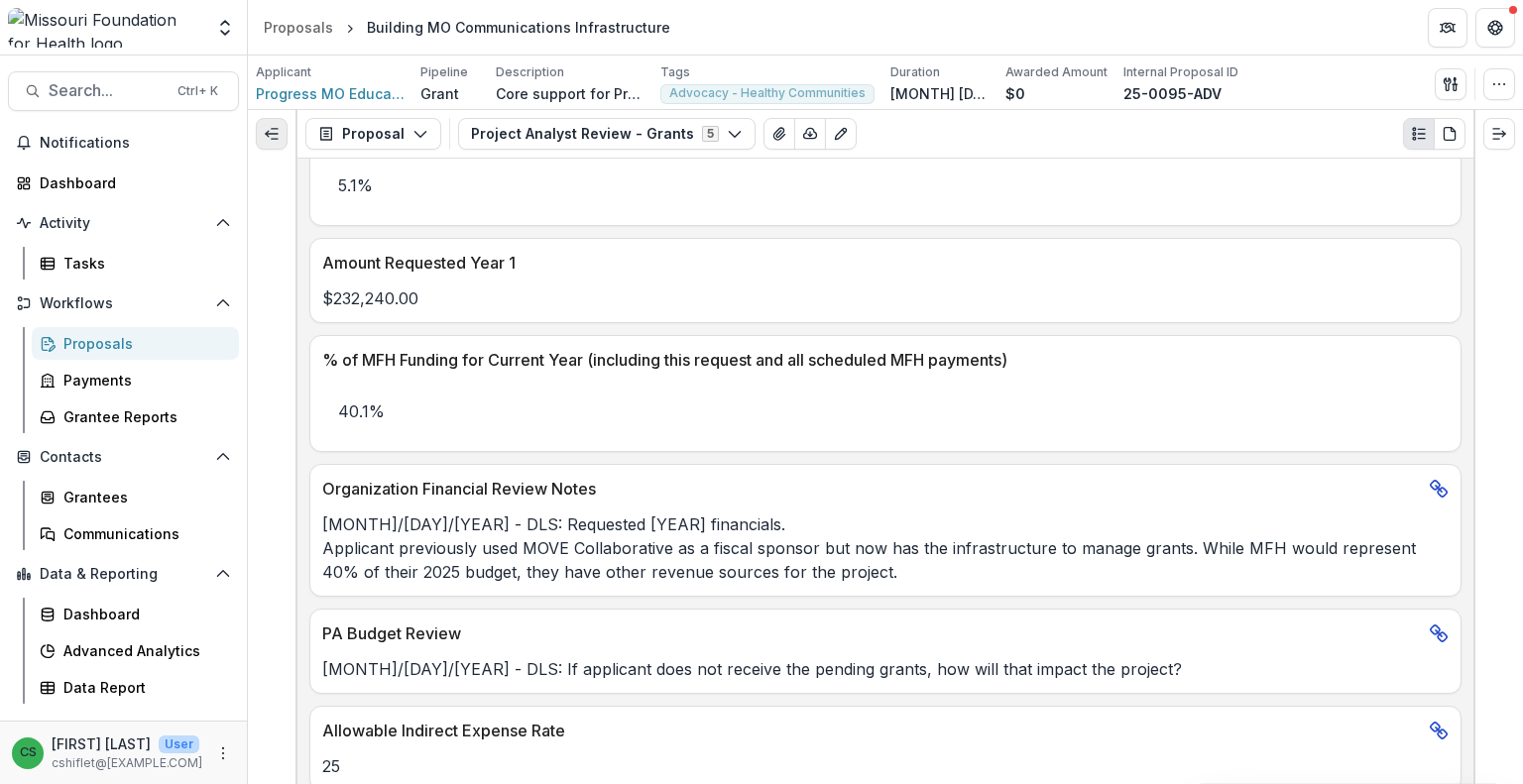 click 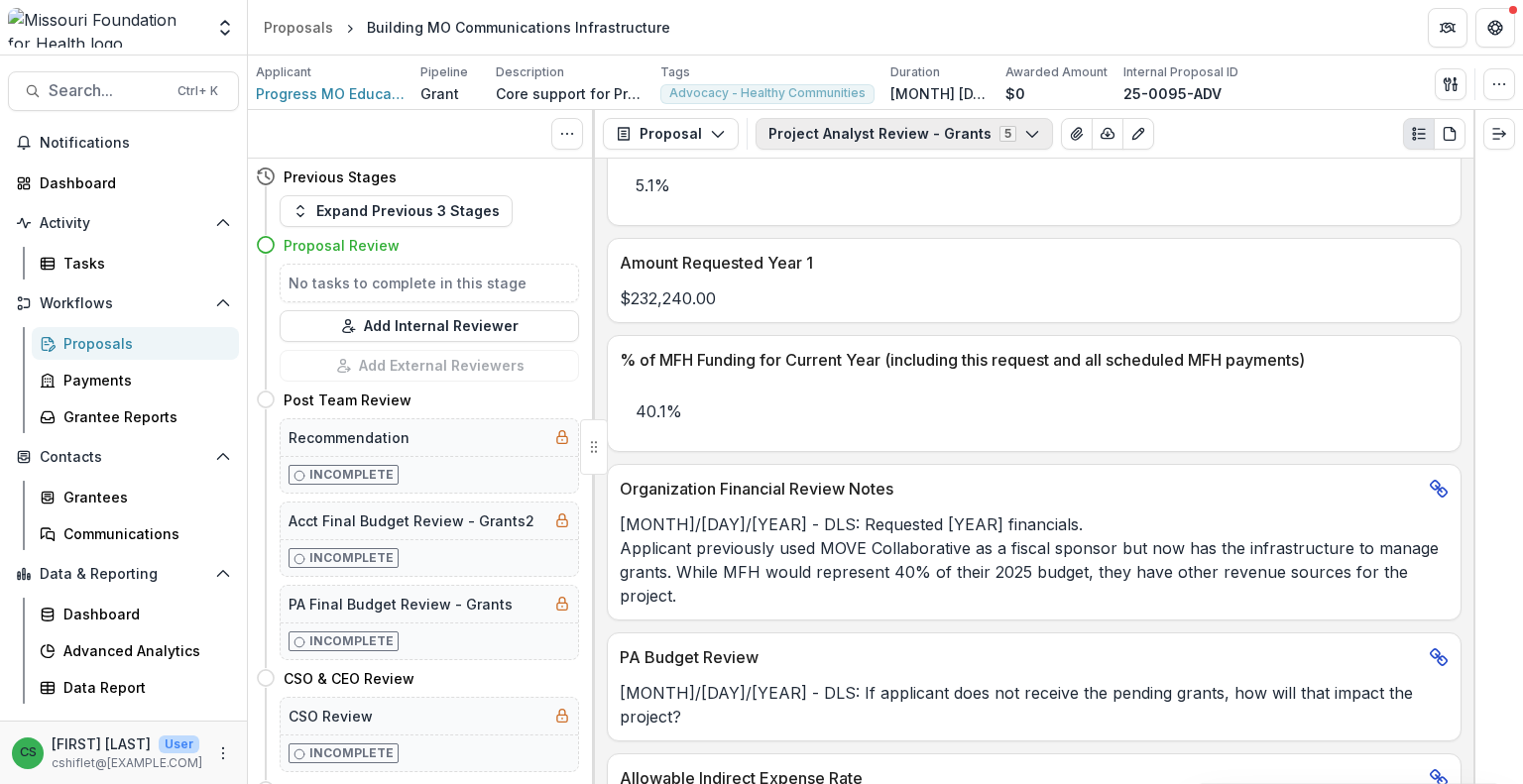 click on "Project Analyst Review - Grants 5" at bounding box center [904, 134] 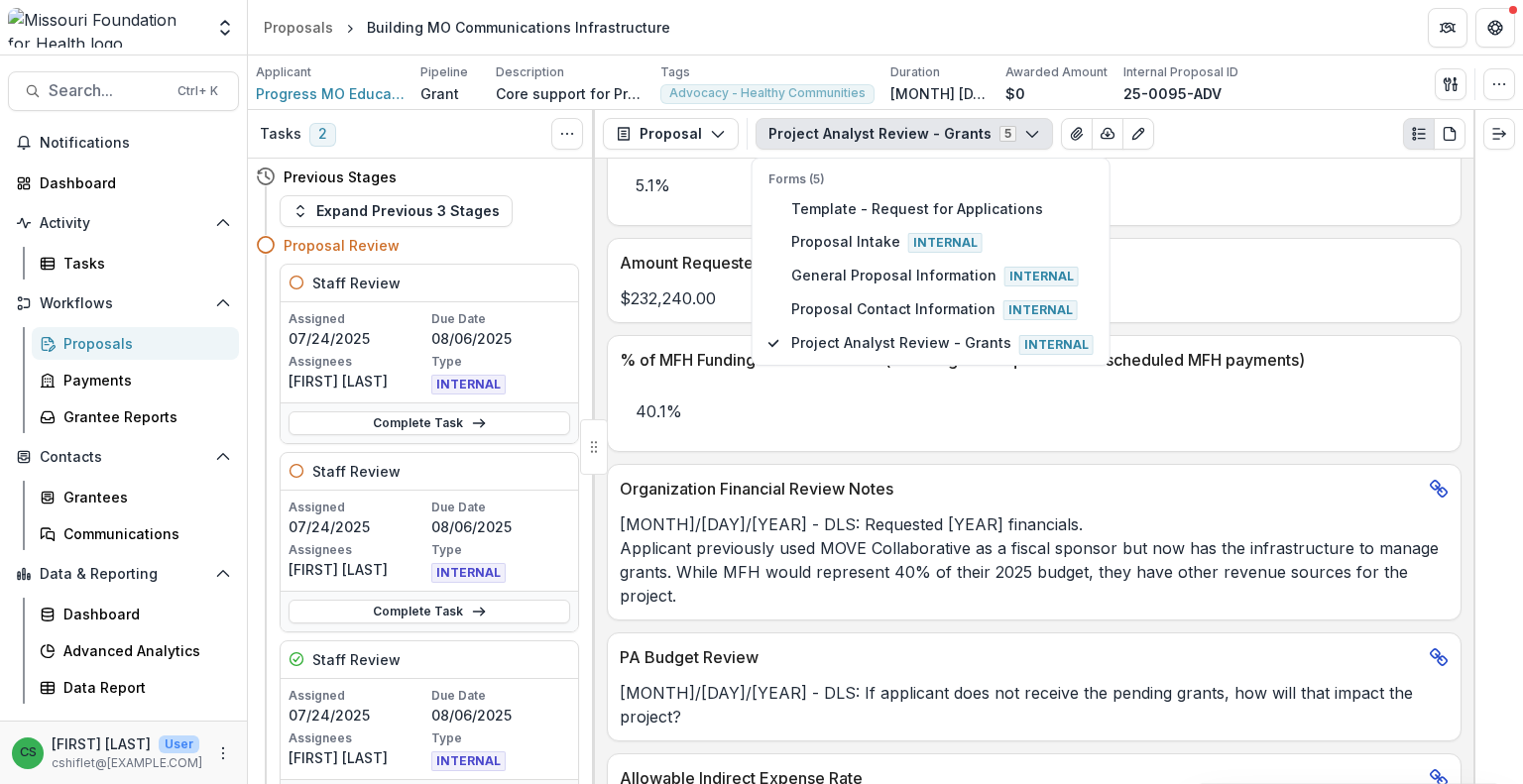 click on "5.1%" at bounding box center (1034, 185) 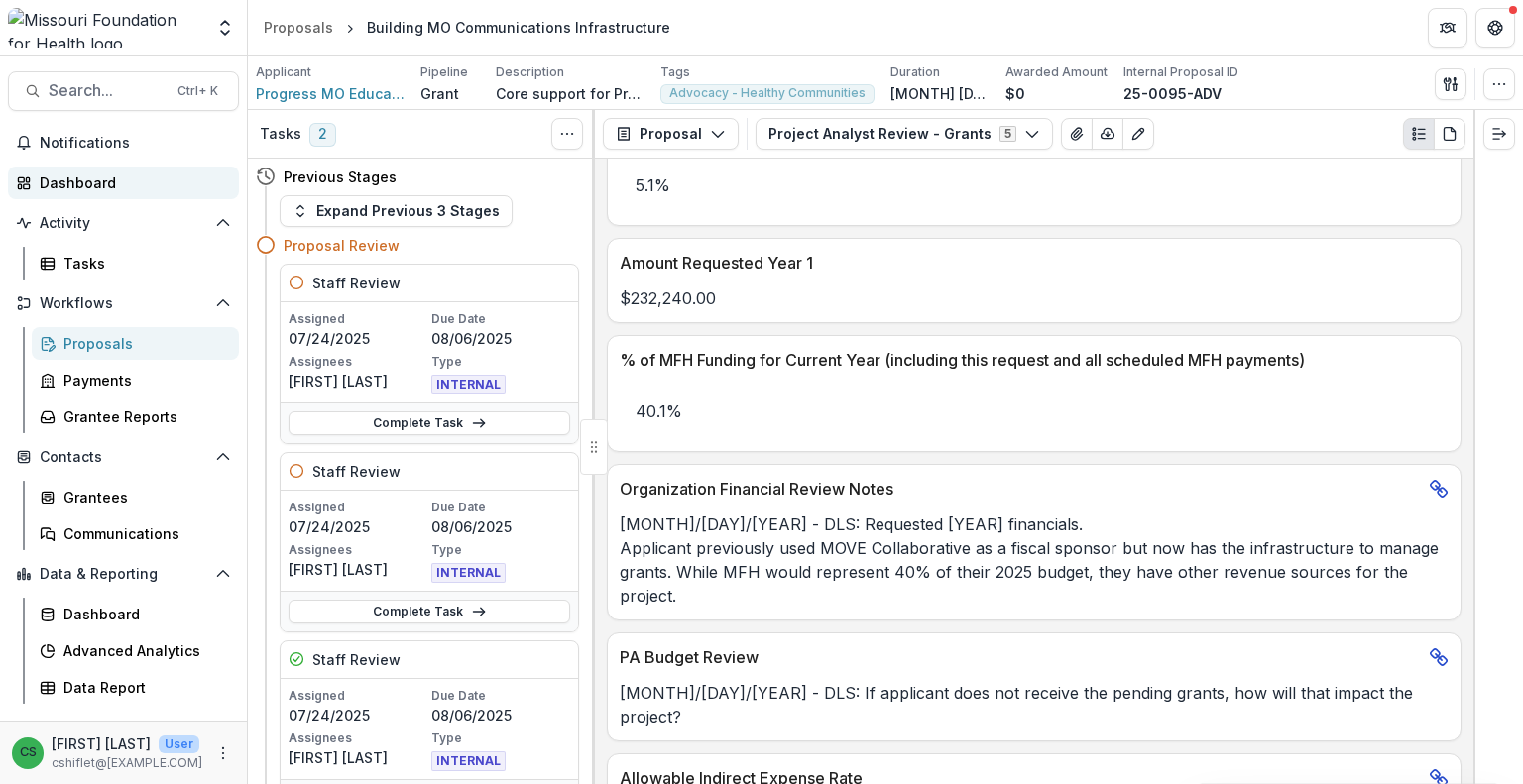 click on "Dashboard" at bounding box center [123, 182] 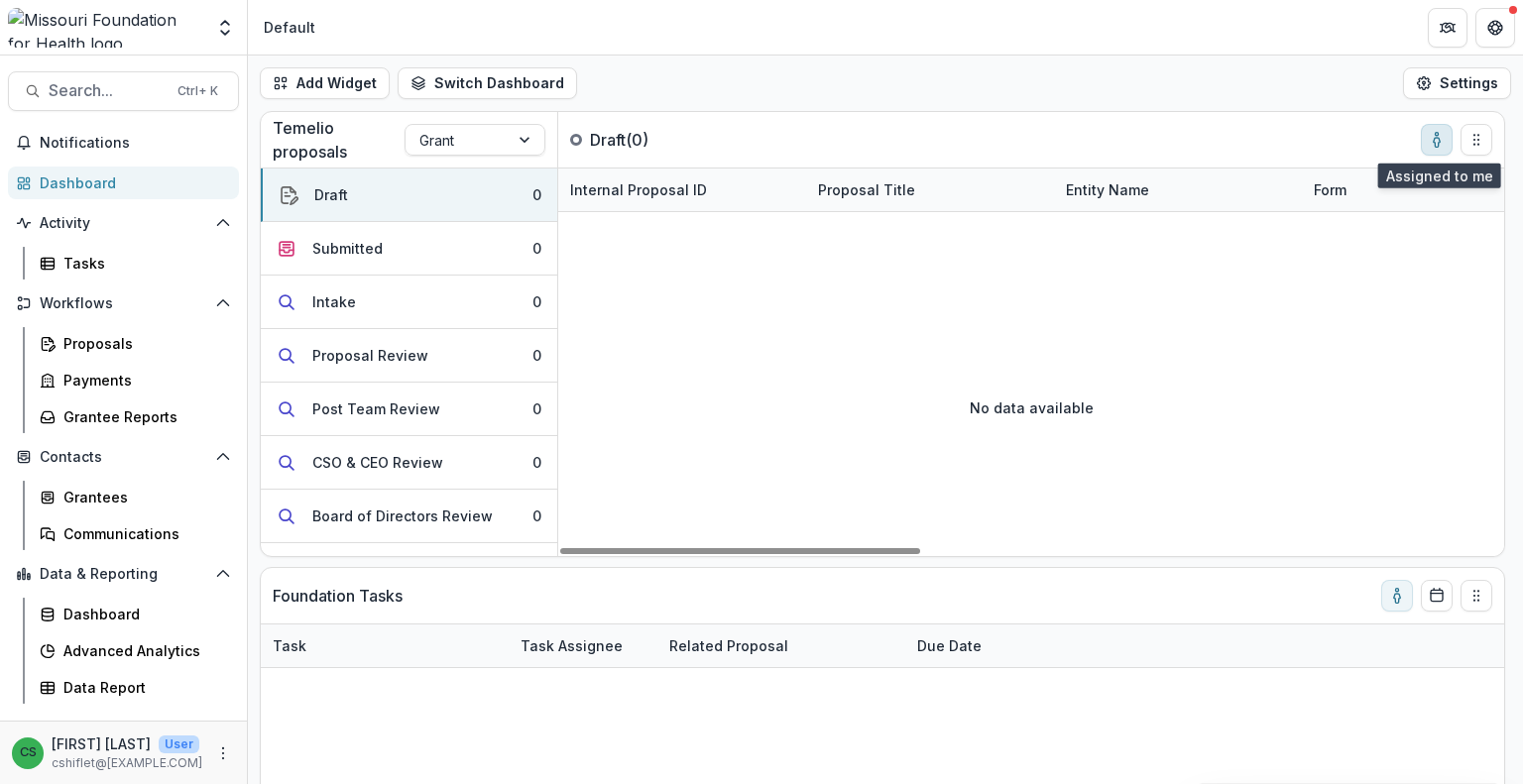 click 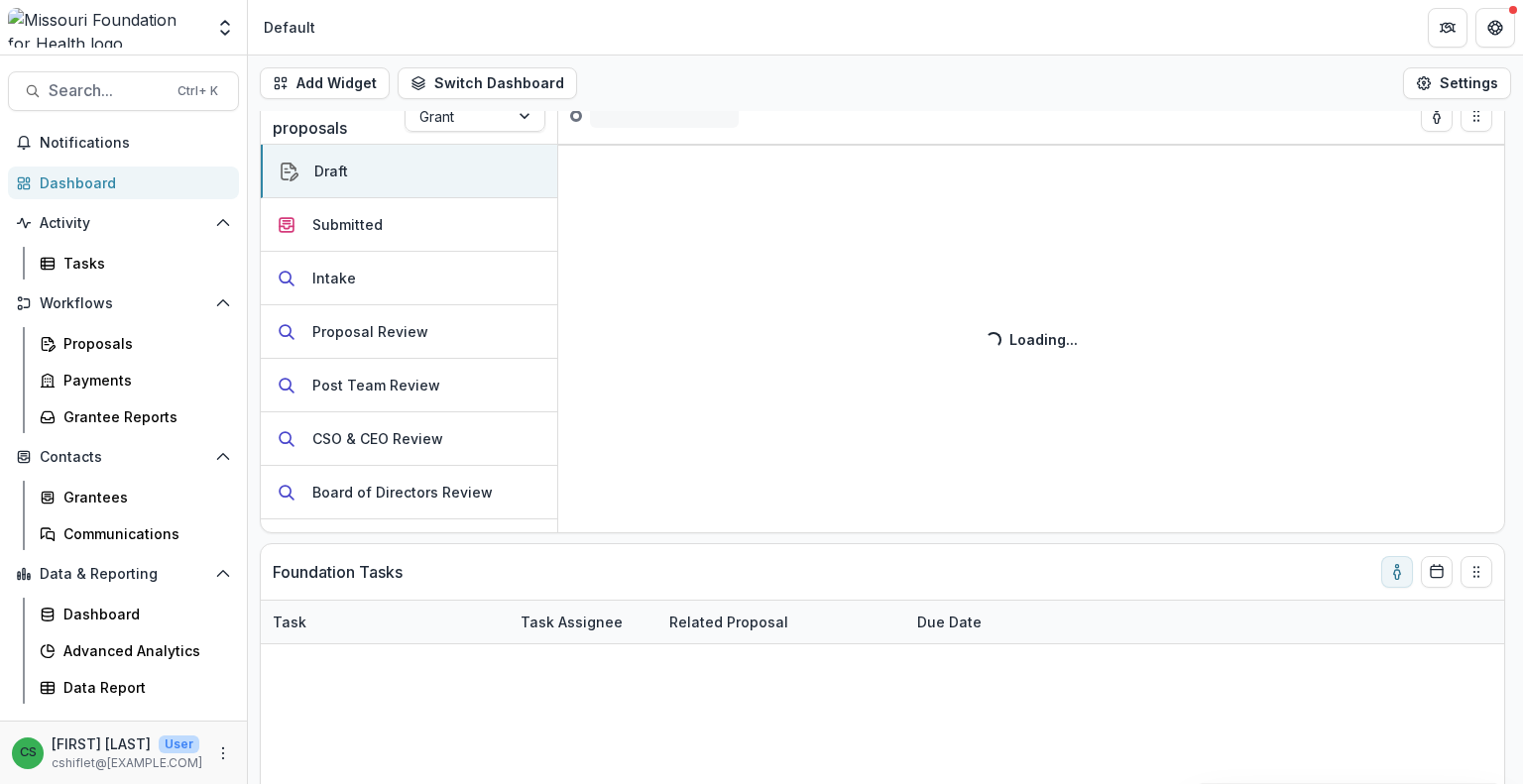 scroll, scrollTop: 0, scrollLeft: 0, axis: both 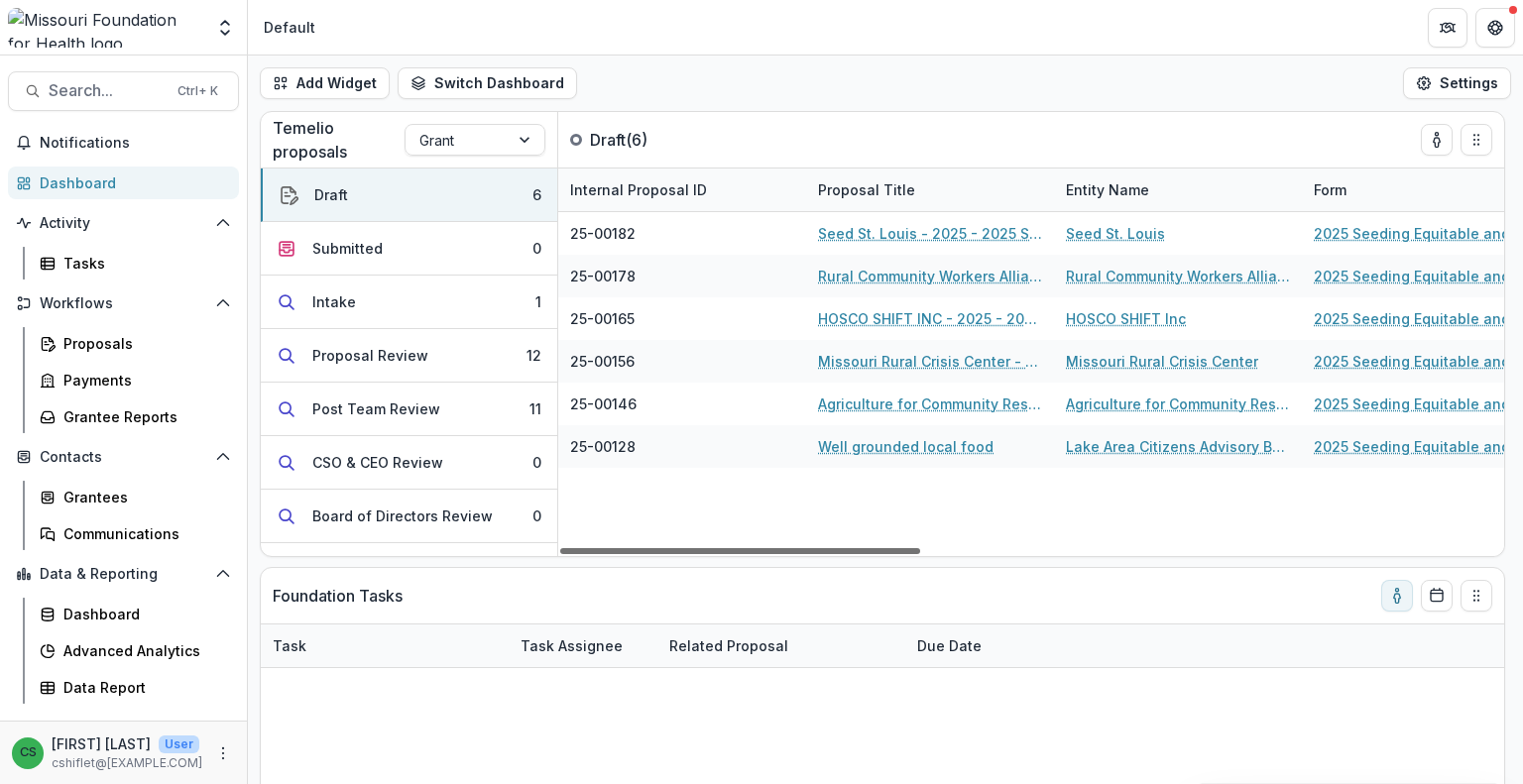 drag, startPoint x: 915, startPoint y: 551, endPoint x: 823, endPoint y: 511, distance: 100.31949 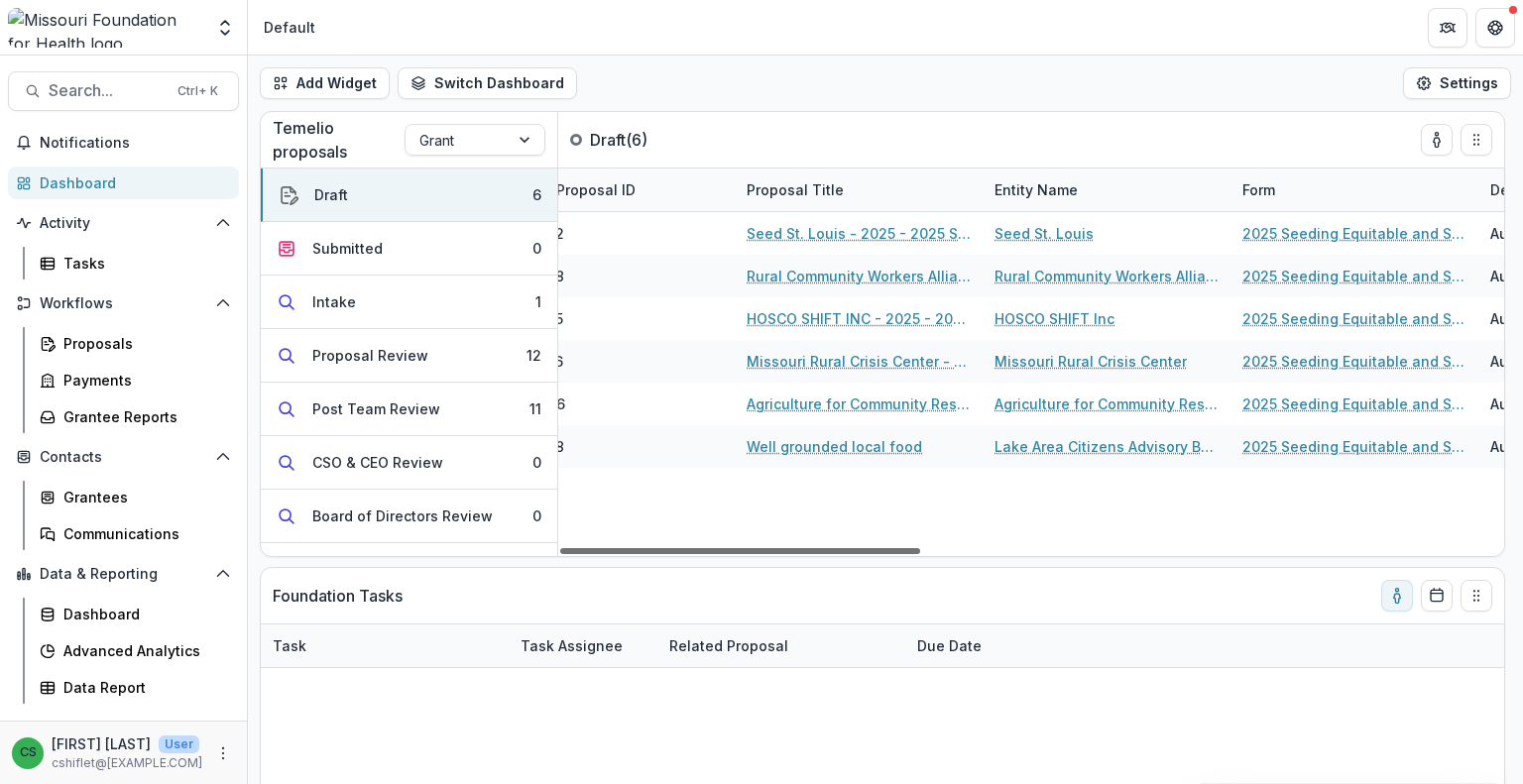 scroll, scrollTop: 0, scrollLeft: 112, axis: horizontal 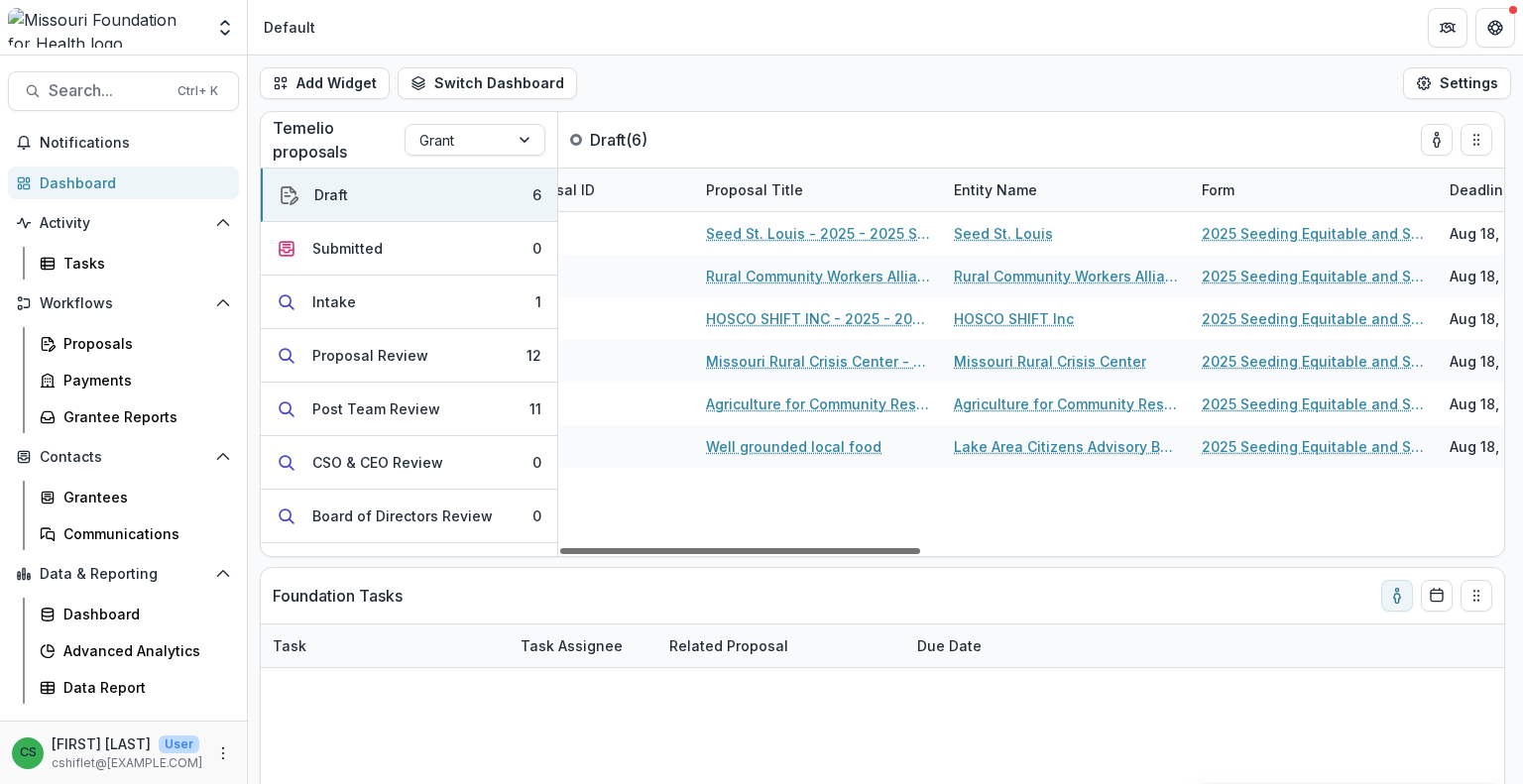 drag, startPoint x: 887, startPoint y: 554, endPoint x: 930, endPoint y: 554, distance: 43 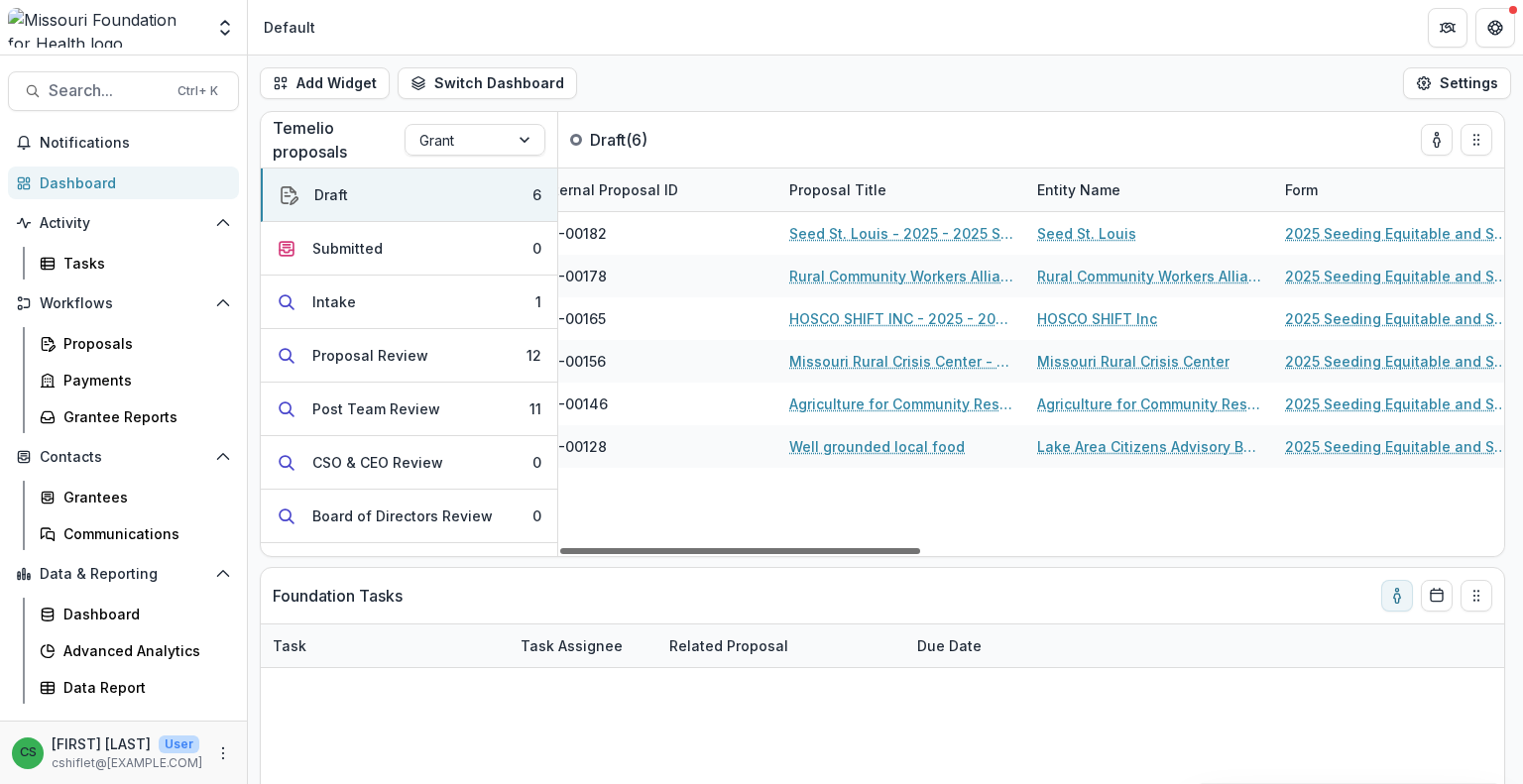 scroll, scrollTop: 0, scrollLeft: 0, axis: both 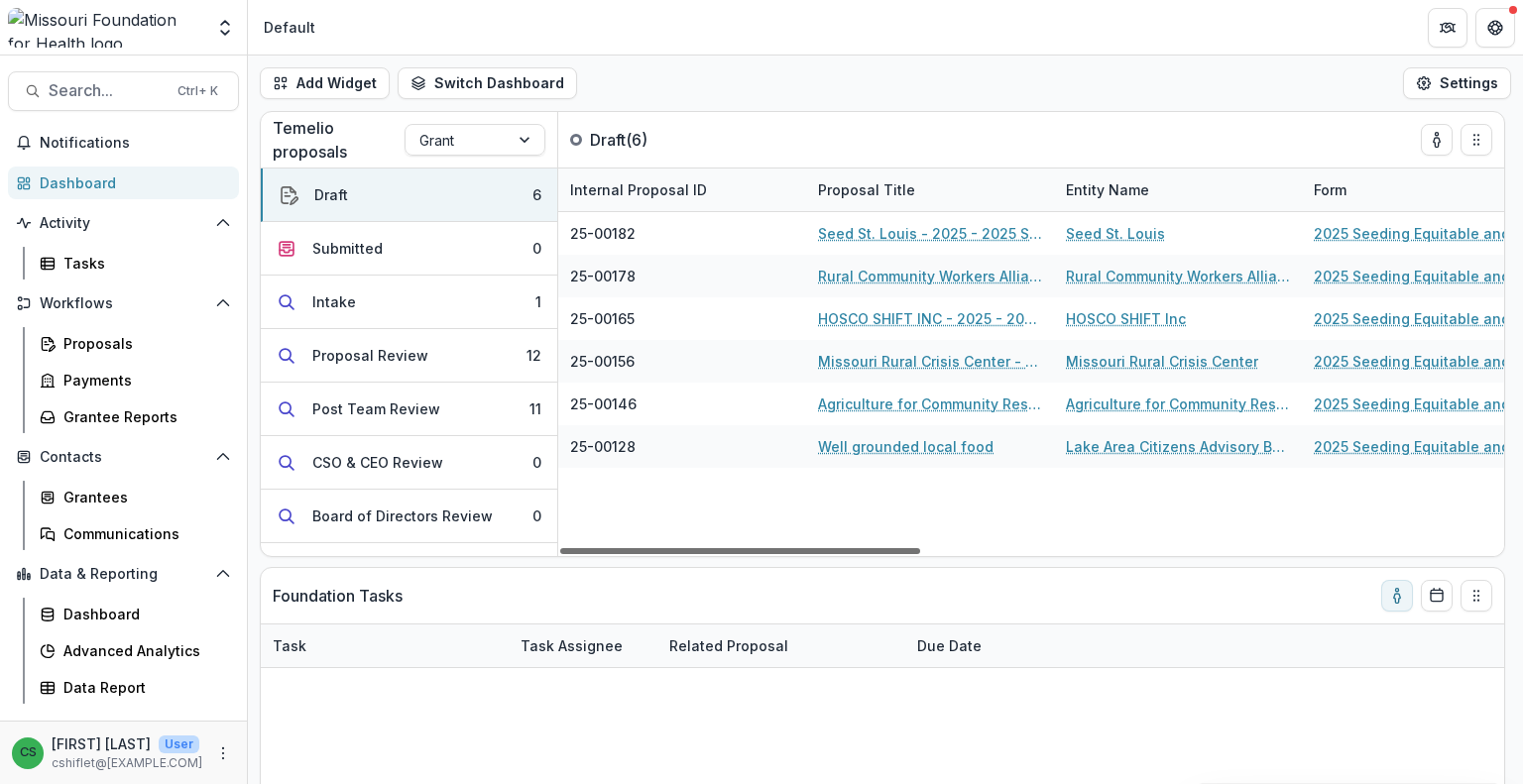 drag, startPoint x: 942, startPoint y: 549, endPoint x: 856, endPoint y: 550, distance: 86.005814 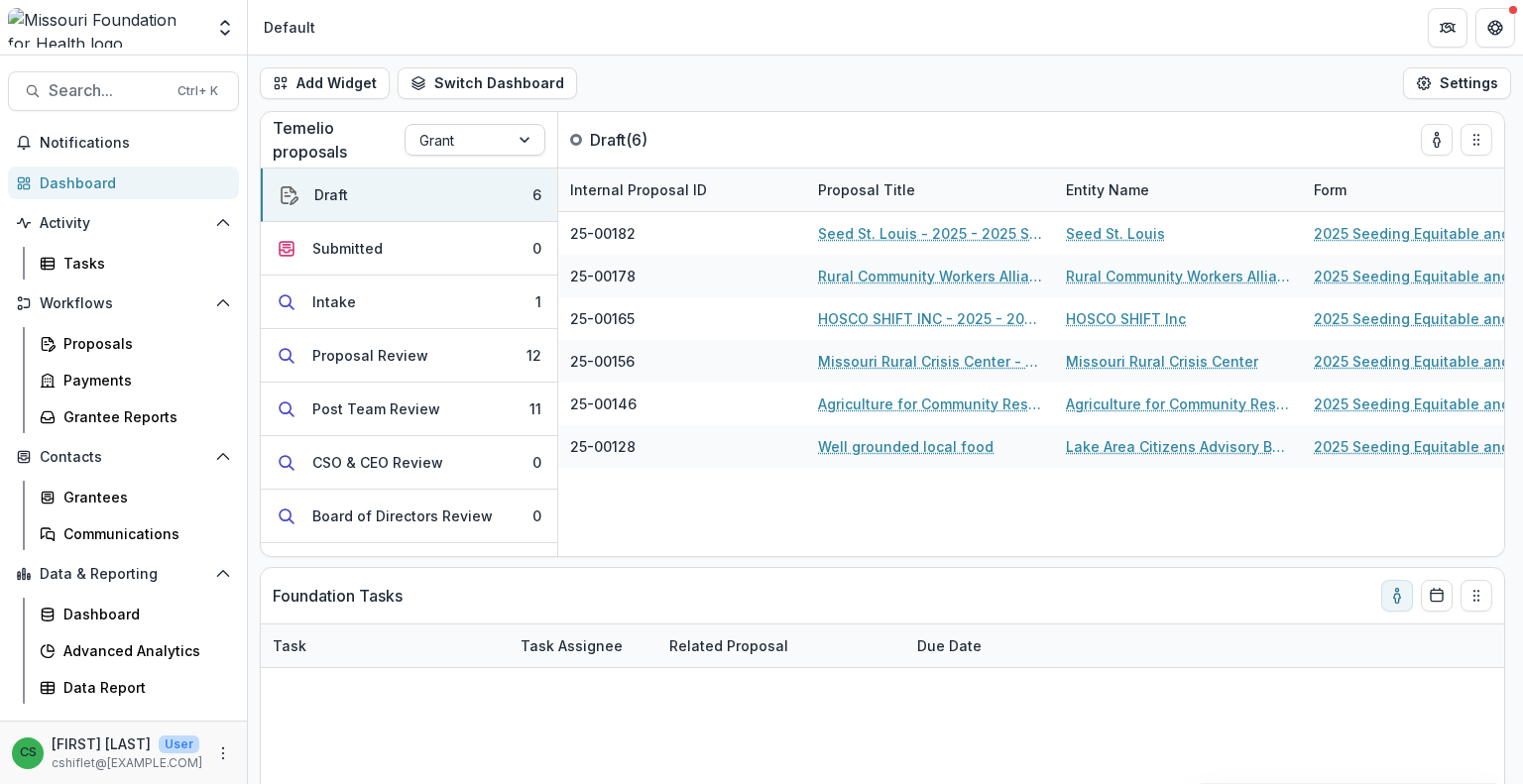 click at bounding box center [457, 140] 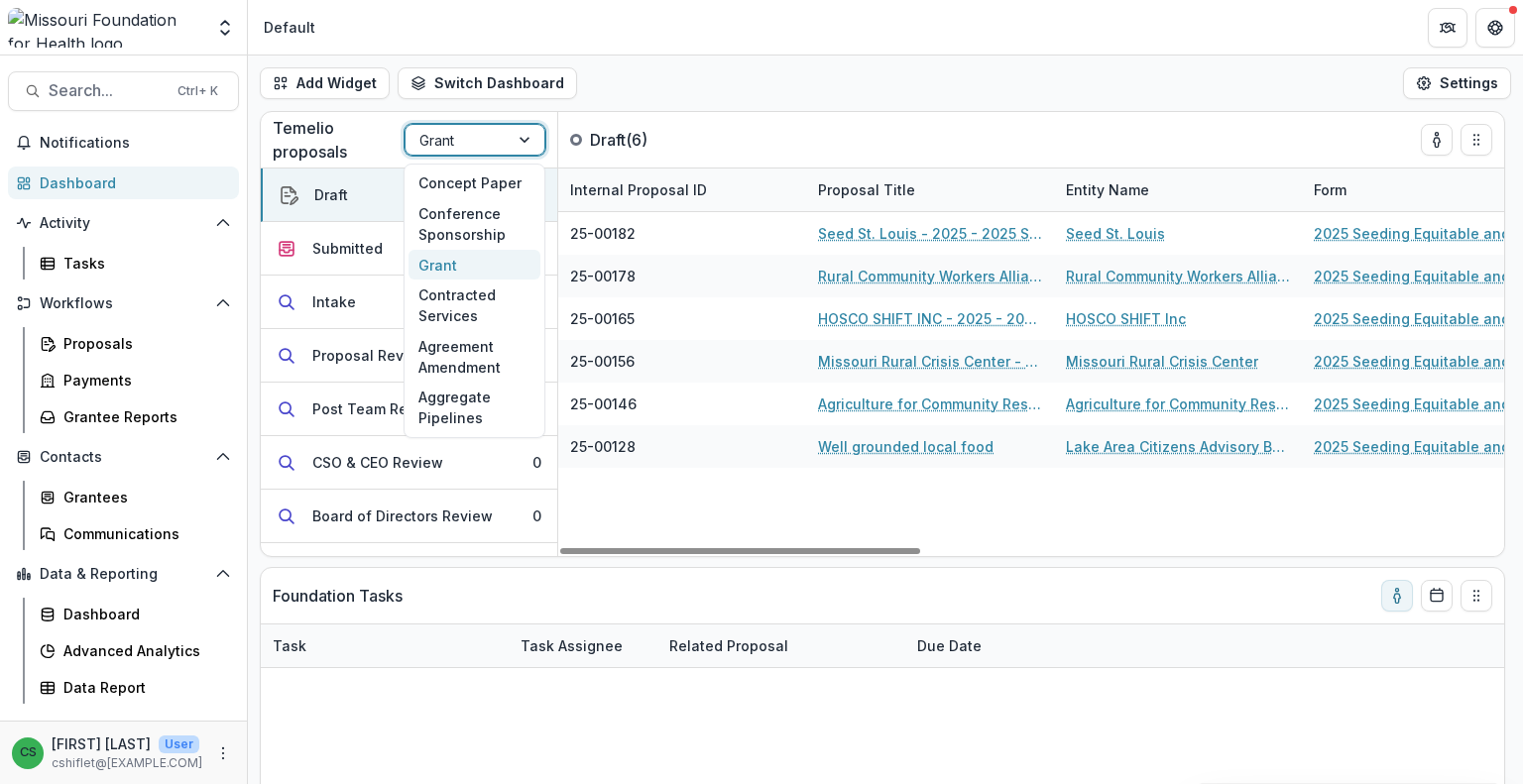 click on "Grant" at bounding box center (474, 265) 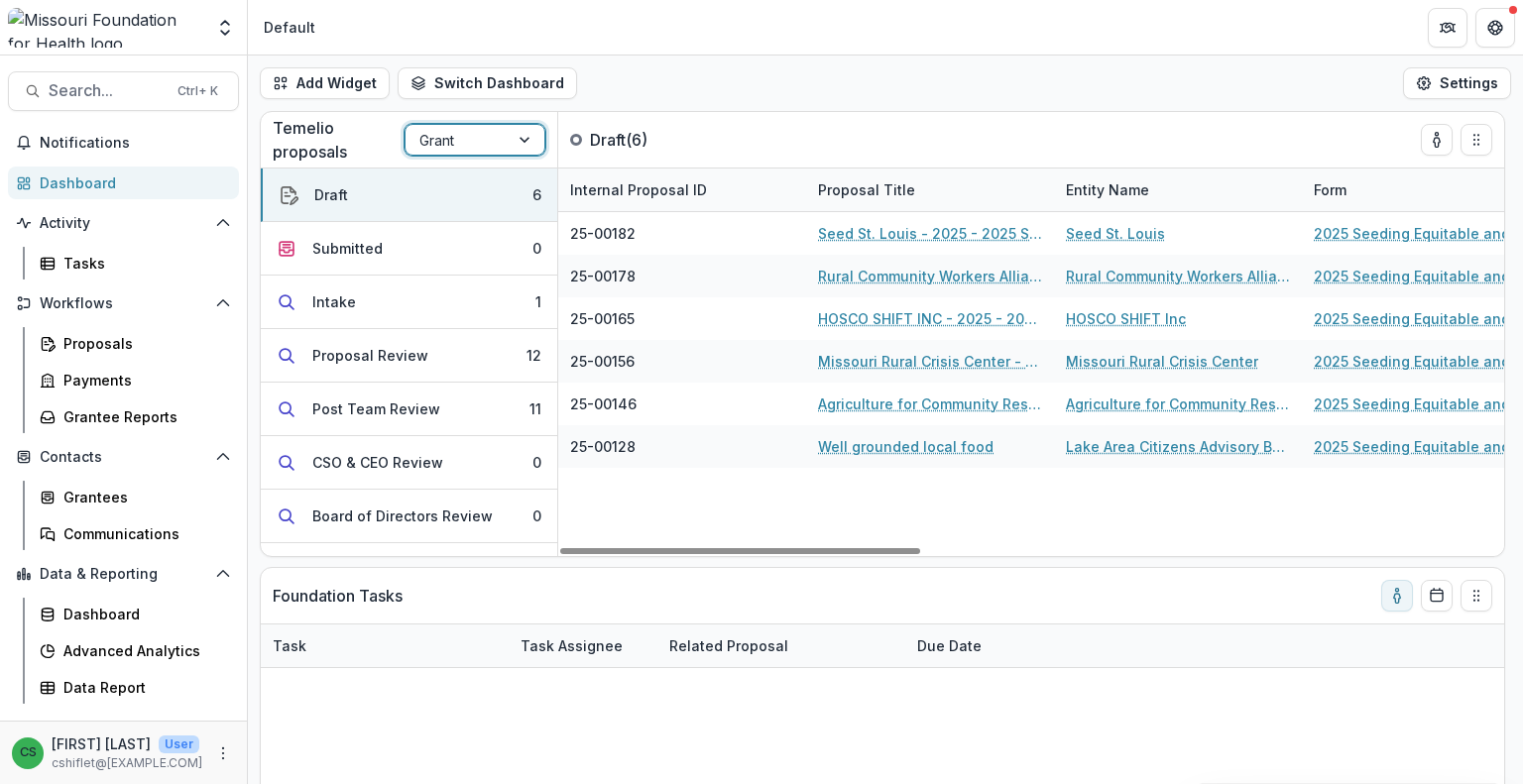 click on "25-00182 Seed St. Louis - [YEAR] - [YEAR] Seeding Equitable and Sustainable Food Systems Seed St. Louis [YEAR] Seeding Equitable and Sustainable Food Systems [MONTH] [DAY], [YEAR] $0.00 Food Justice - Equitable and Resilient Food Systems [MONTH] [DAY], [YEAR] 25-00178 Rural Community Workers Alliance - [YEAR] - [YEAR] Seeding Equitable and Sustainable Food Systems Rural Community Workers Alliance [YEAR] Seeding Equitable and Sustainable Food Systems [MONTH] [DAY], [YEAR] $0.00 Food Justice - Equitable and Resilient Food Systems [MONTH] [DAY], [YEAR] 25-00165 HOSCO SHIFT INC - [YEAR] - [YEAR] Seeding Equitable and Sustainable Food Systems HOSCO SHIFT Inc [YEAR] Seeding Equitable and Sustainable Food Systems [MONTH] [DAY], [YEAR] $1,834,367.00 Food Justice - Equitable and Resilient Food Systems [MONTH] [DAY], [YEAR] [FIRST] [LAST] 25-00156 Missouri Rural Crisis Center - [YEAR] - [YEAR] Seeding Equitable and Sustainable Local Food Systems Missouri Rural Crisis Center [YEAR] Seeding Equitable and Sustainable Food Systems [MONTH] [DAY], [YEAR] $0.00 [MONTH] [DAY], [YEAR] [FIRST] [LAST]" at bounding box center (1798, 384) 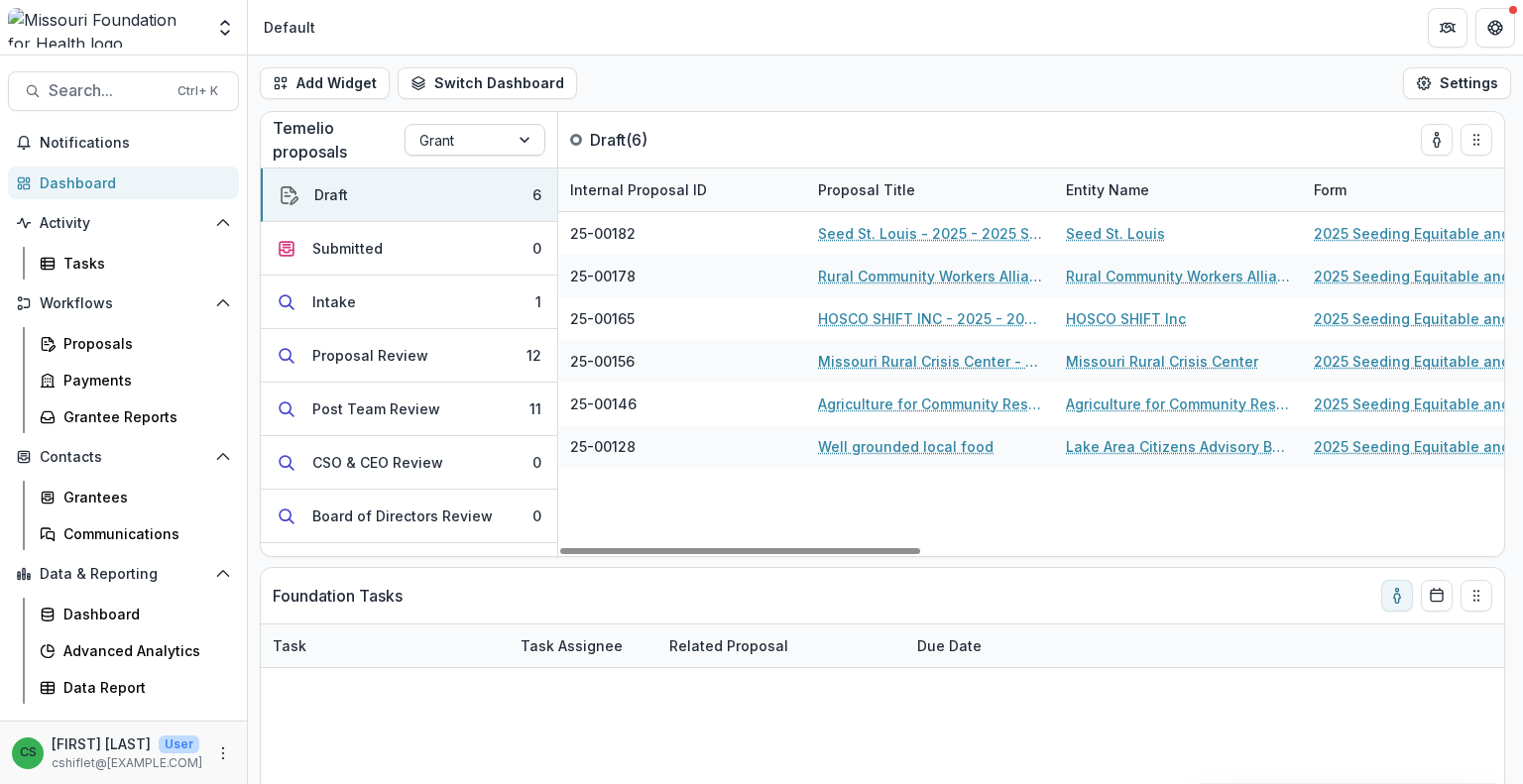 click at bounding box center [457, 140] 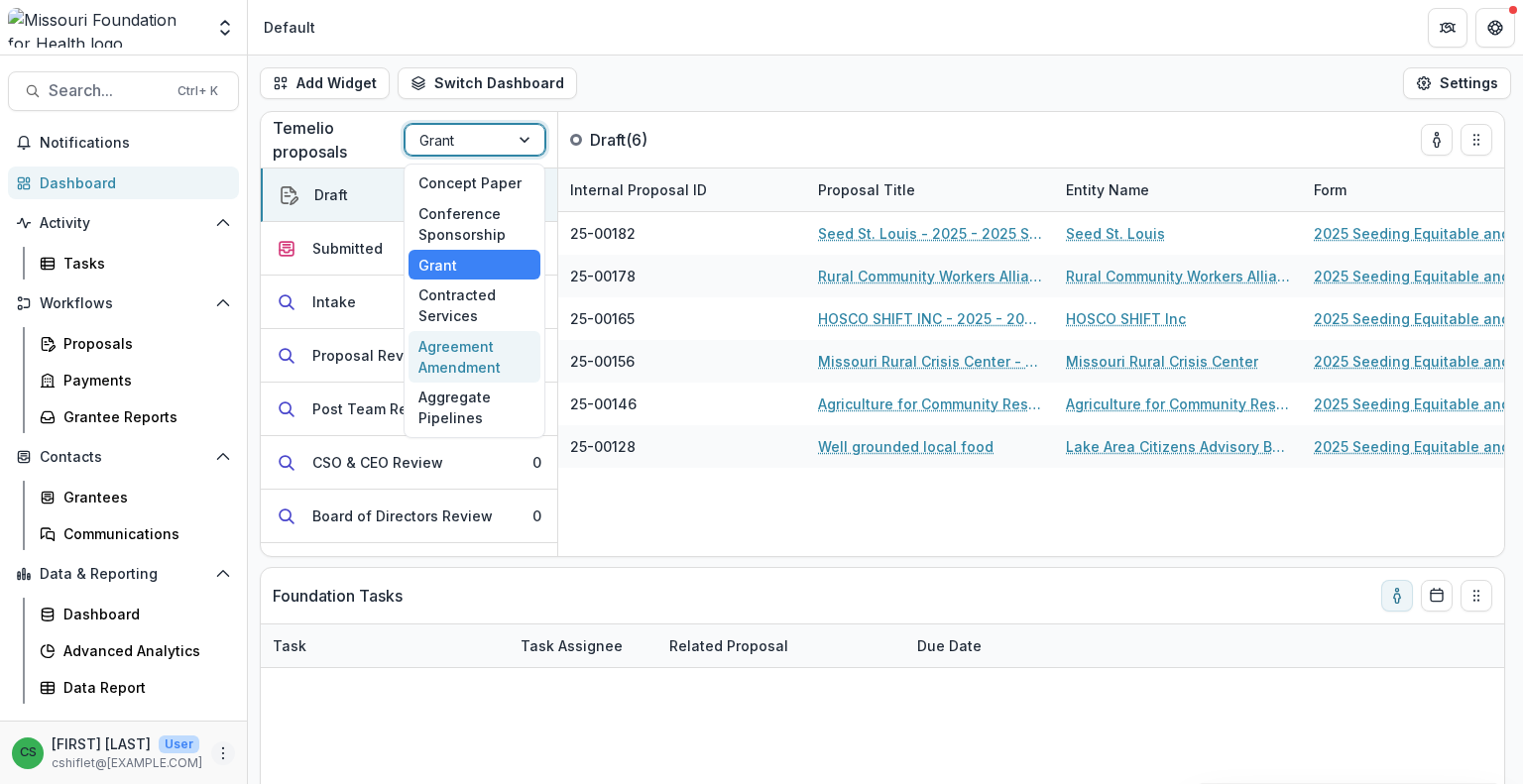 click 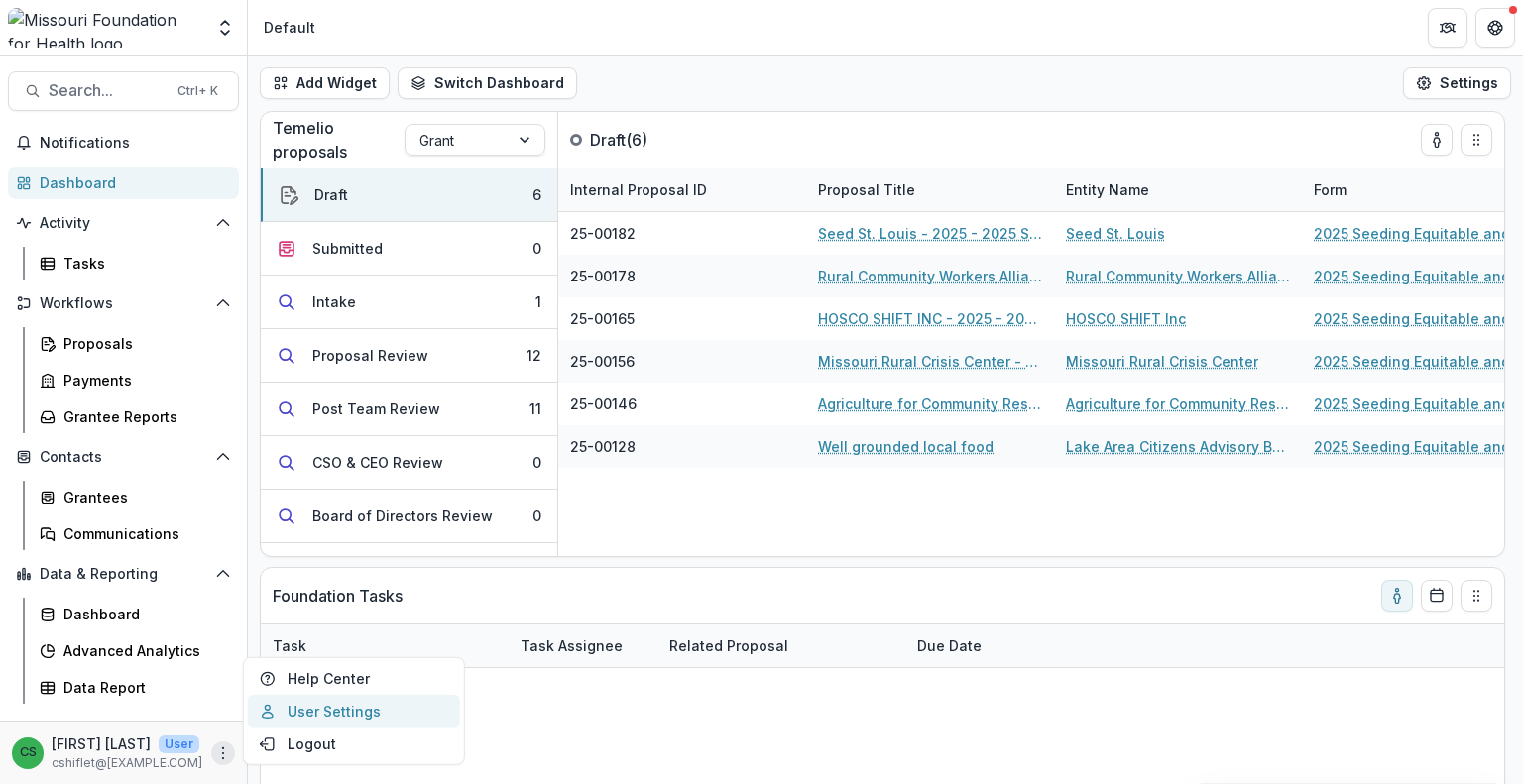 click on "User Settings" at bounding box center (354, 711) 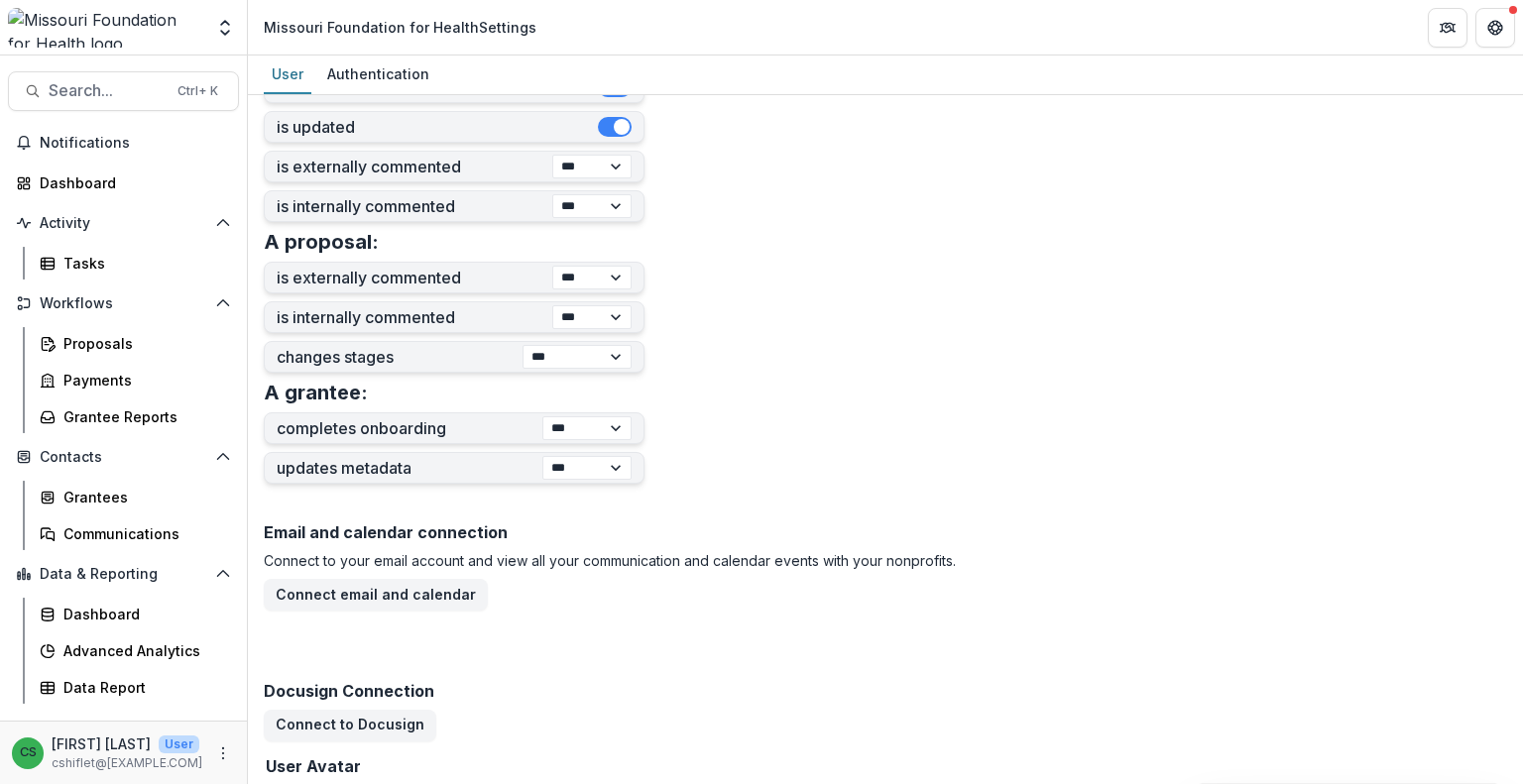 scroll, scrollTop: 844, scrollLeft: 0, axis: vertical 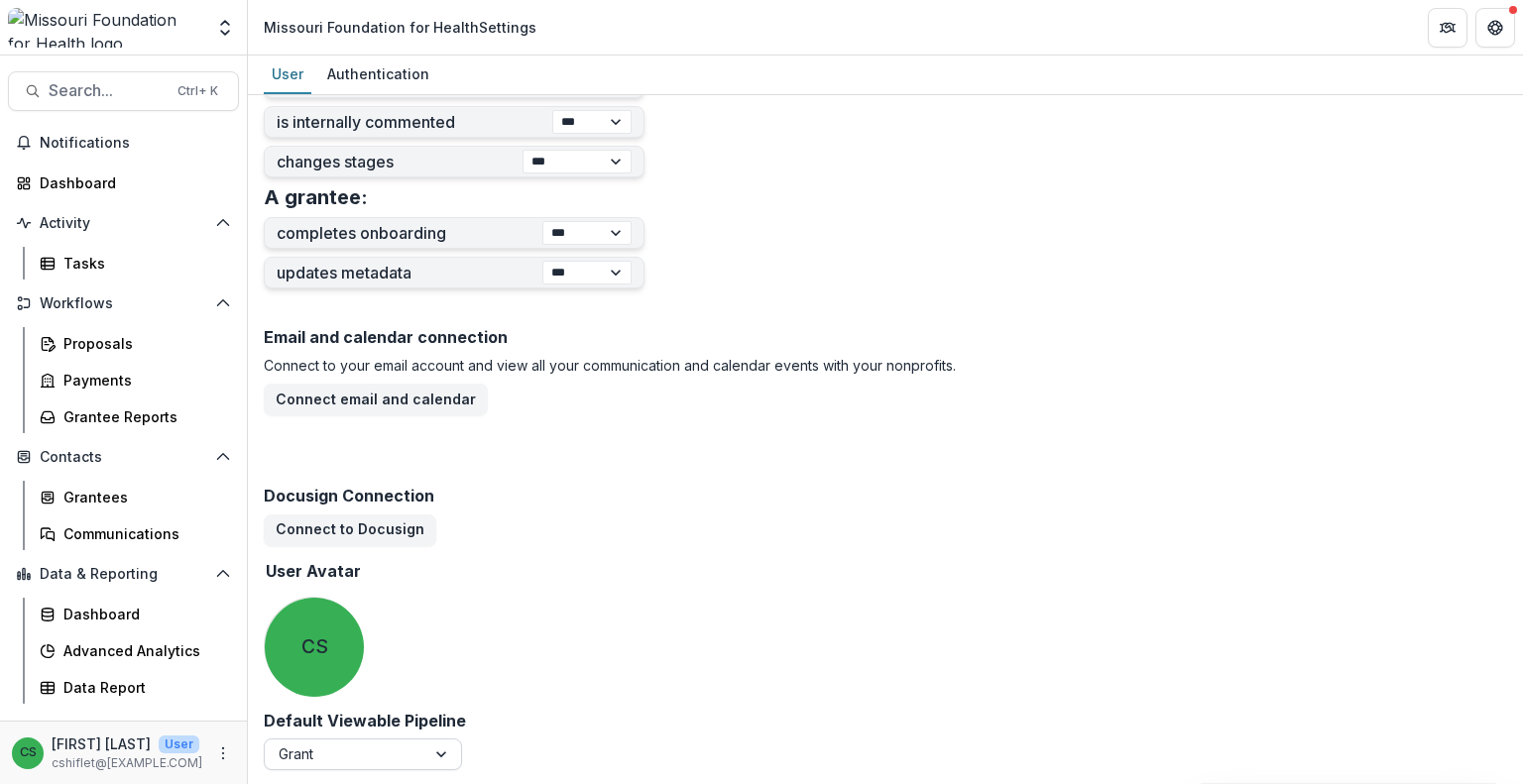 click at bounding box center [345, 753] 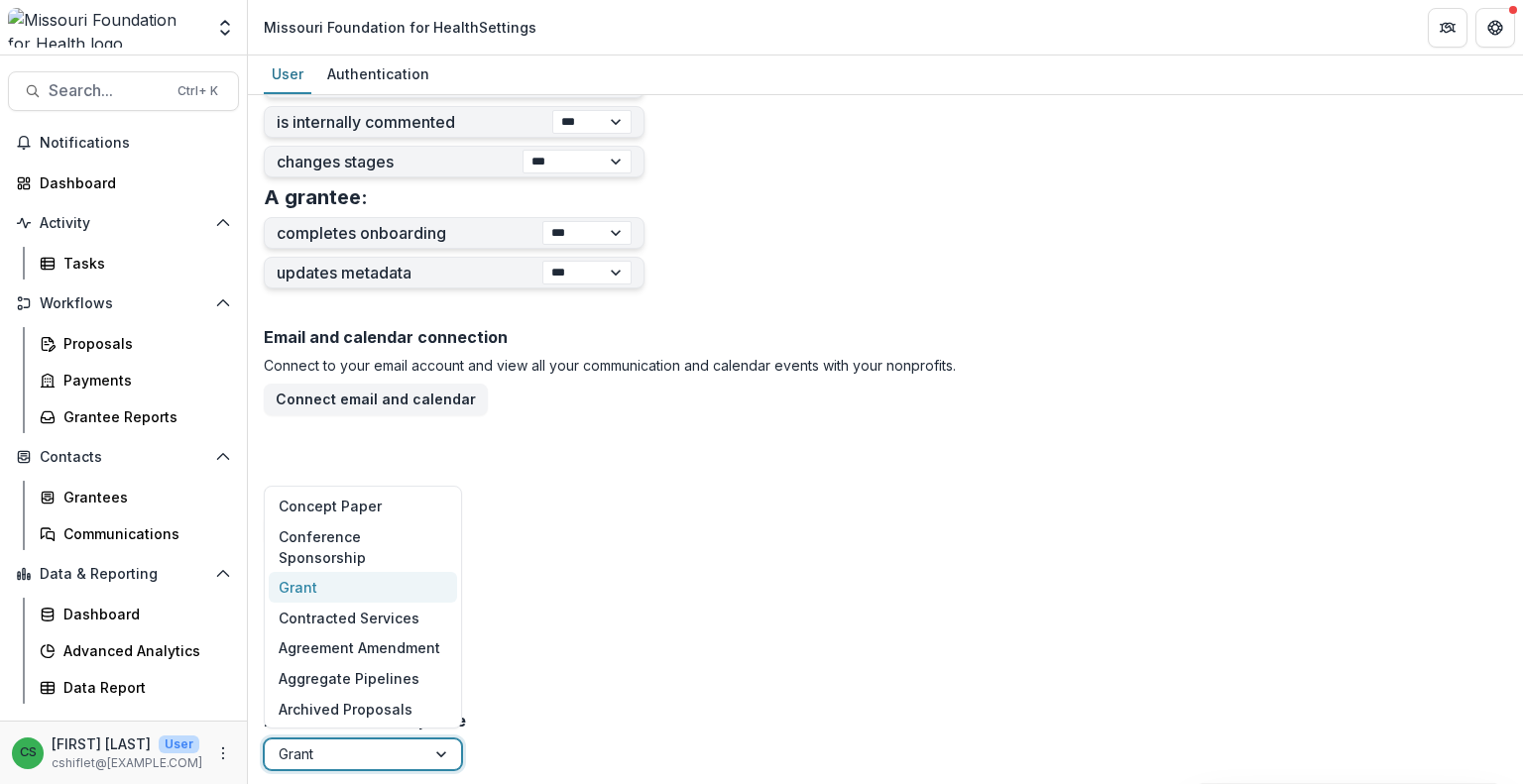 click on "Grant" at bounding box center [363, 587] 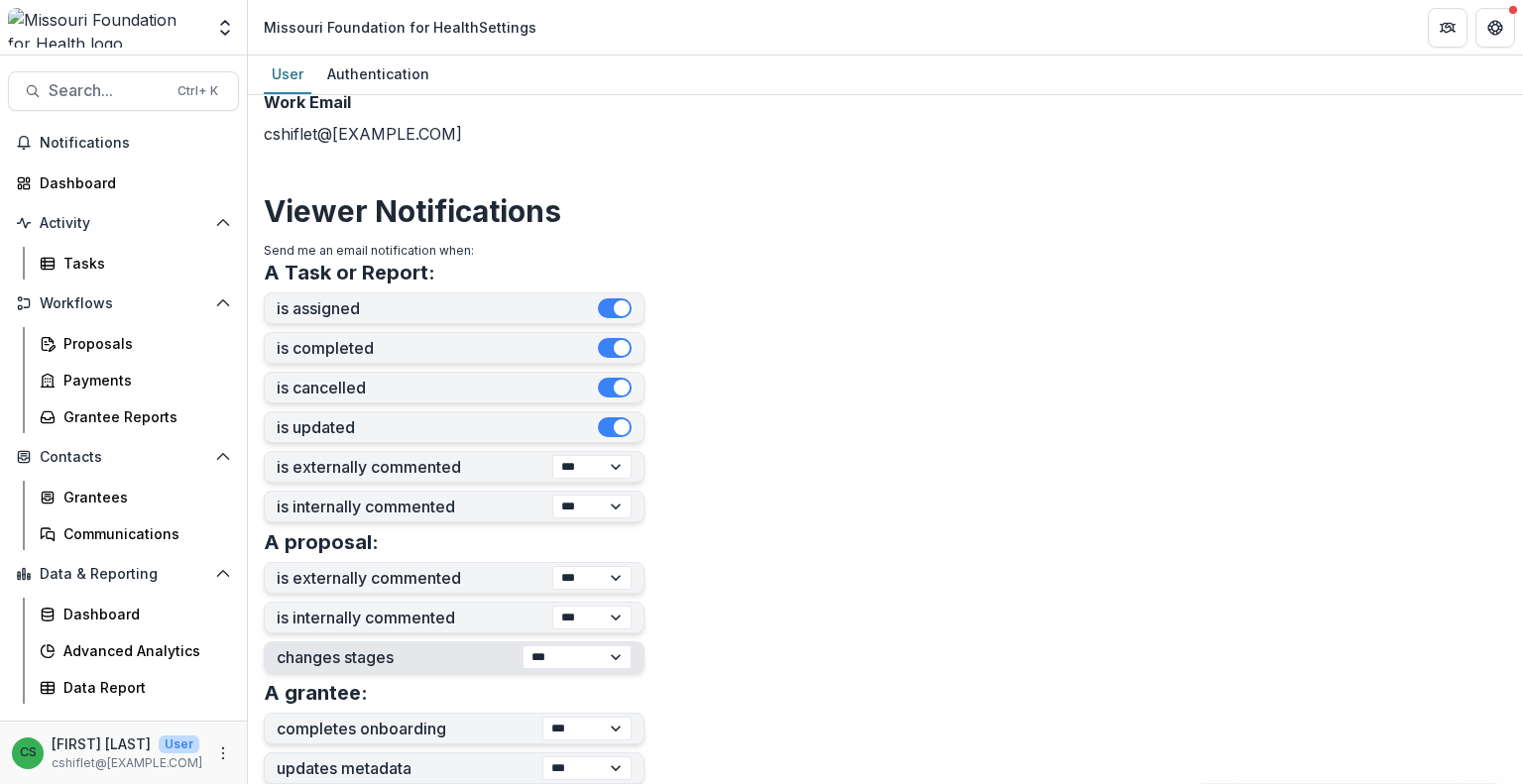 scroll, scrollTop: 0, scrollLeft: 0, axis: both 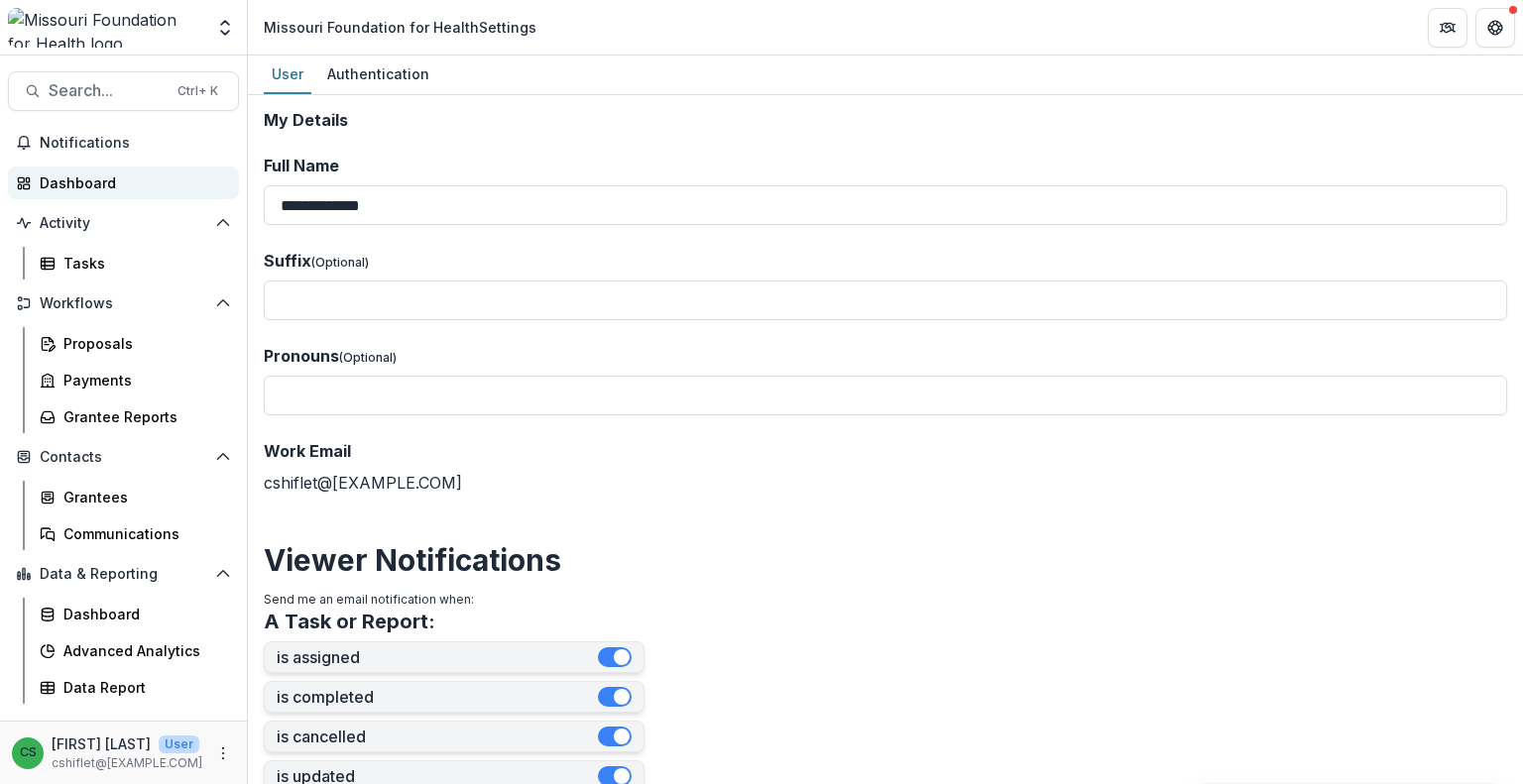 click on "Dashboard" at bounding box center [131, 182] 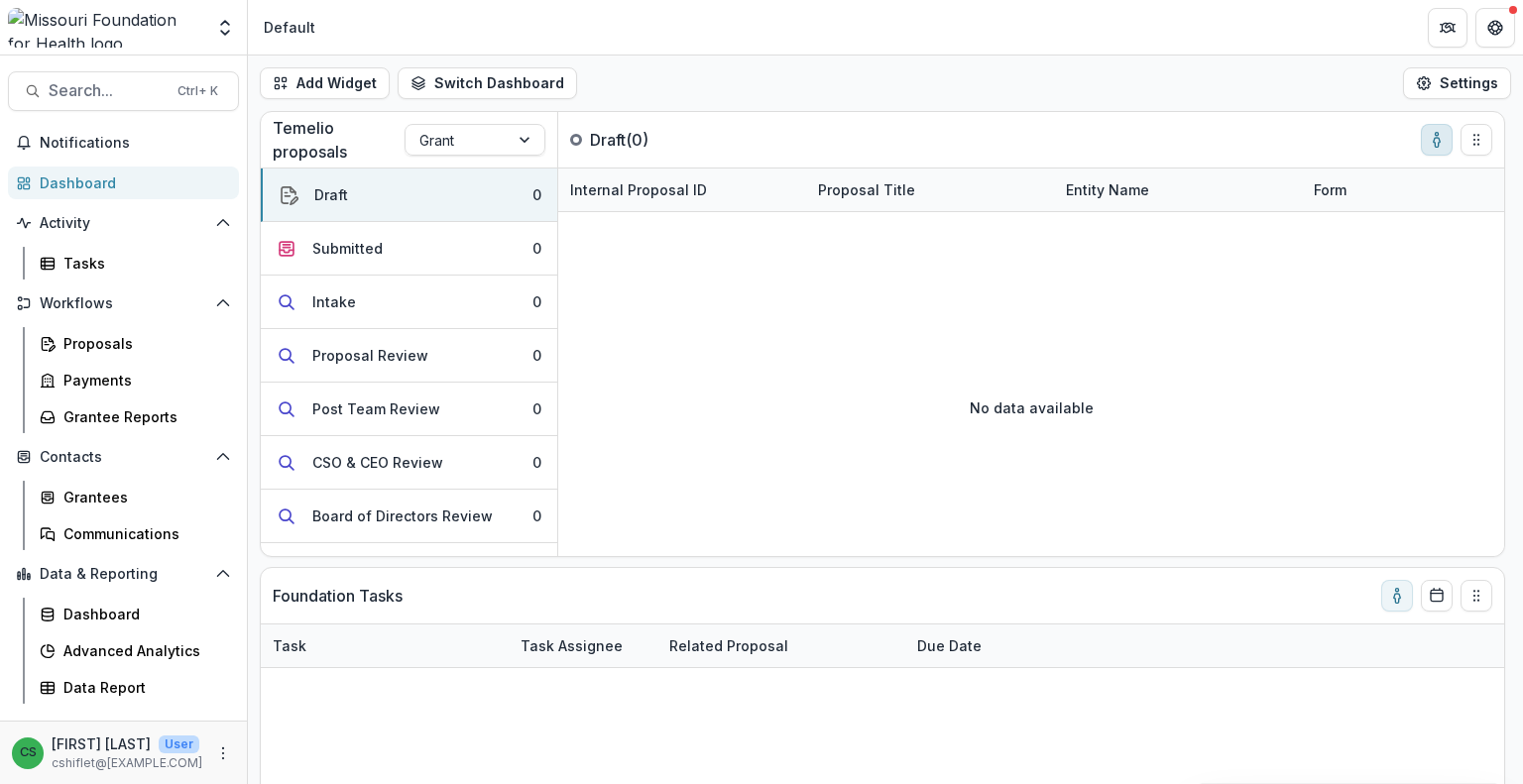 click at bounding box center (1437, 140) 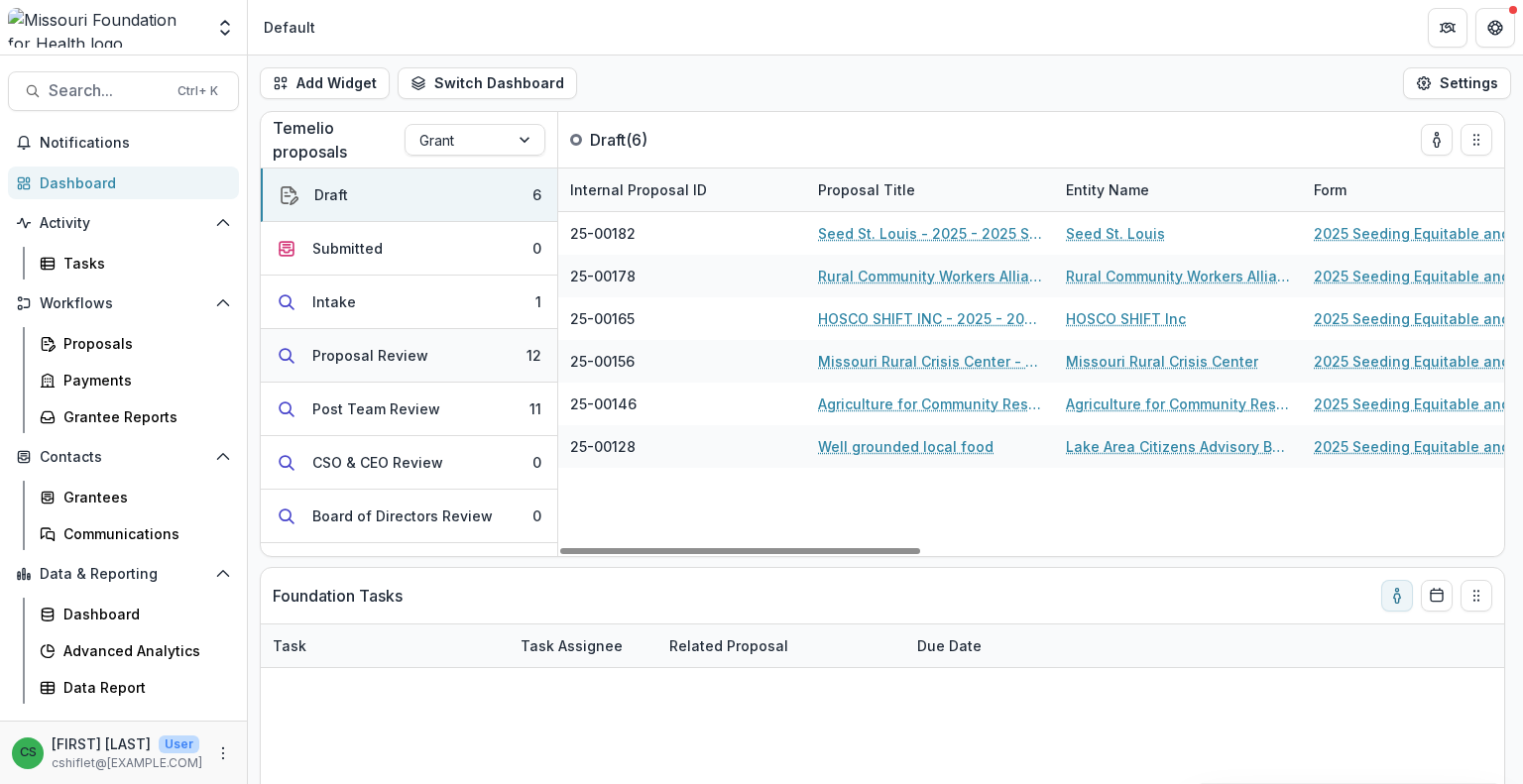 click on "Proposal Review" at bounding box center [370, 355] 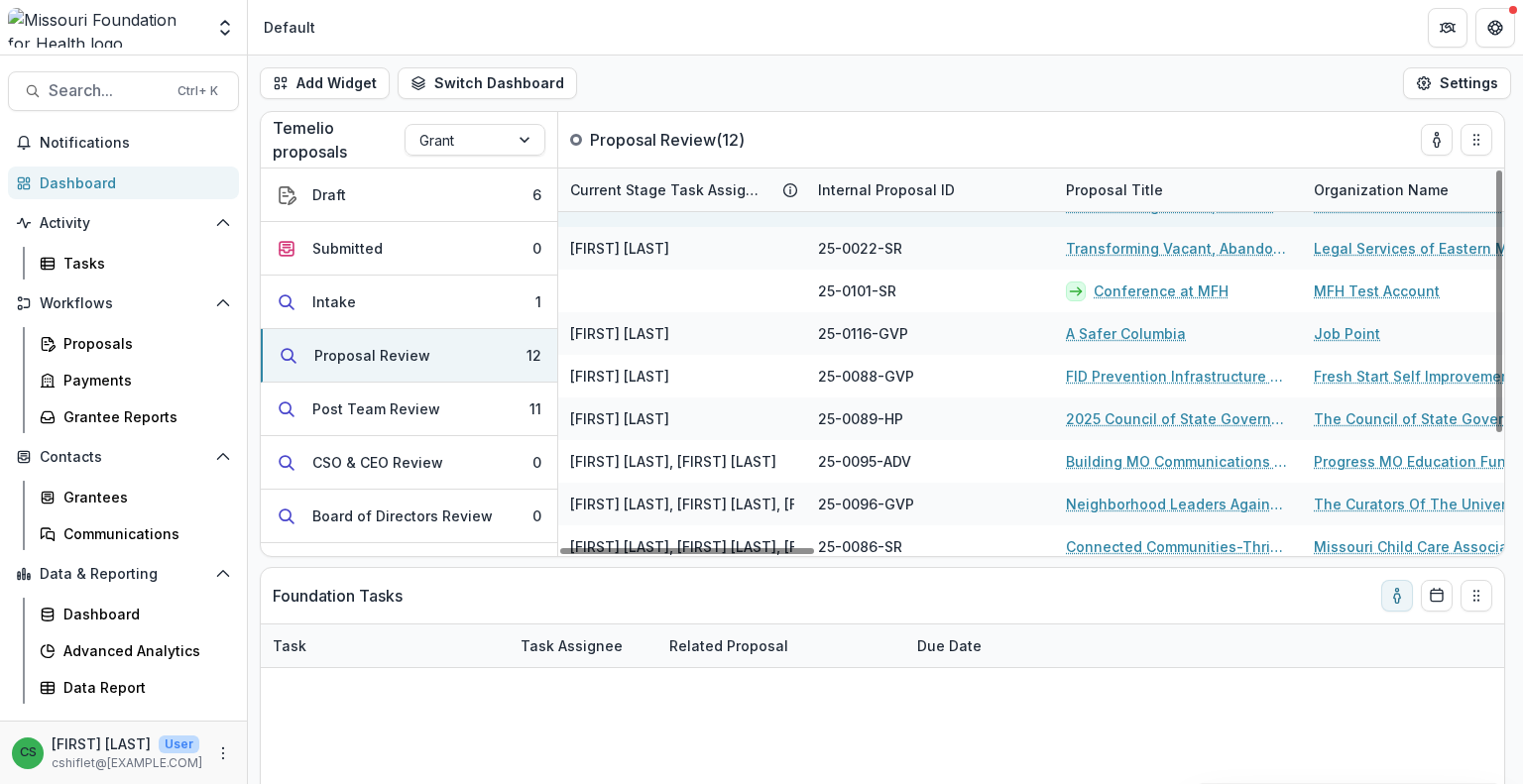scroll, scrollTop: 167, scrollLeft: 0, axis: vertical 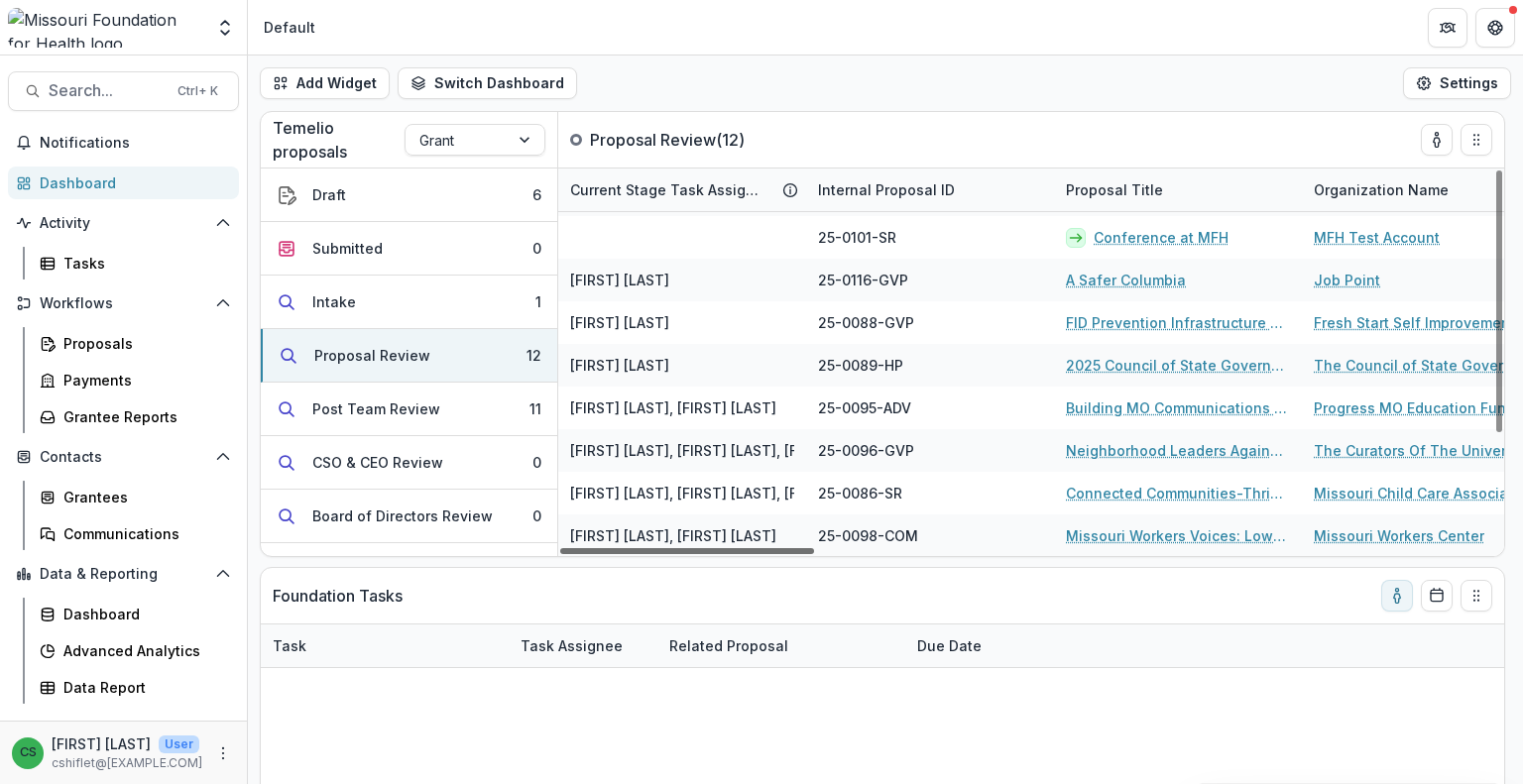 drag, startPoint x: 765, startPoint y: 553, endPoint x: 690, endPoint y: 514, distance: 84.53402 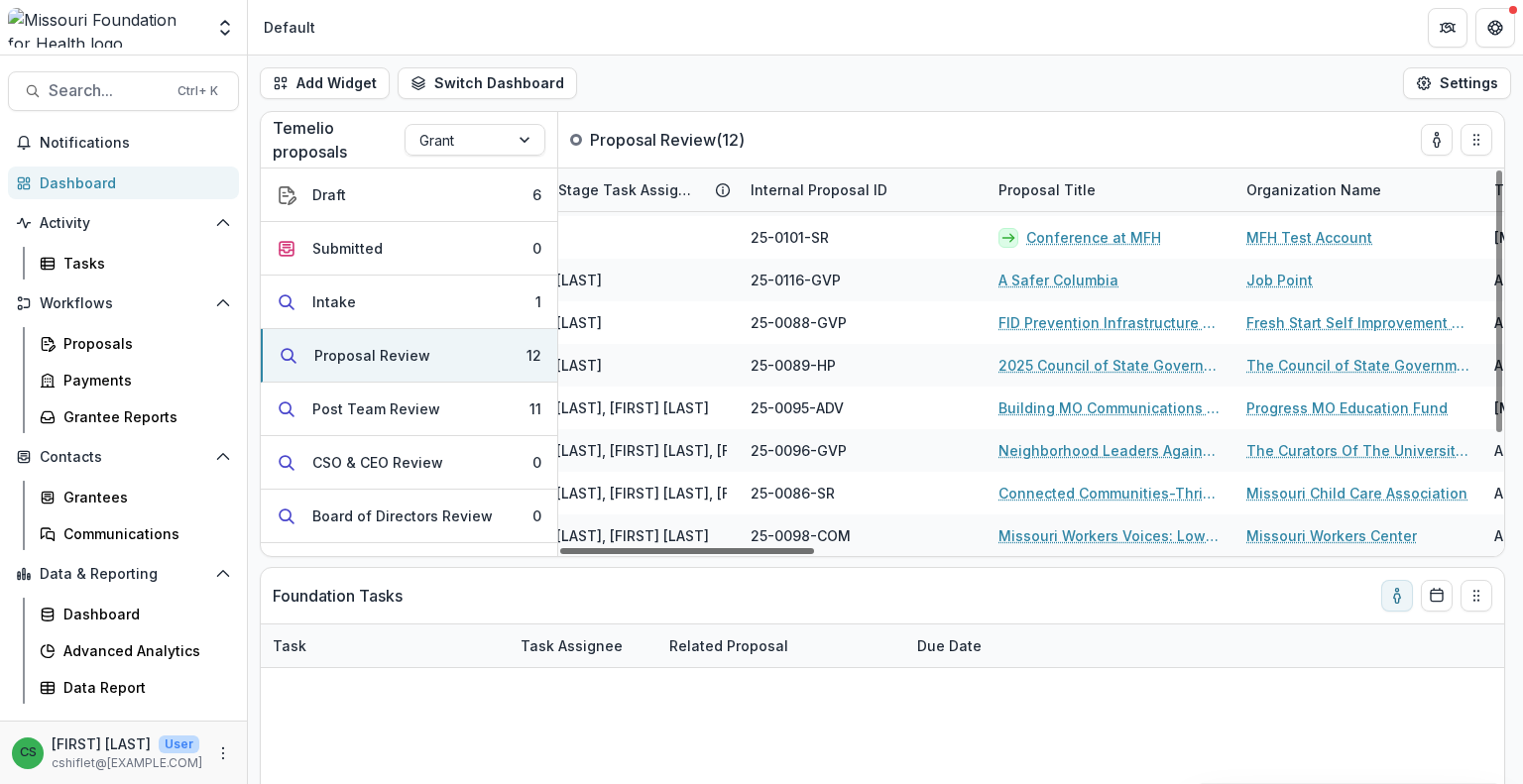 scroll, scrollTop: 167, scrollLeft: 0, axis: vertical 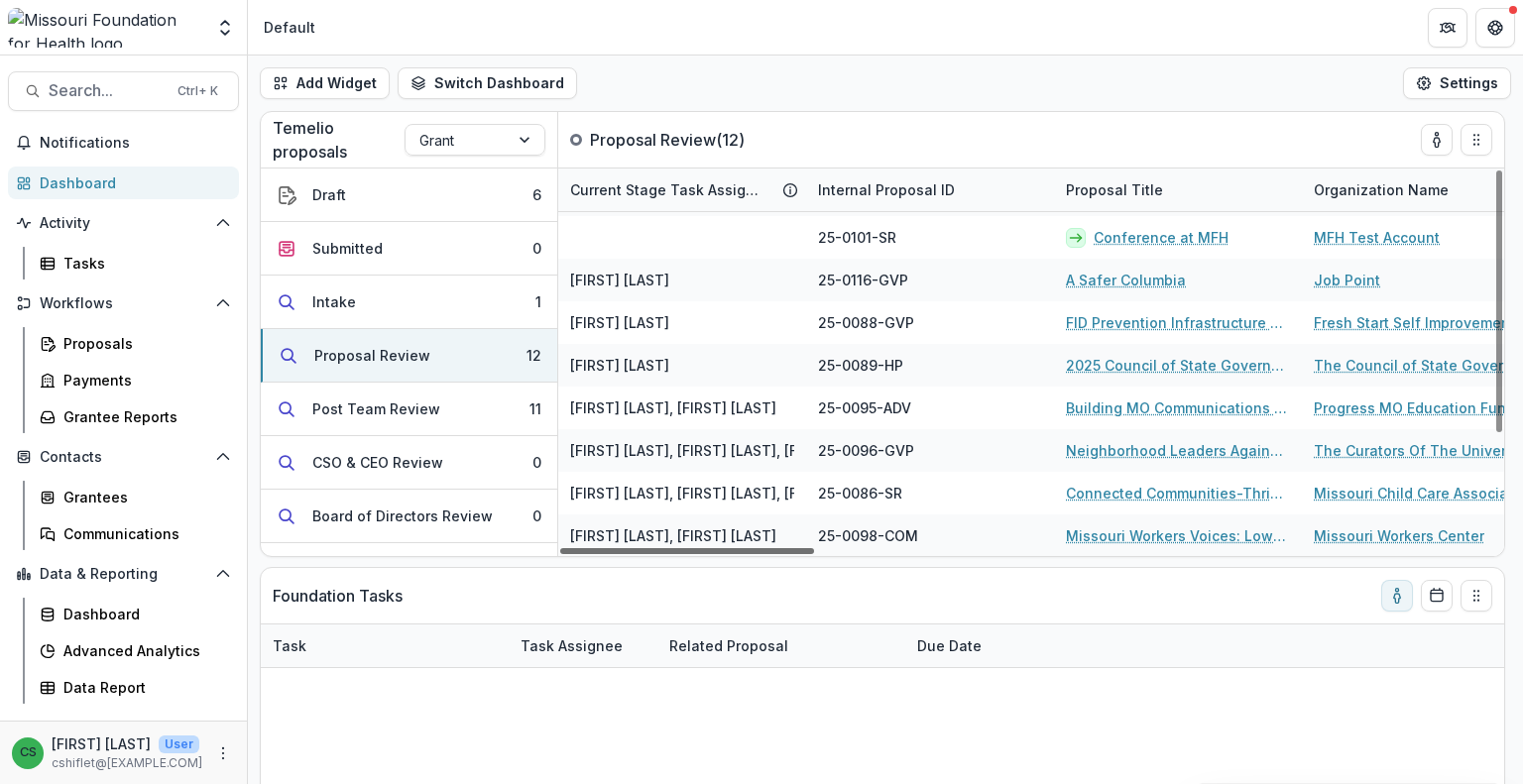 drag, startPoint x: 709, startPoint y: 550, endPoint x: 651, endPoint y: 551, distance: 58.00862 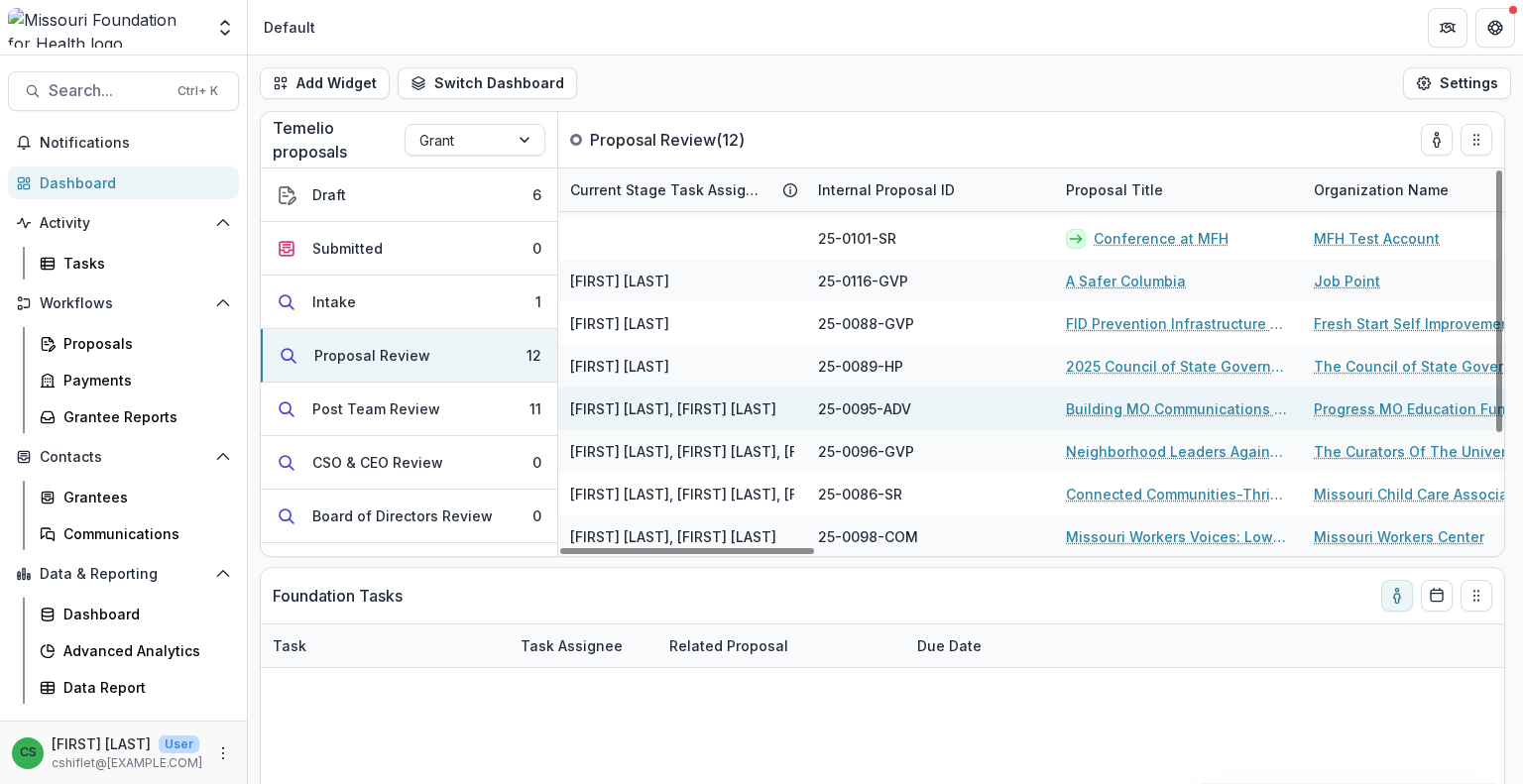 scroll, scrollTop: 167, scrollLeft: 0, axis: vertical 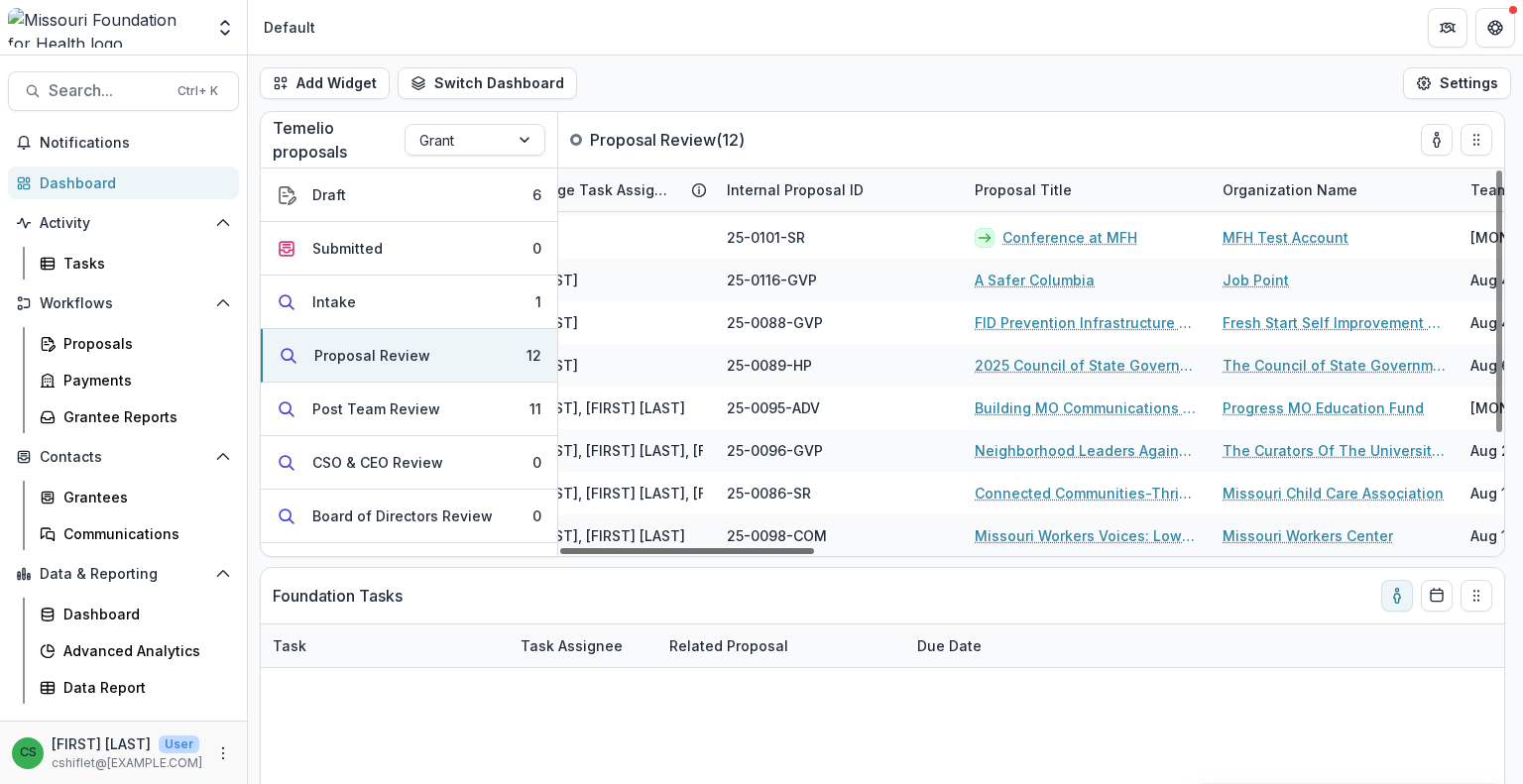 drag, startPoint x: 810, startPoint y: 548, endPoint x: 835, endPoint y: 549, distance: 25.019992 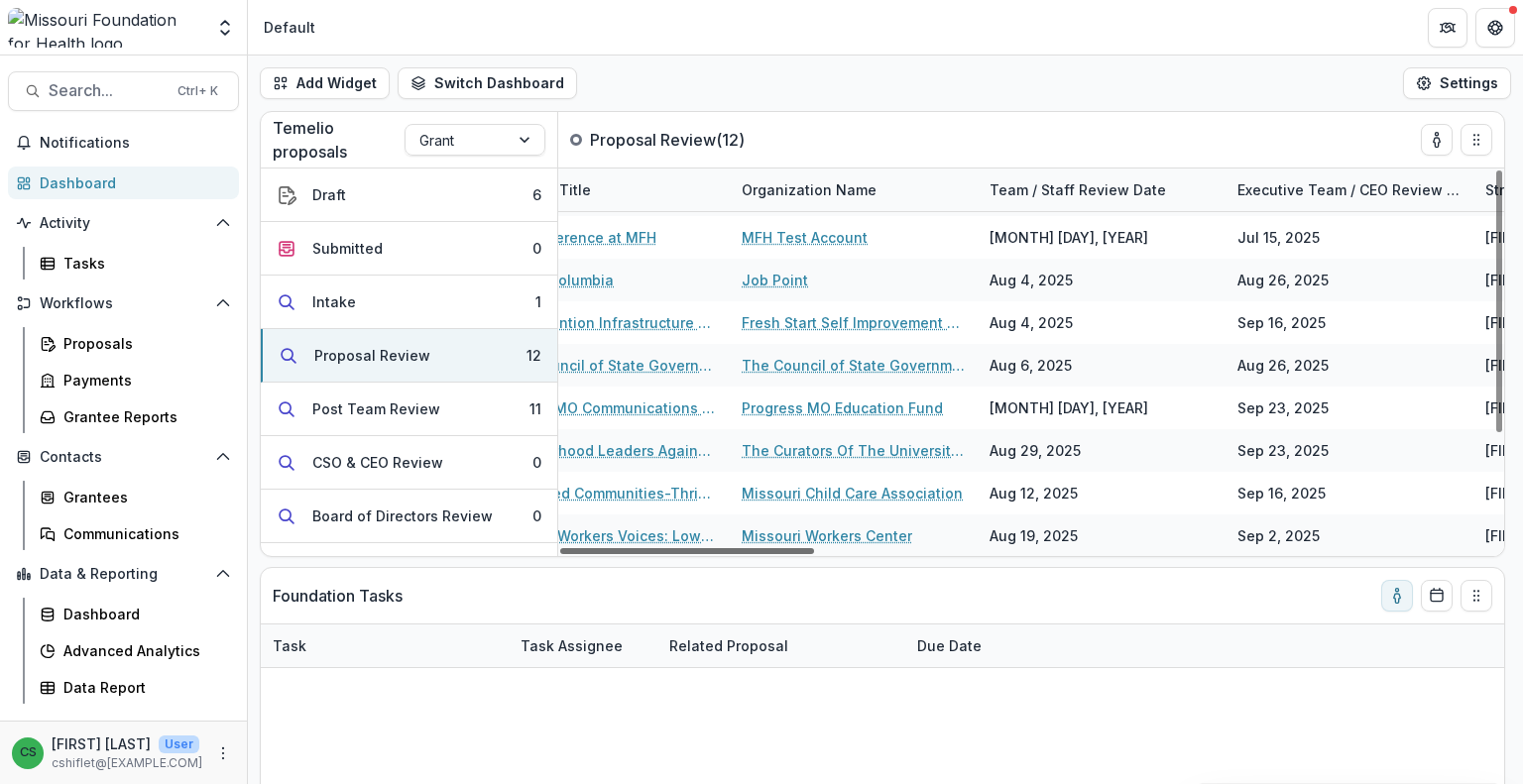 scroll, scrollTop: 167, scrollLeft: 0, axis: vertical 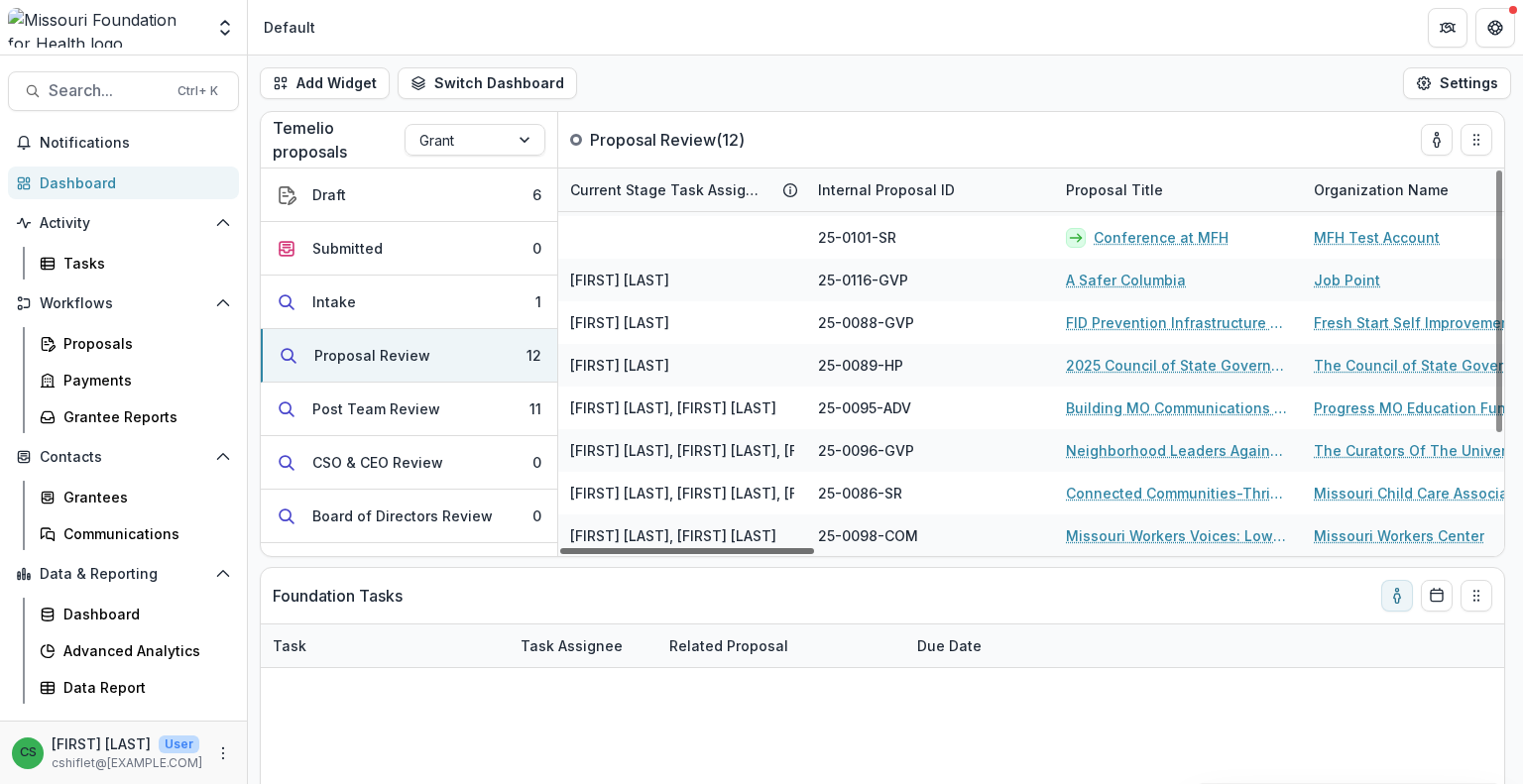 drag, startPoint x: 787, startPoint y: 553, endPoint x: 673, endPoint y: 554, distance: 114.00439 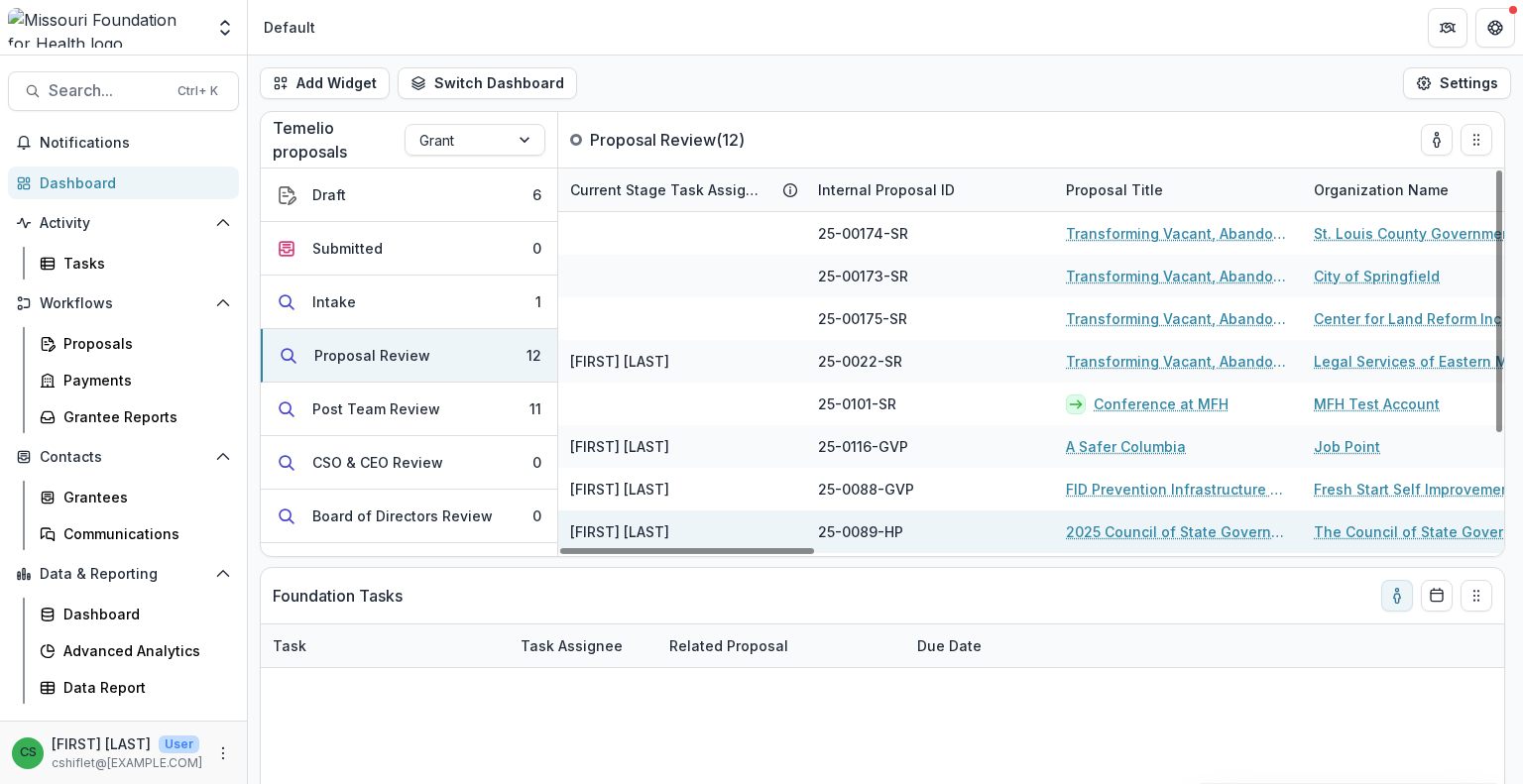 scroll, scrollTop: 167, scrollLeft: 0, axis: vertical 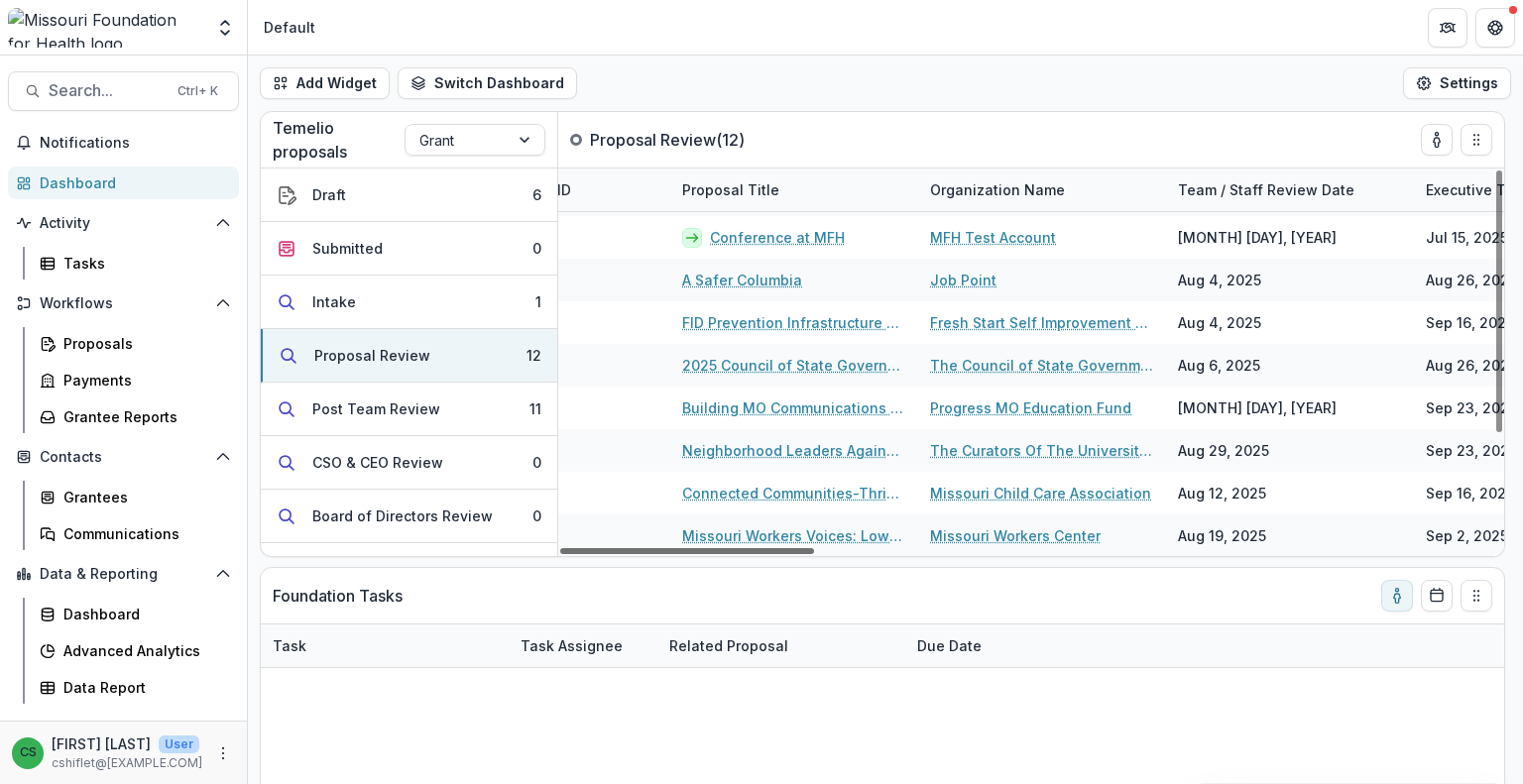 drag, startPoint x: 804, startPoint y: 552, endPoint x: 907, endPoint y: 571, distance: 104.73777 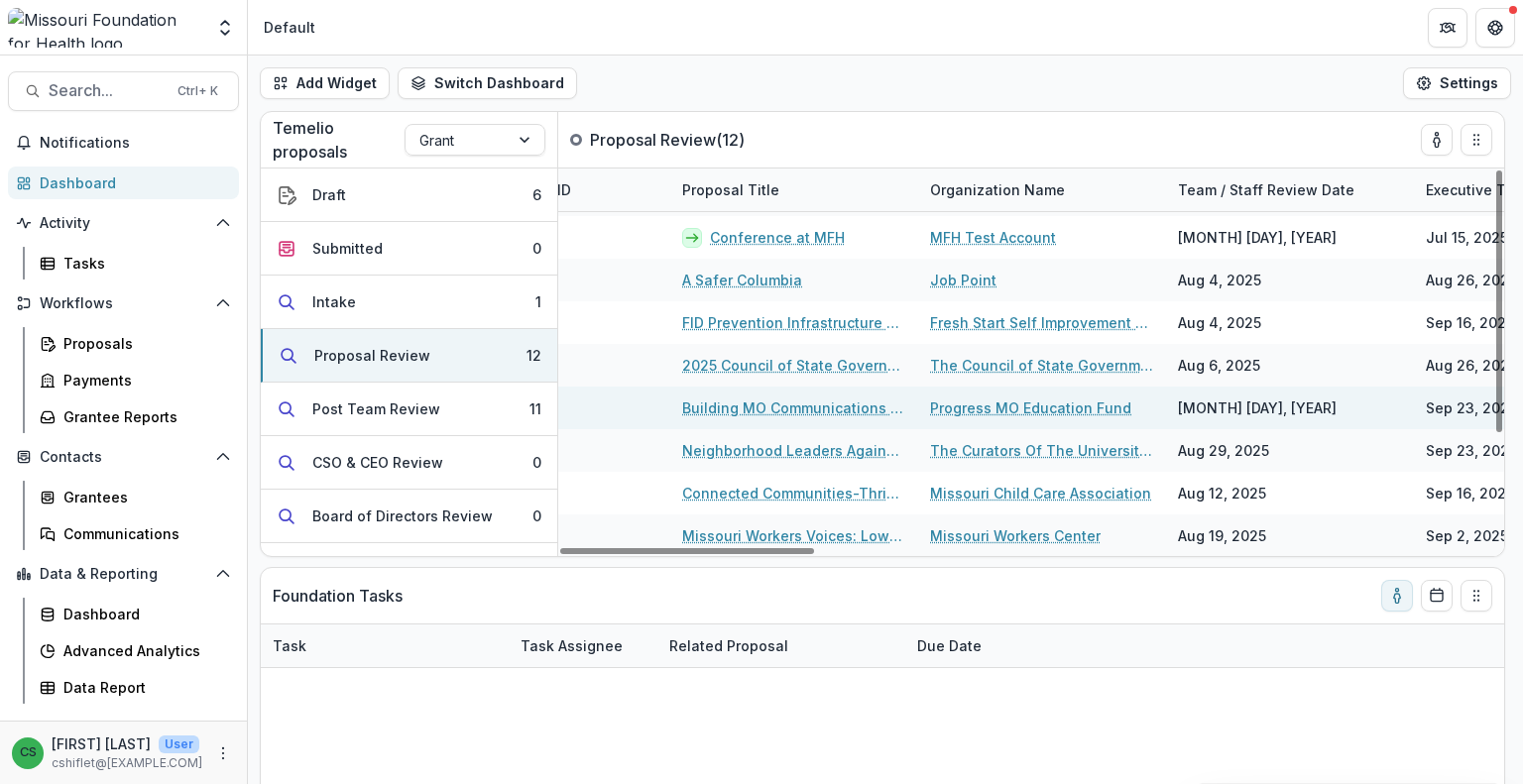 click on "Building MO Communications Infrastructure" at bounding box center (794, 407) 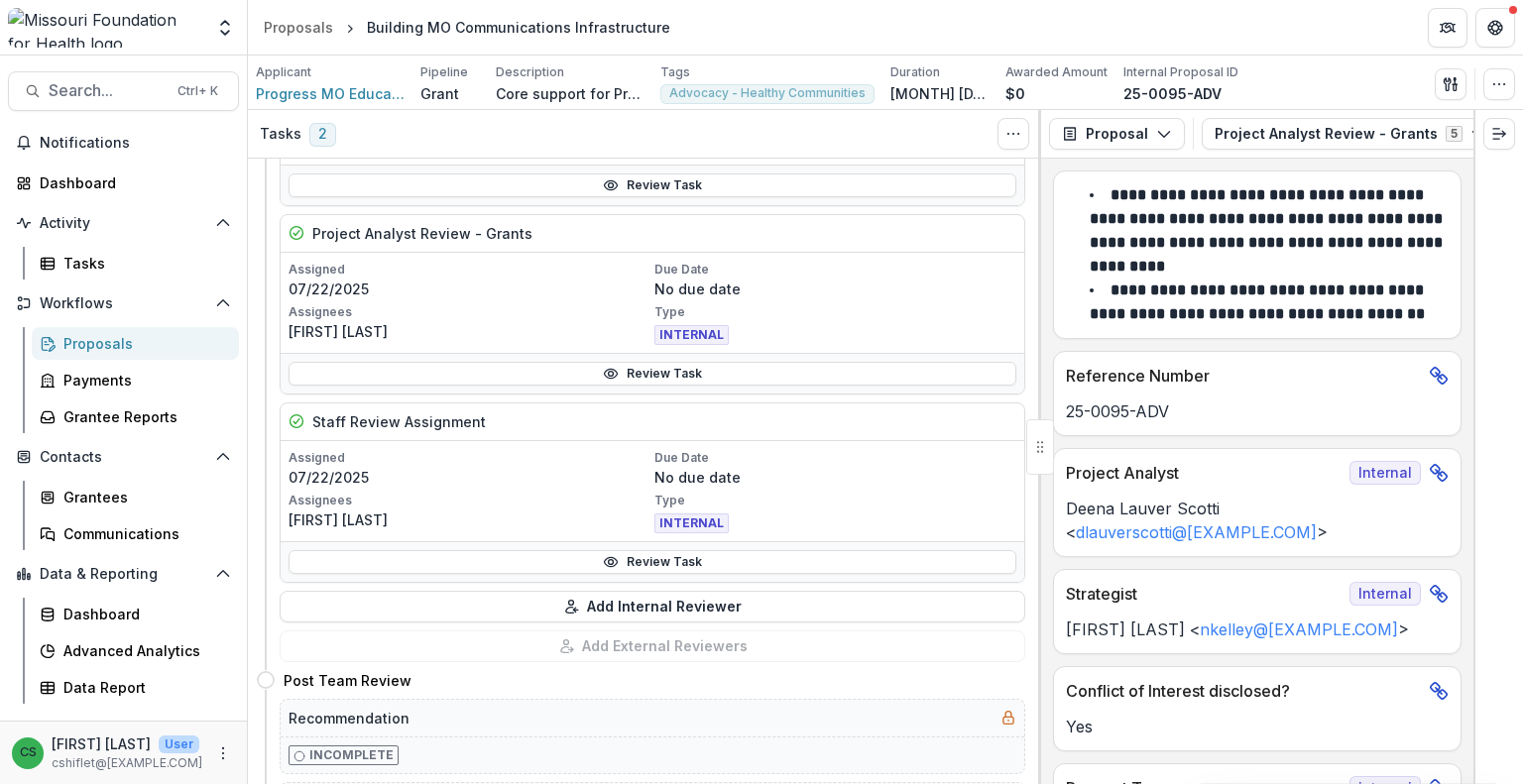 scroll, scrollTop: 793, scrollLeft: 0, axis: vertical 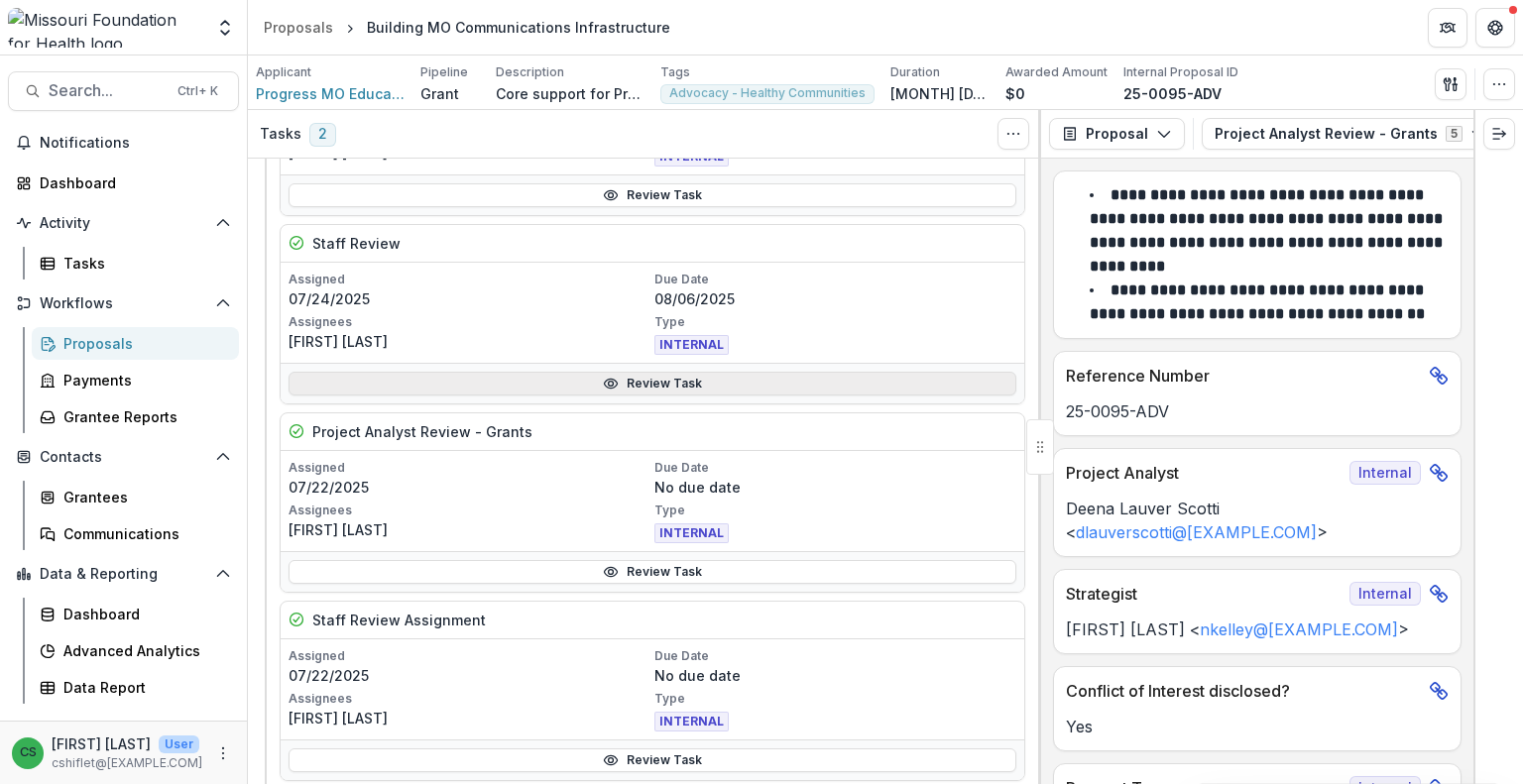 click on "Review Task" at bounding box center (652, 384) 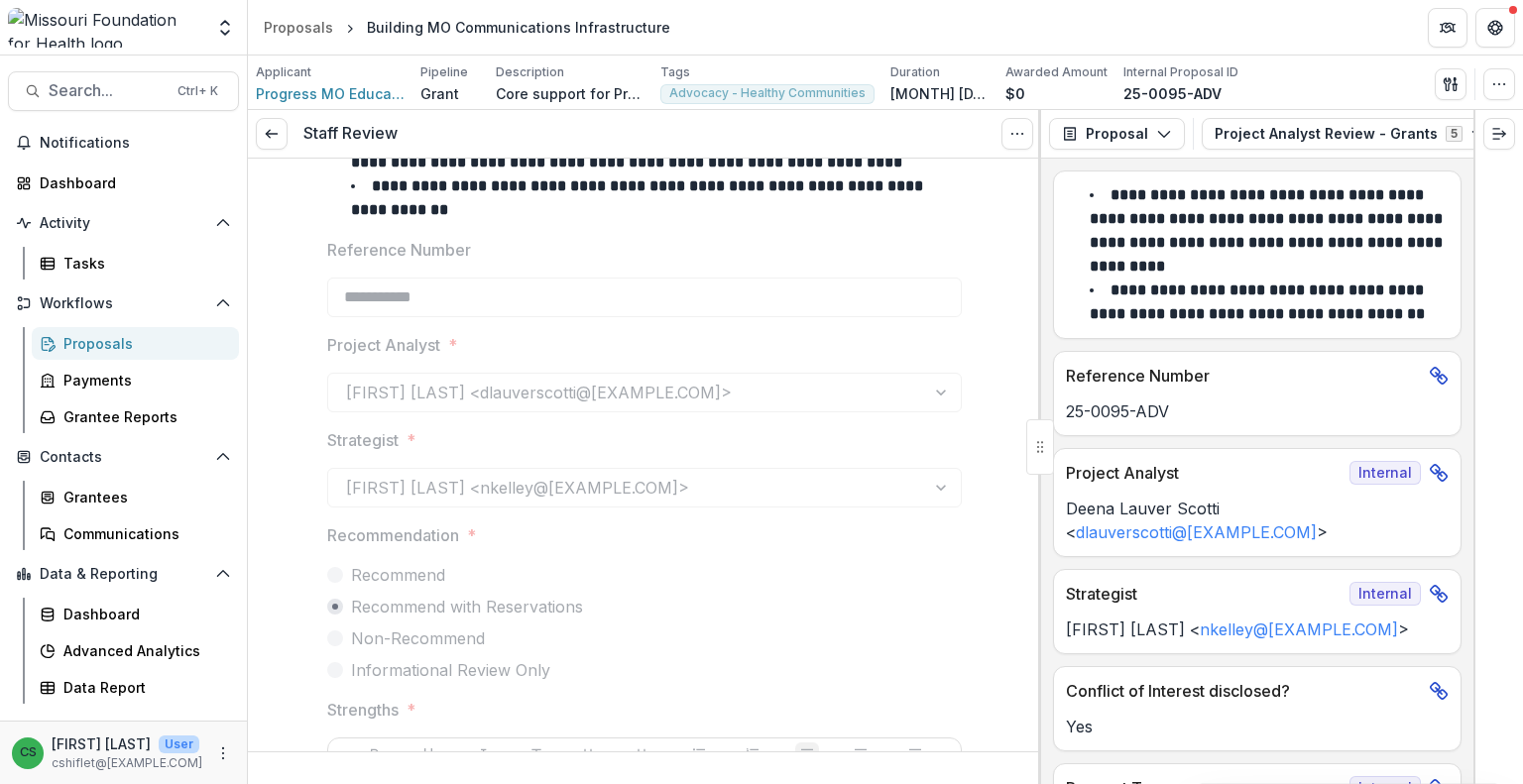 scroll, scrollTop: 0, scrollLeft: 0, axis: both 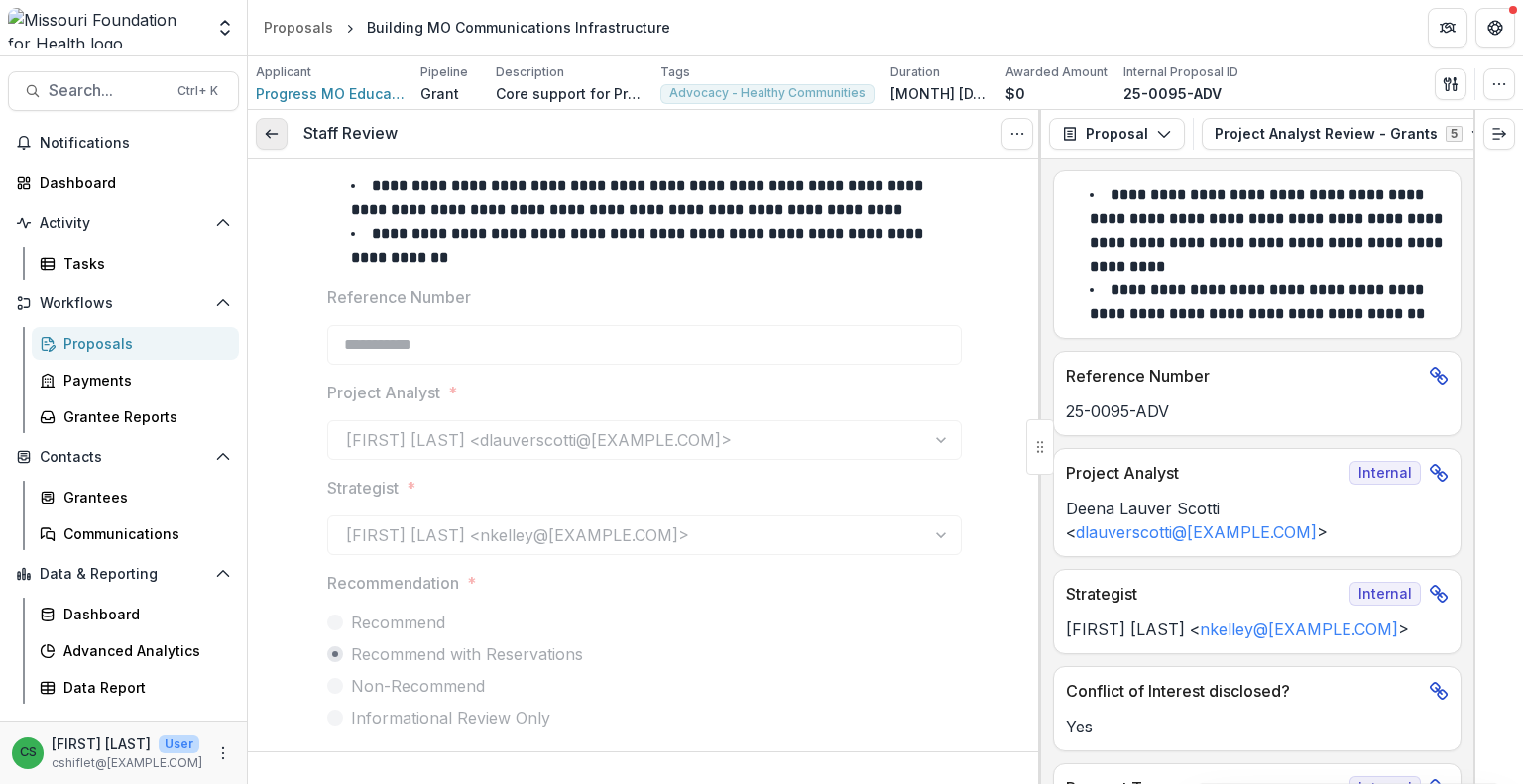 click at bounding box center (272, 134) 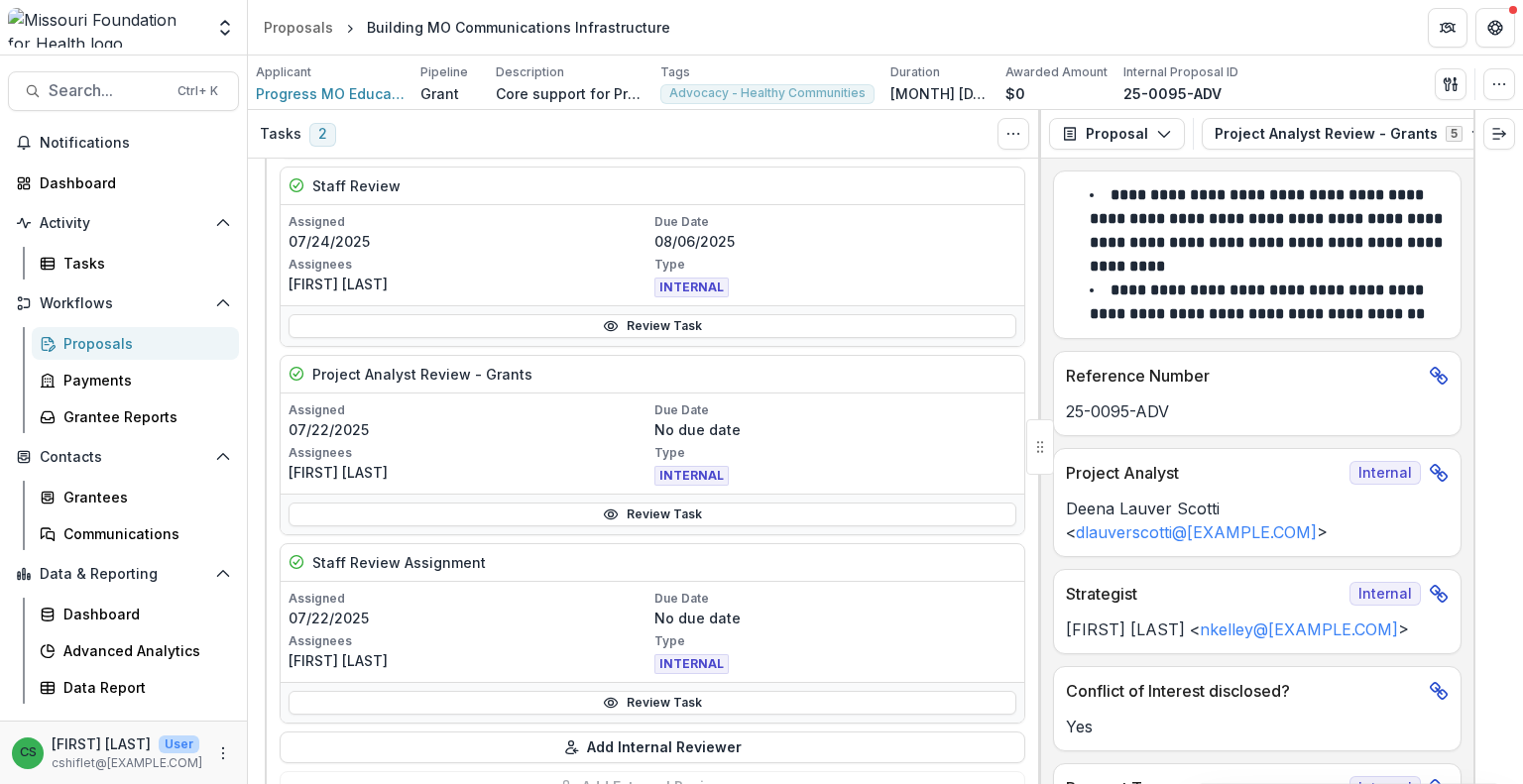 scroll, scrollTop: 892, scrollLeft: 0, axis: vertical 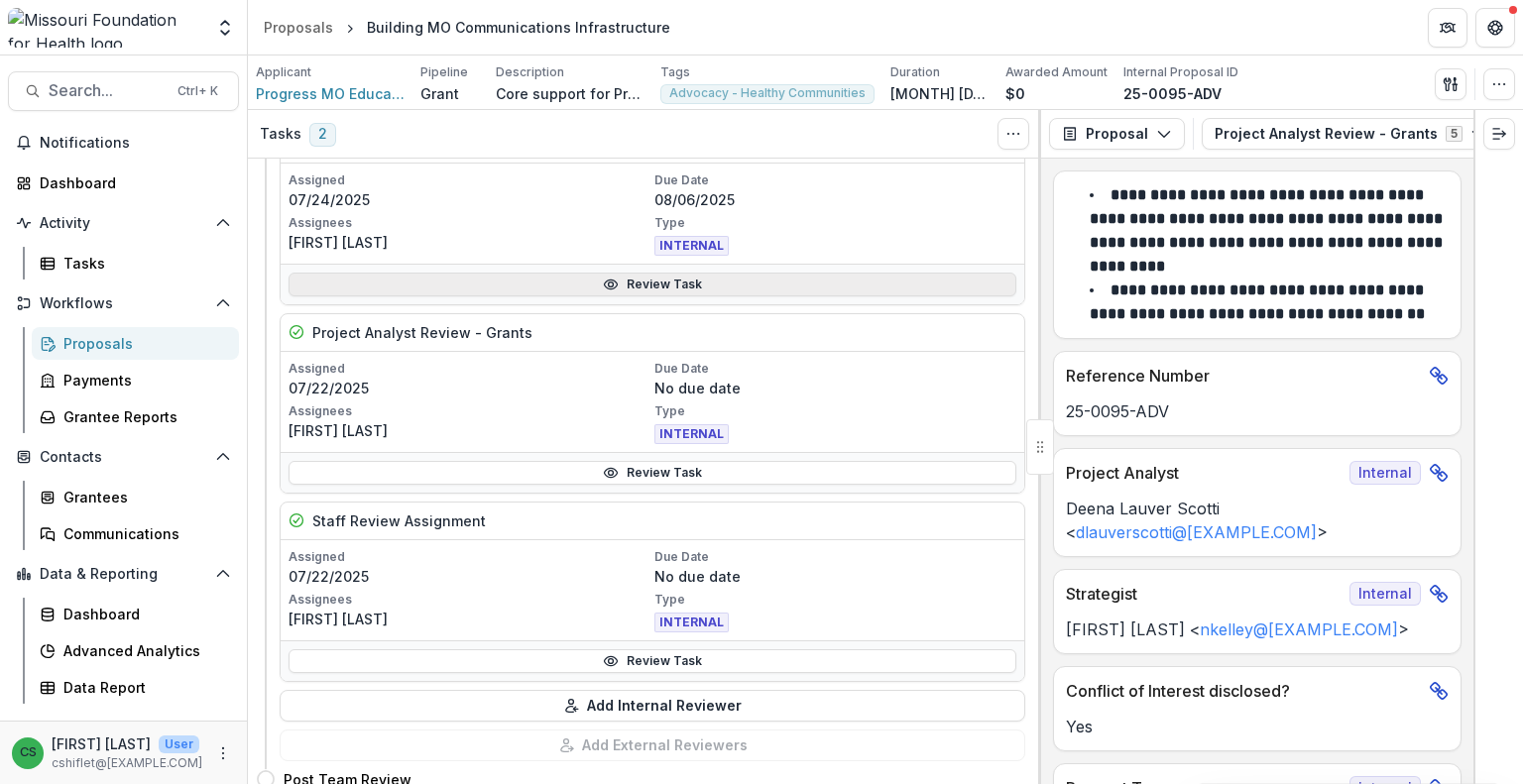 click on "Review Task" at bounding box center [652, 284] 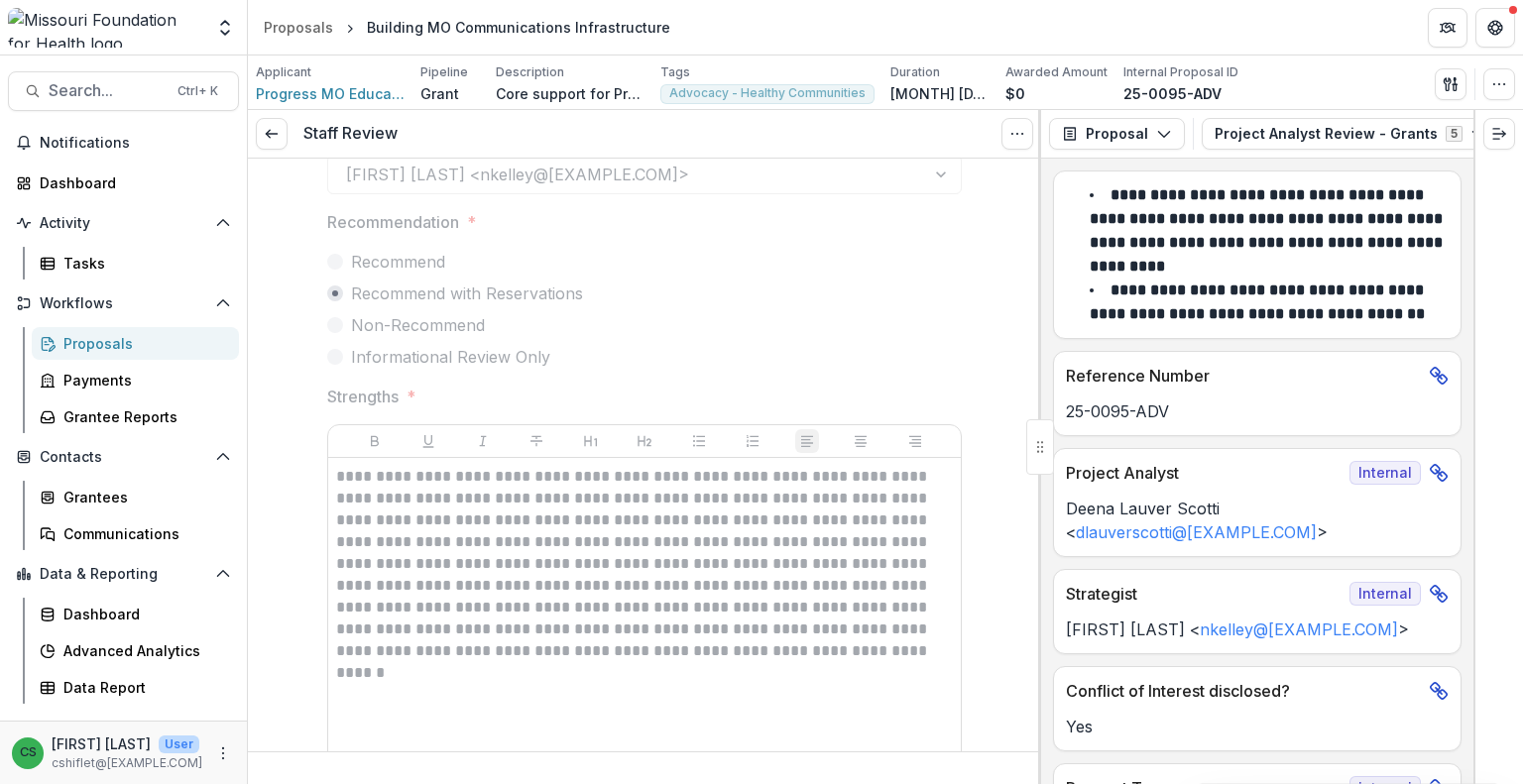 scroll, scrollTop: 355, scrollLeft: 0, axis: vertical 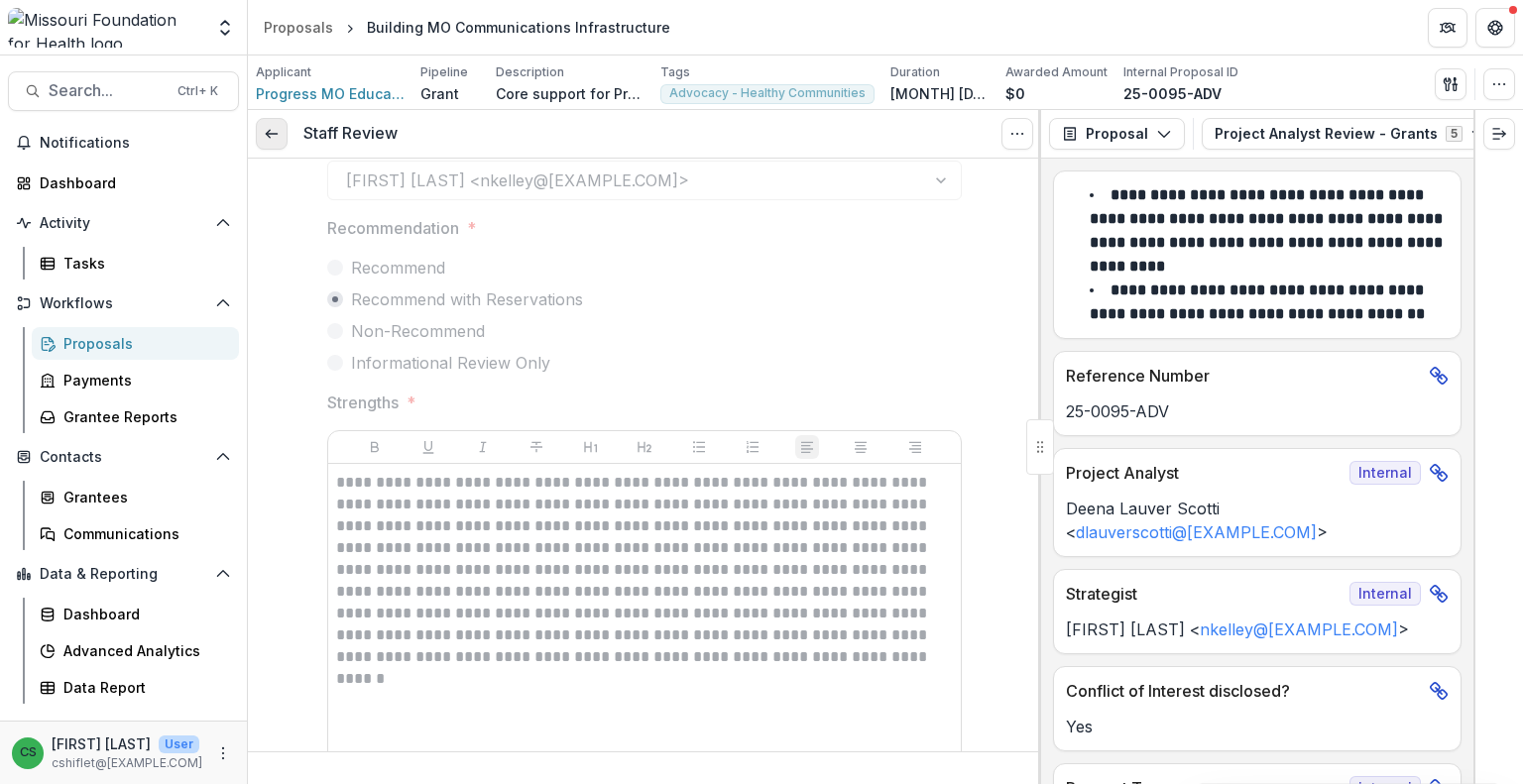 click at bounding box center (272, 134) 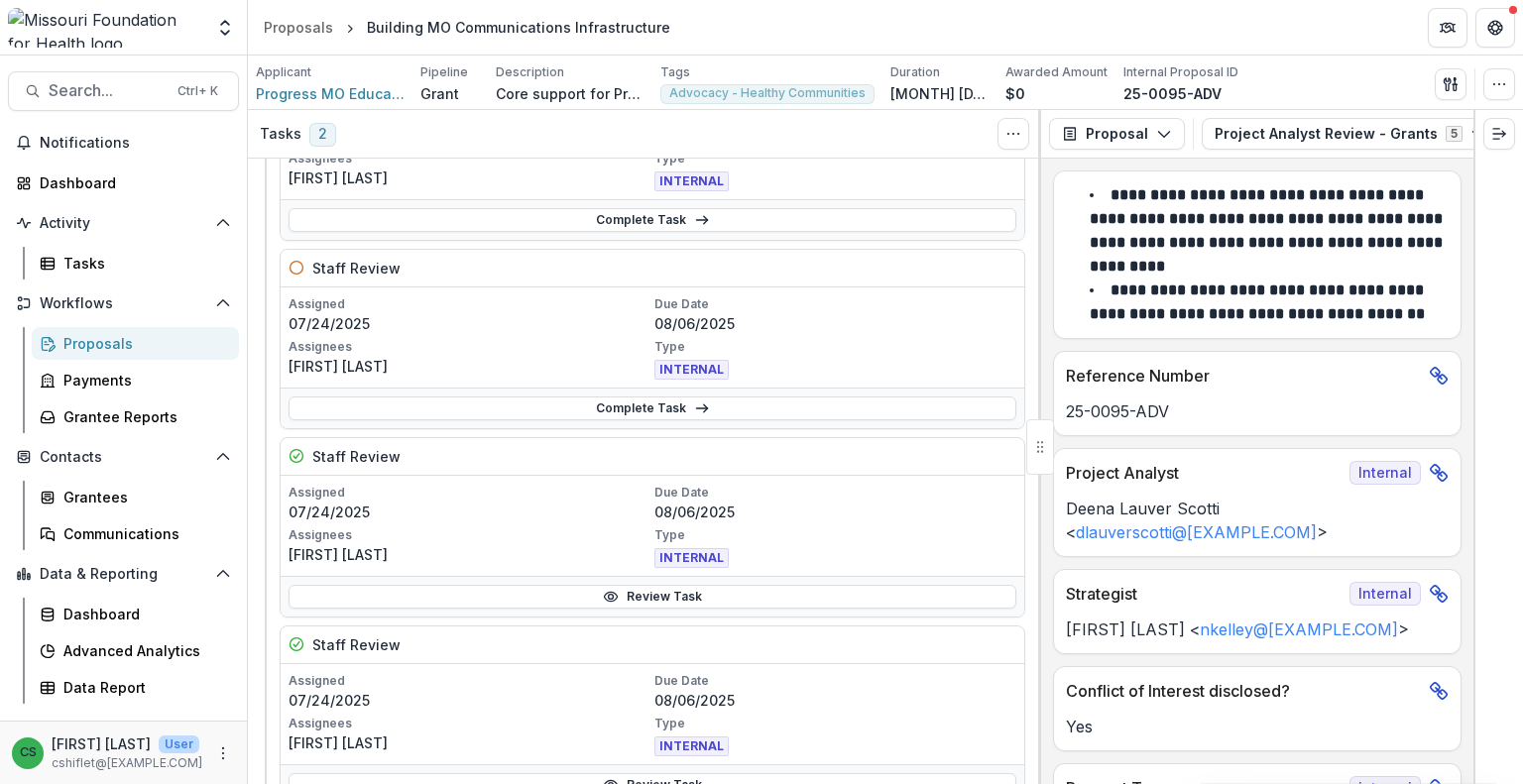 scroll, scrollTop: 198, scrollLeft: 0, axis: vertical 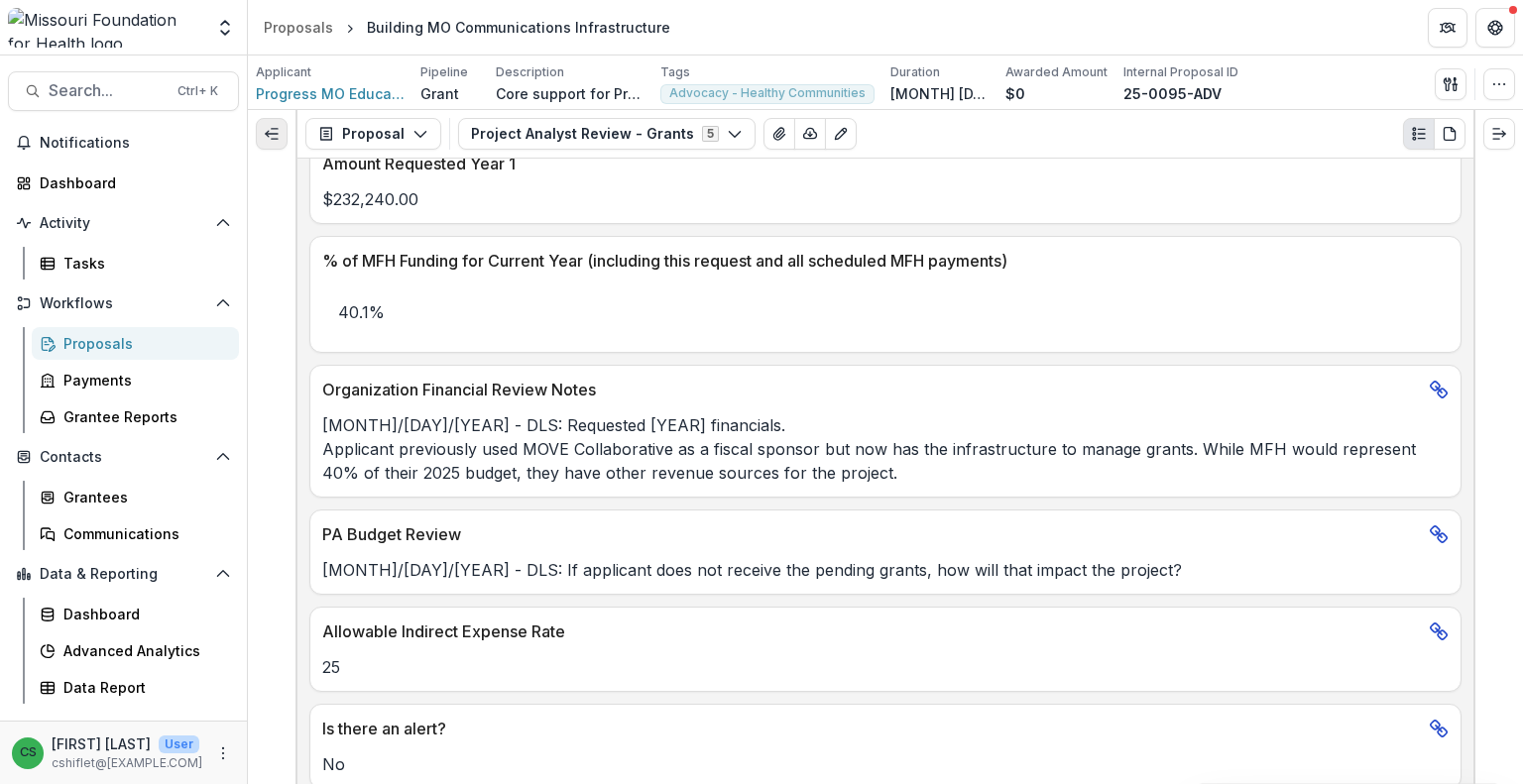 click at bounding box center (272, 134) 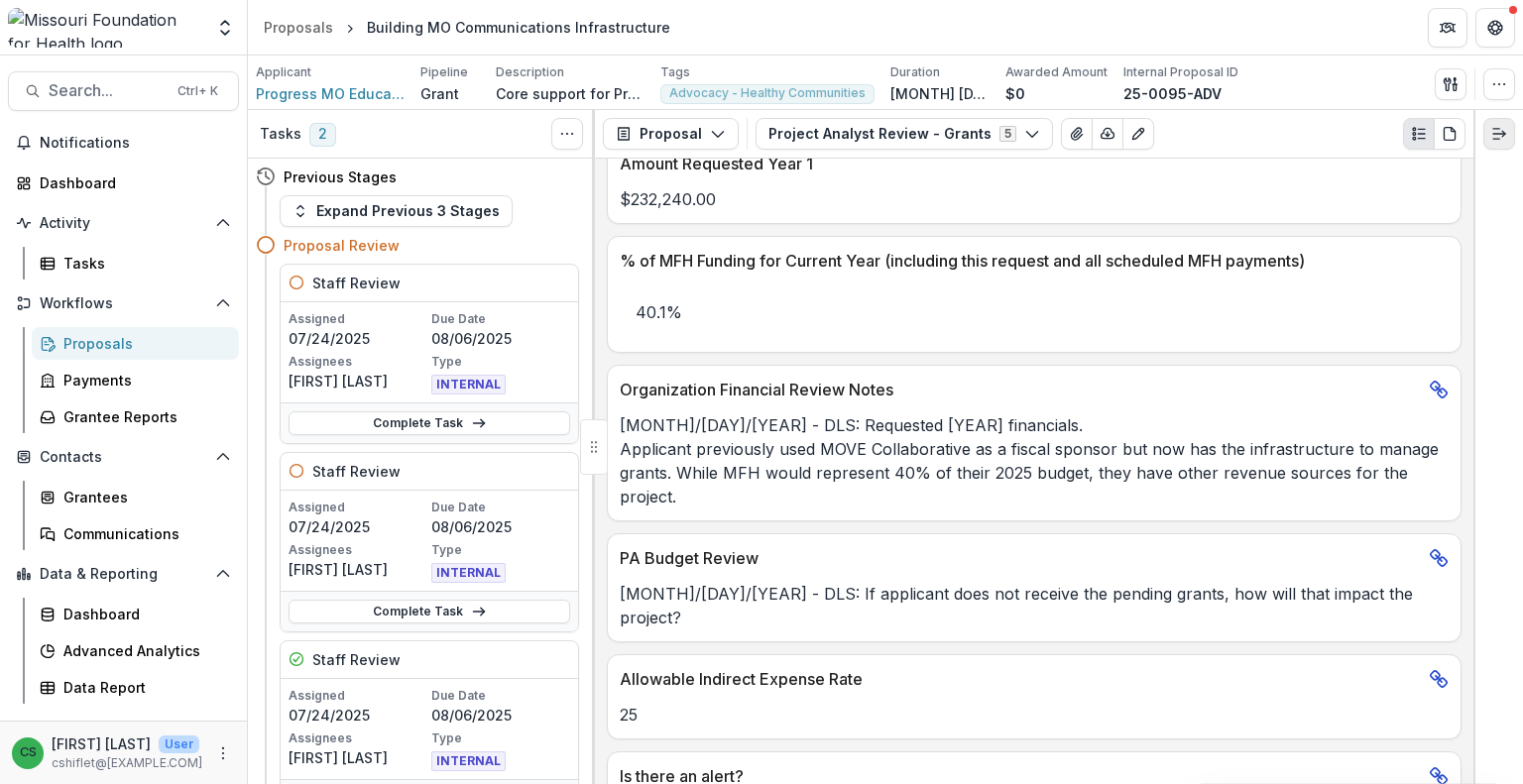 click 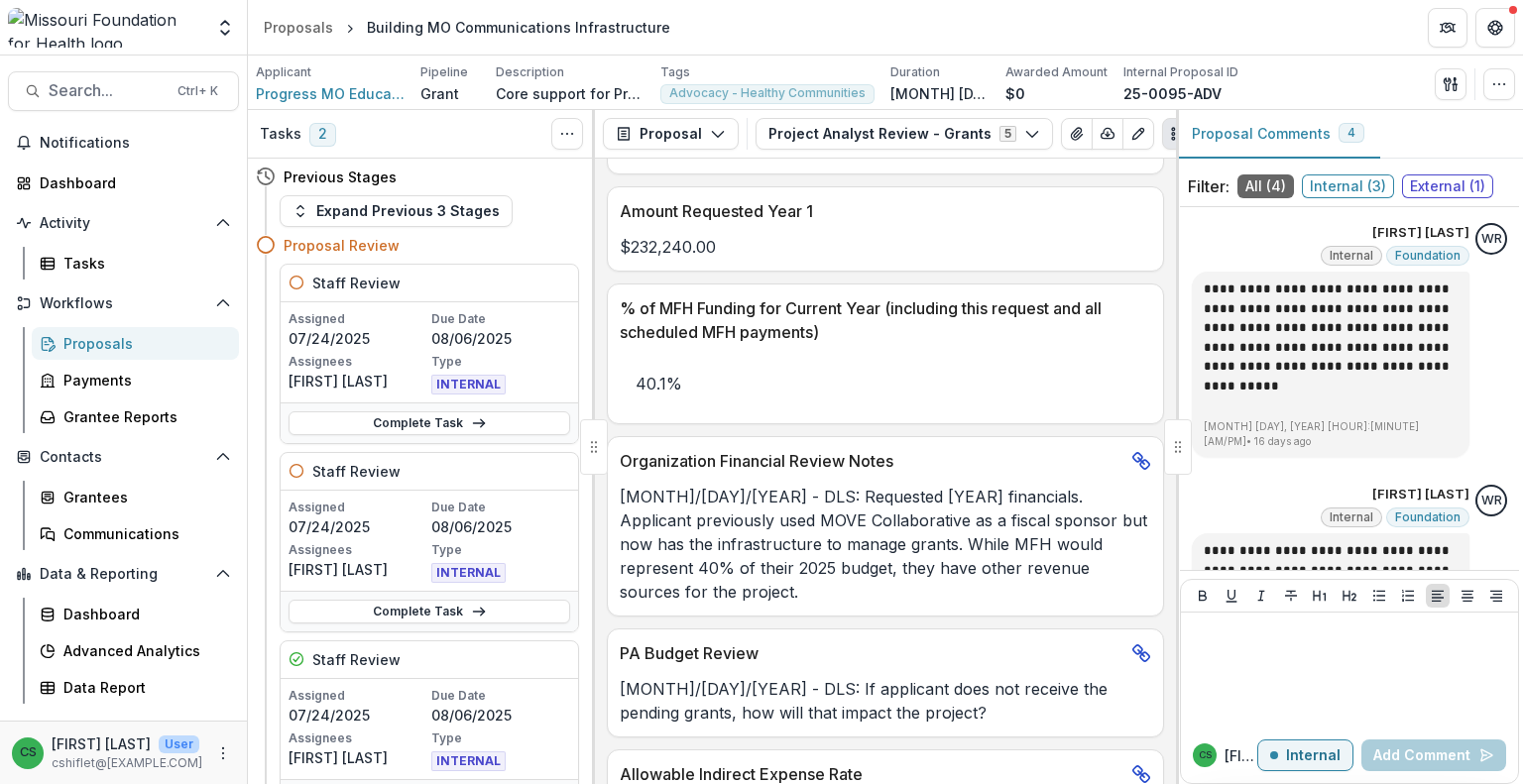 scroll, scrollTop: 3172, scrollLeft: 0, axis: vertical 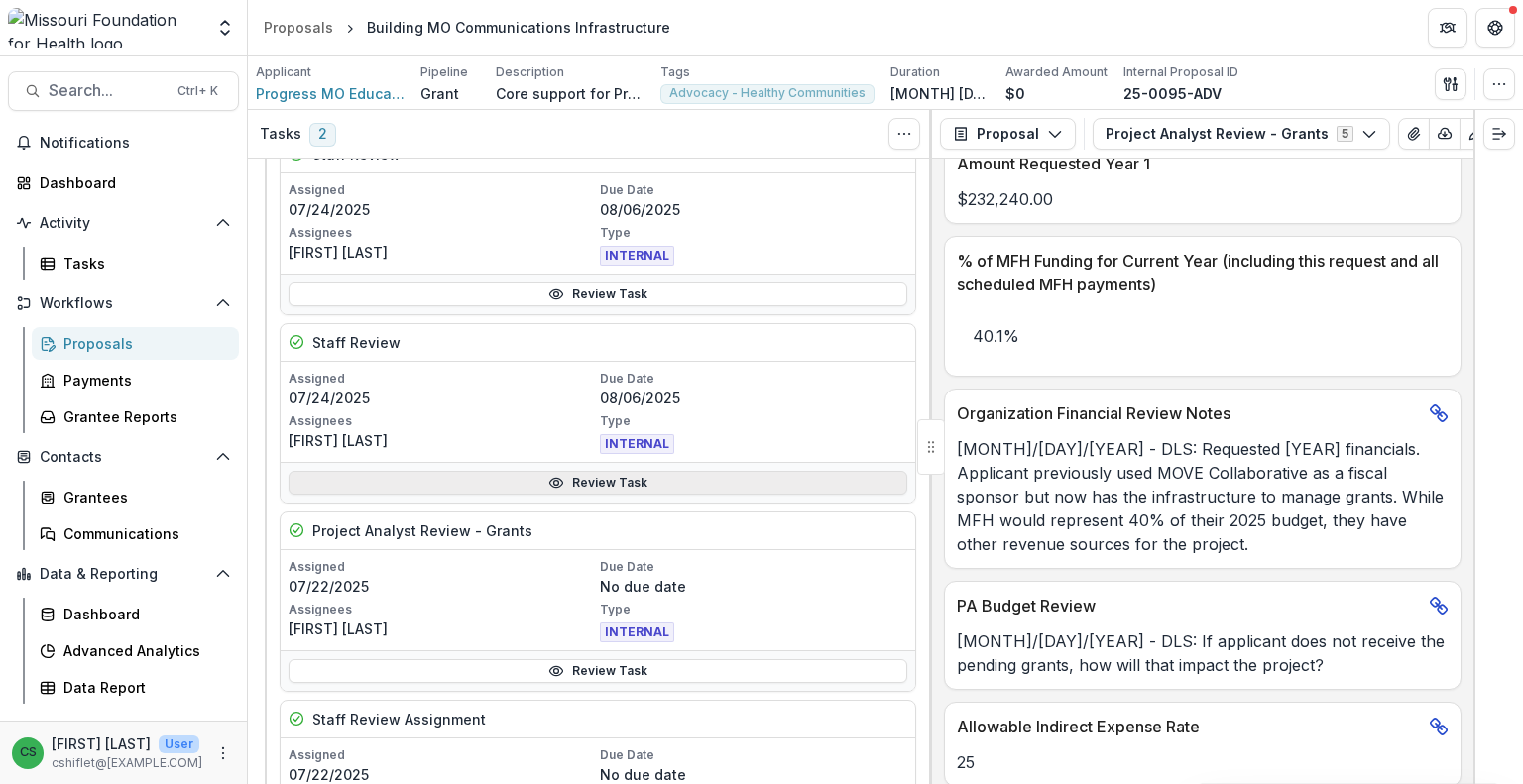 click on "Review Task" at bounding box center [598, 483] 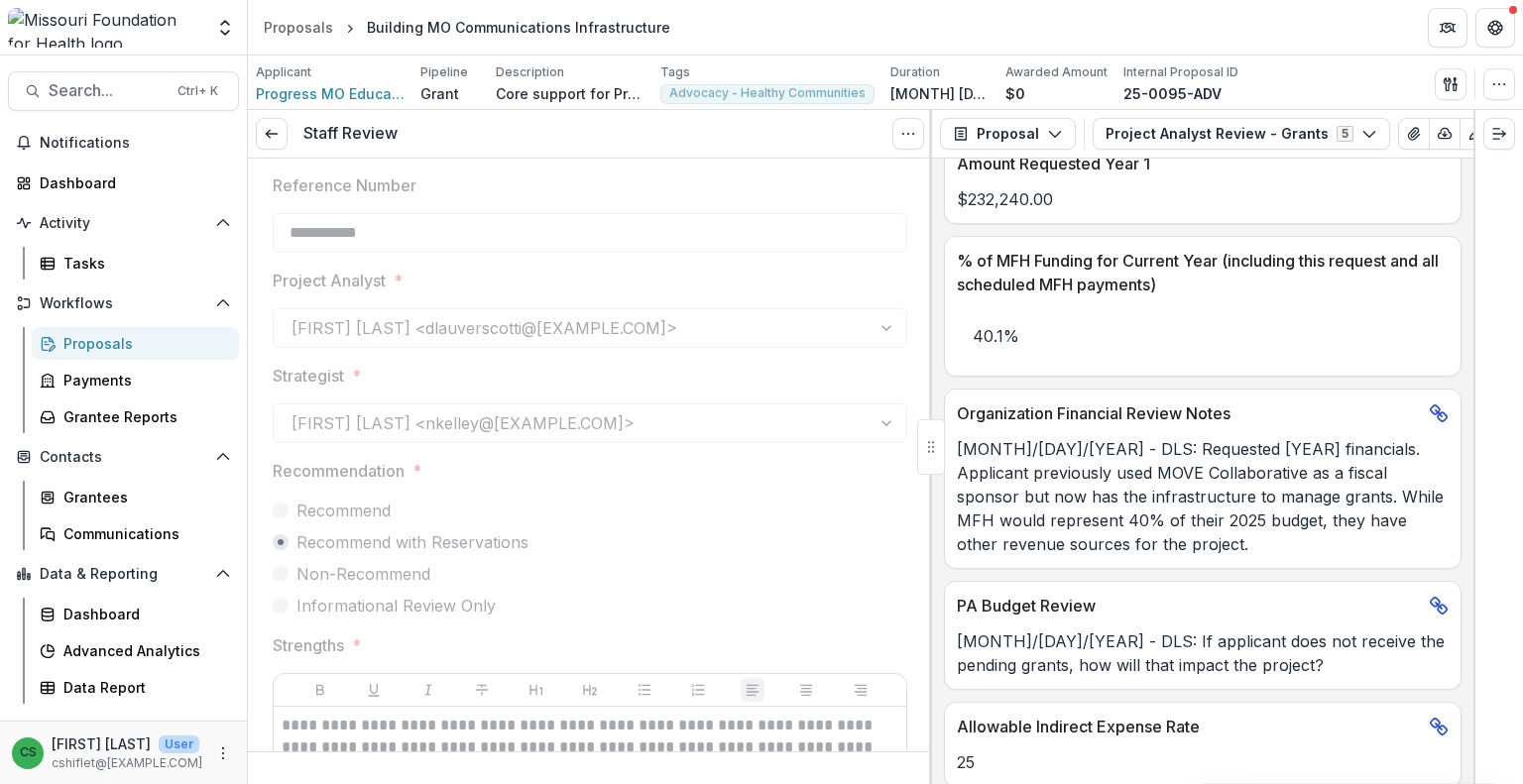 scroll, scrollTop: 99, scrollLeft: 0, axis: vertical 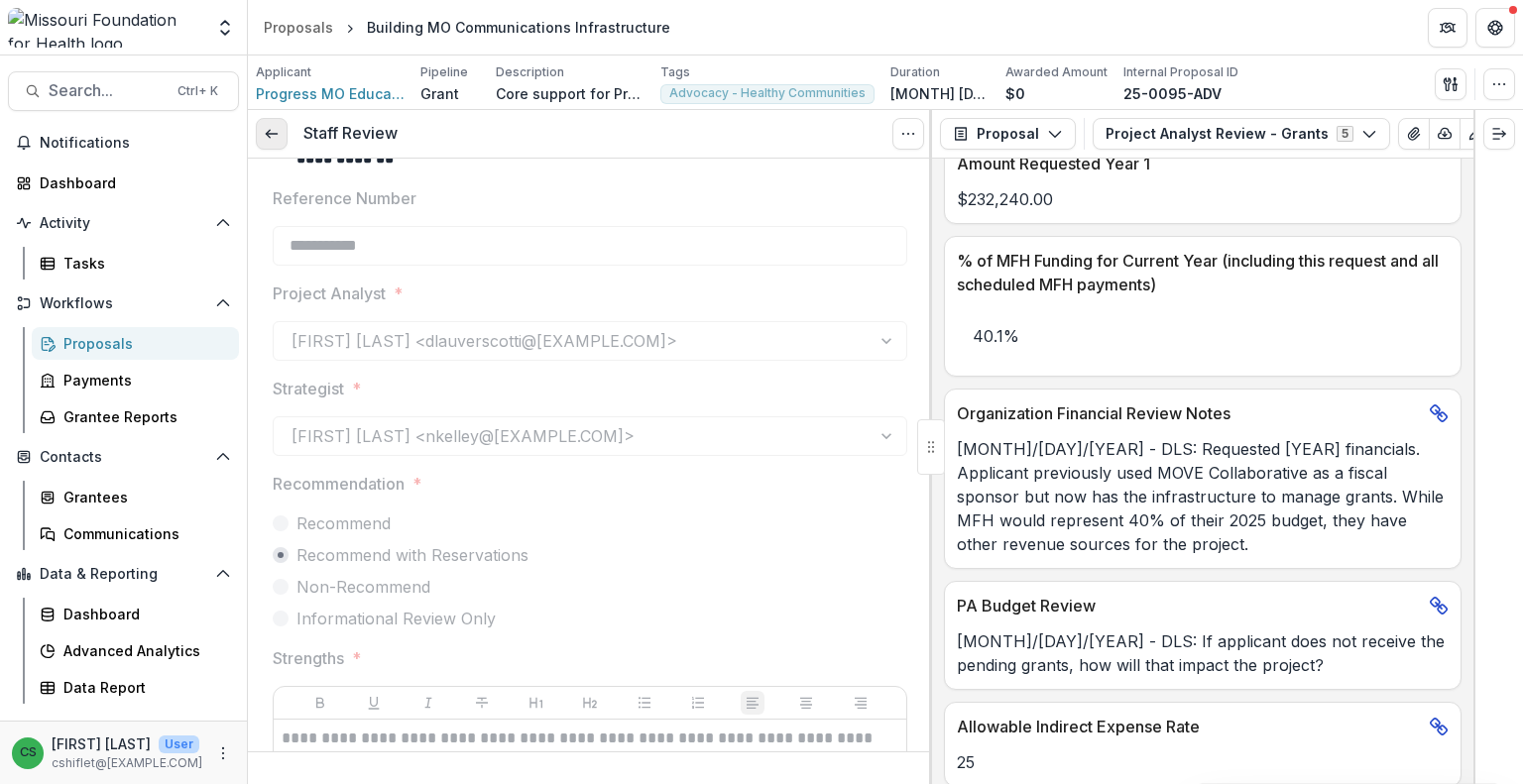 click at bounding box center [272, 134] 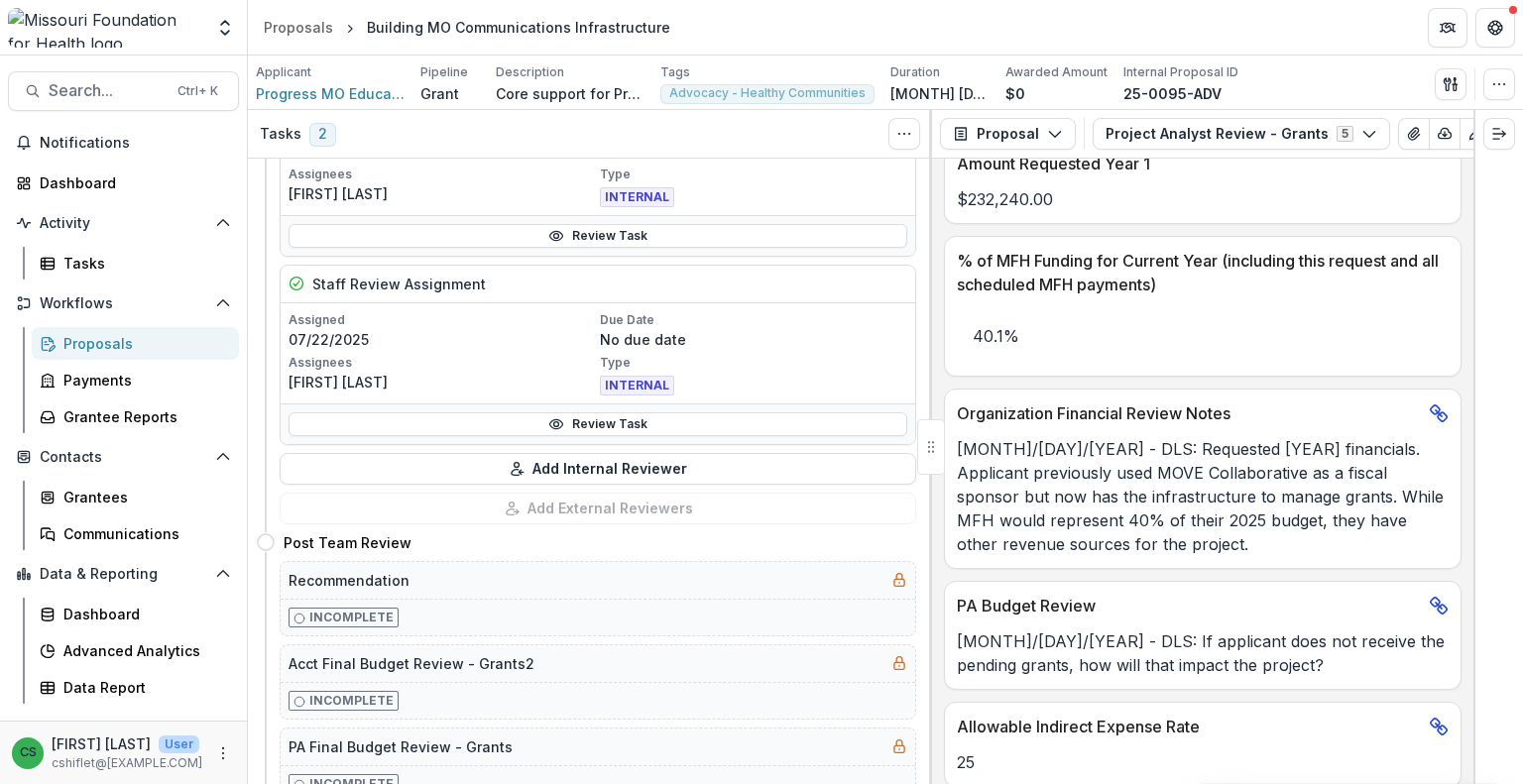 scroll, scrollTop: 1189, scrollLeft: 0, axis: vertical 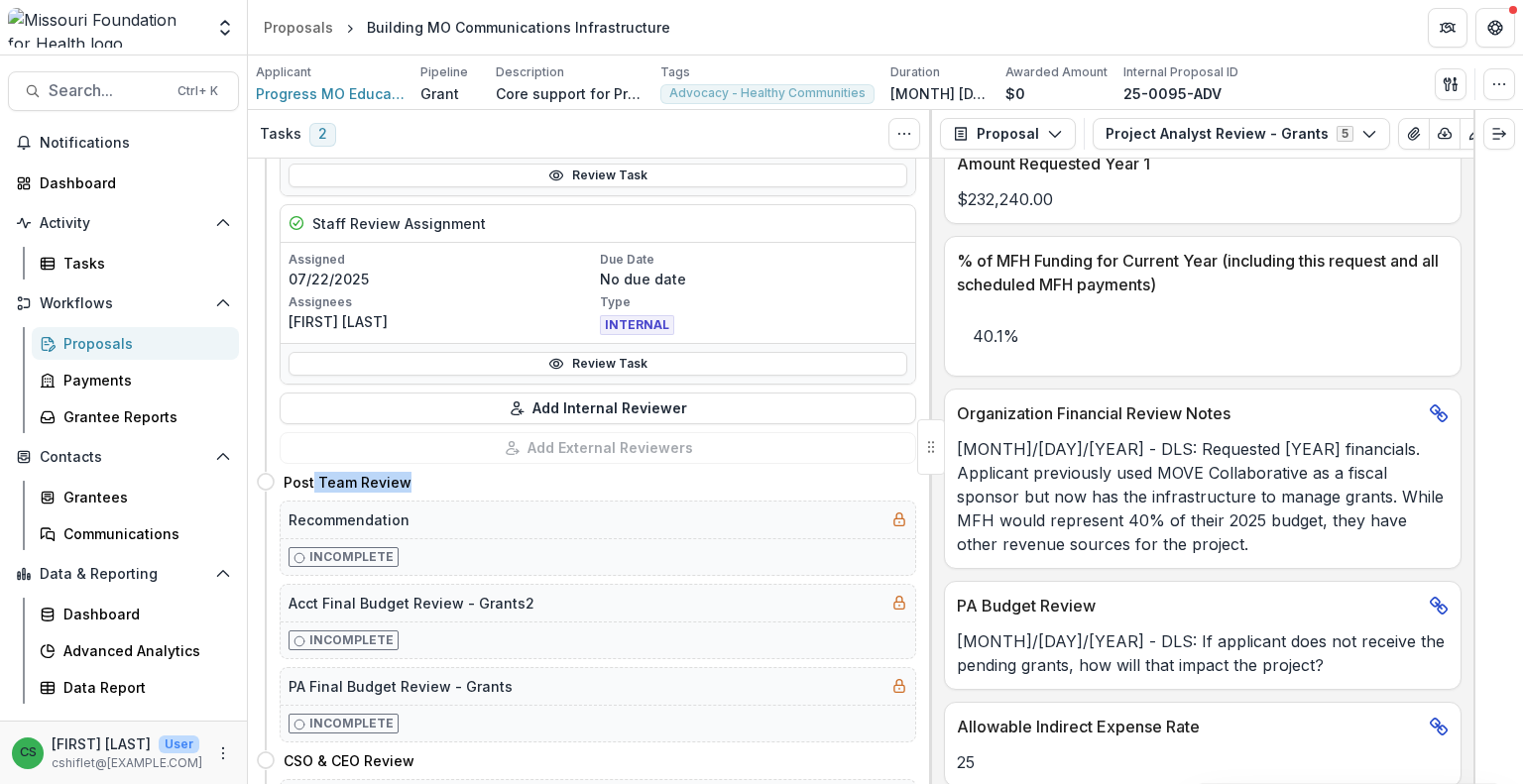 drag, startPoint x: 312, startPoint y: 472, endPoint x: 595, endPoint y: 493, distance: 283.77808 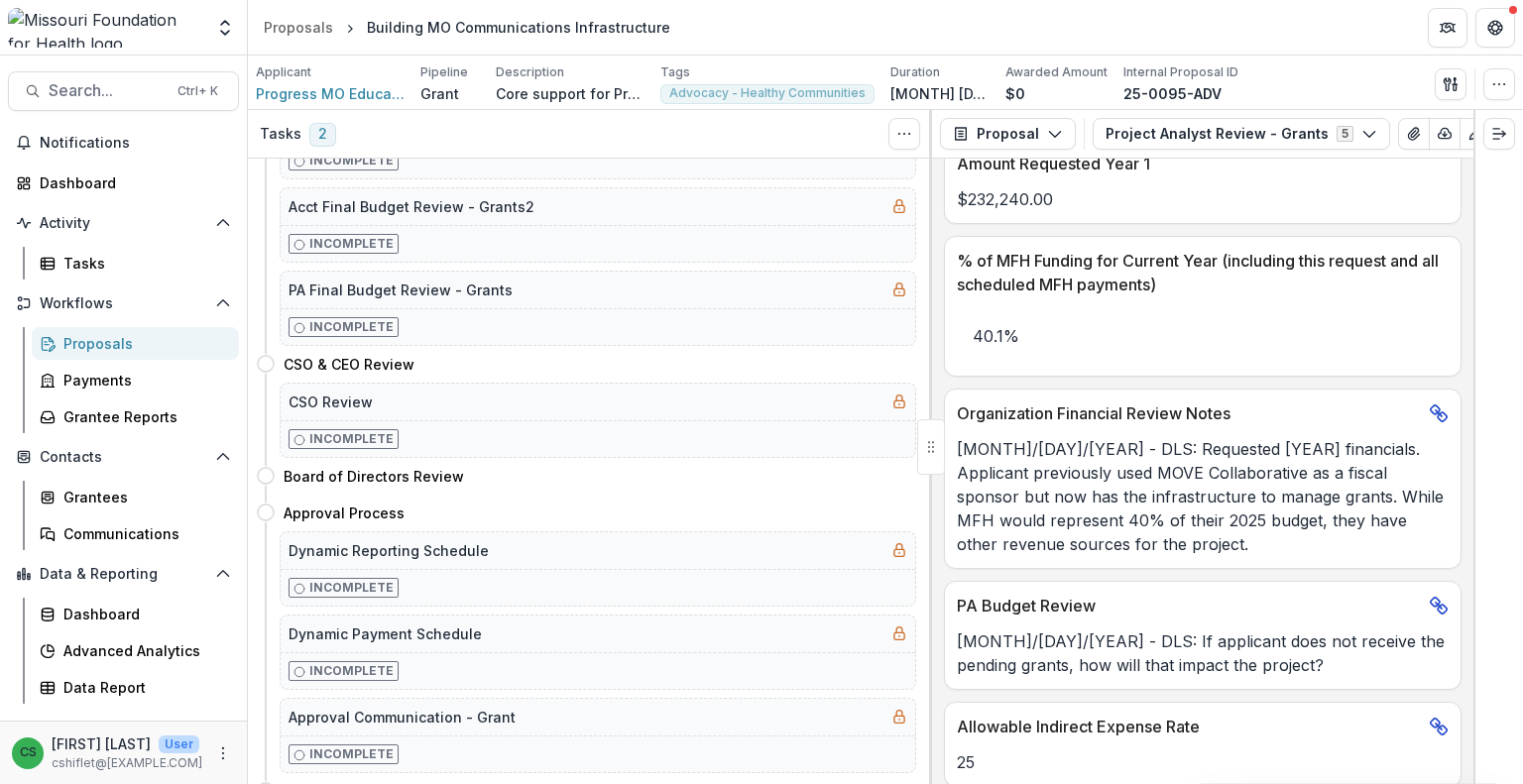 scroll, scrollTop: 1189, scrollLeft: 0, axis: vertical 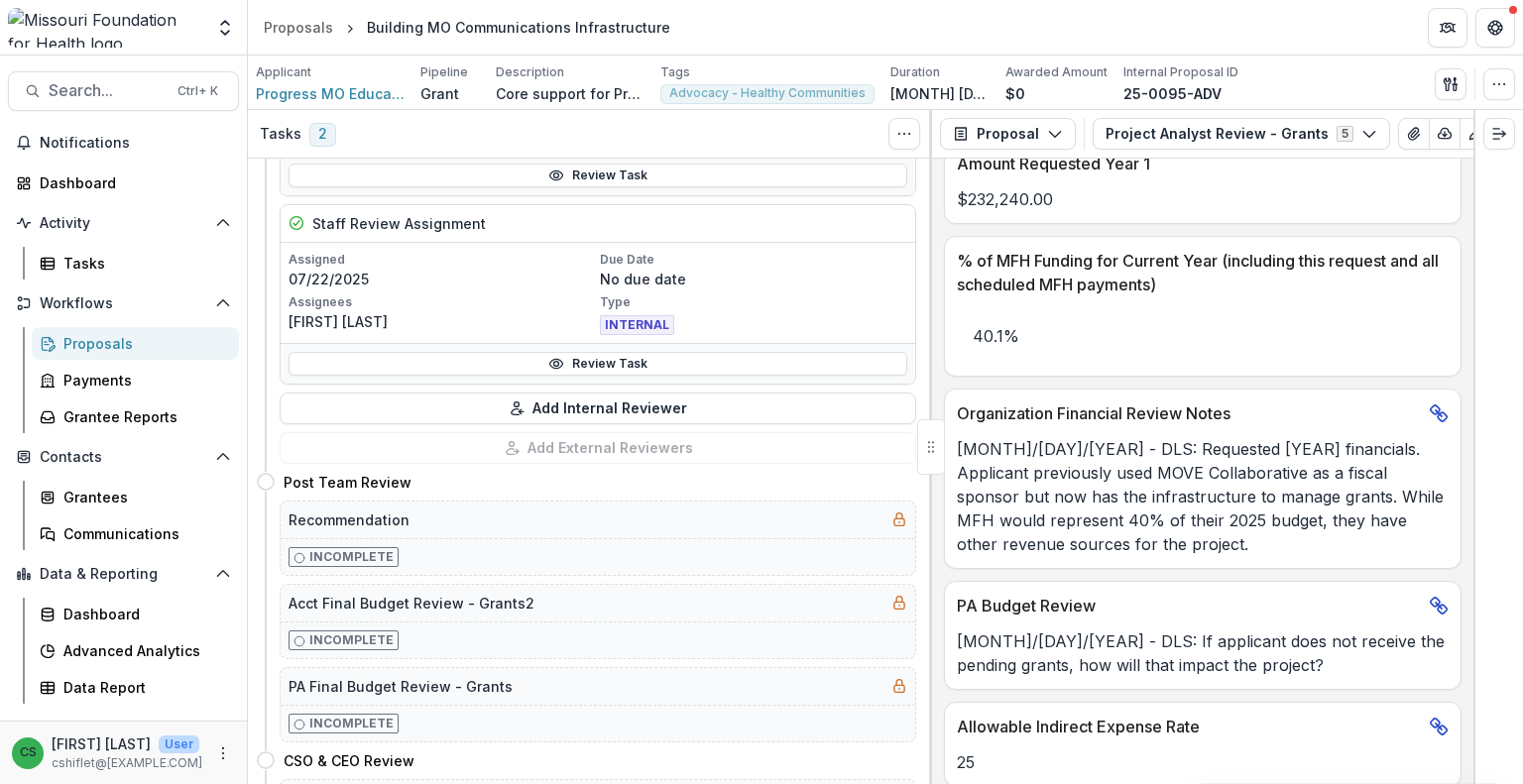 click on "Proposals Building MO Communications Infrastructure" at bounding box center (885, 27) 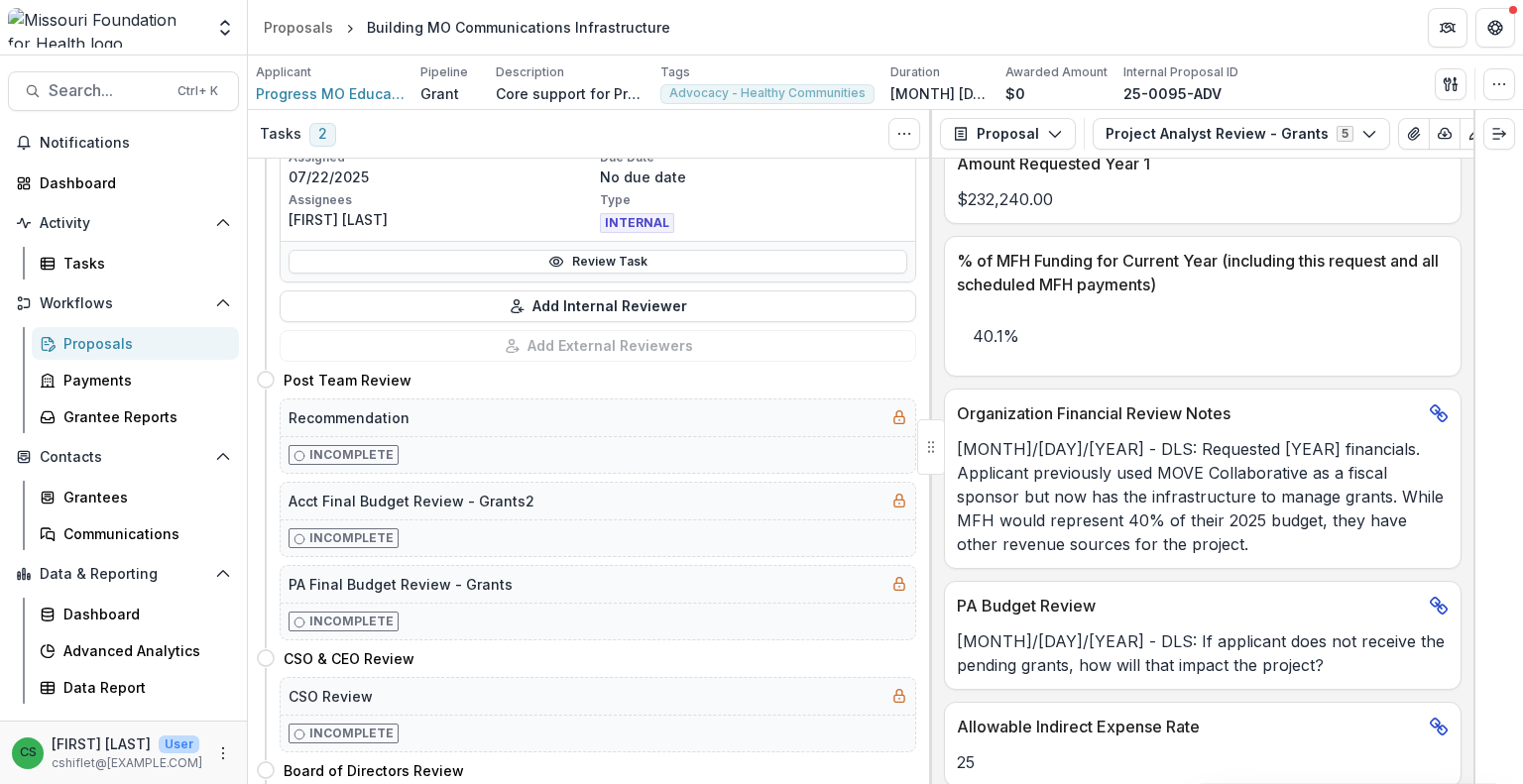 scroll, scrollTop: 1388, scrollLeft: 0, axis: vertical 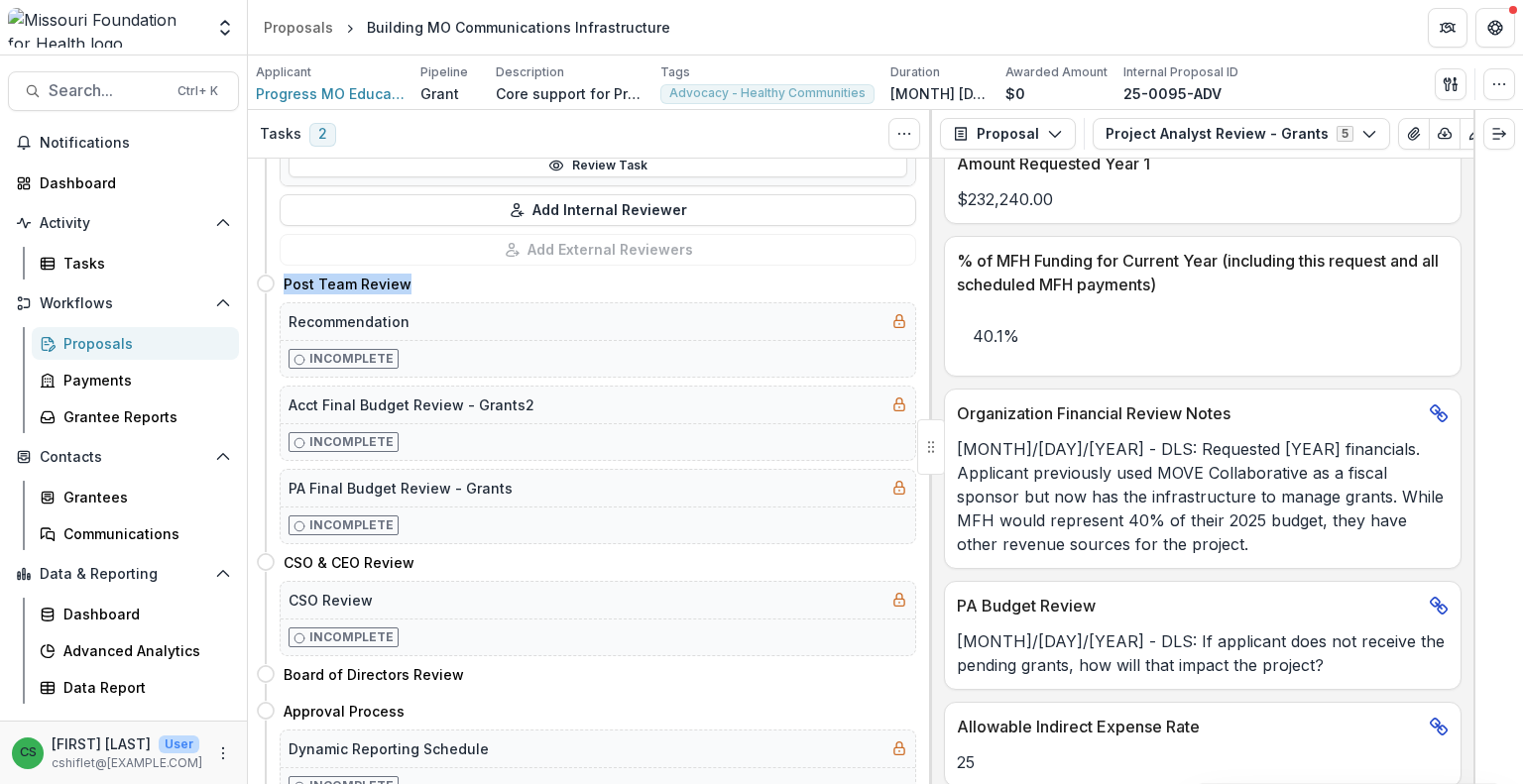 drag, startPoint x: 285, startPoint y: 278, endPoint x: 427, endPoint y: 274, distance: 142.05633 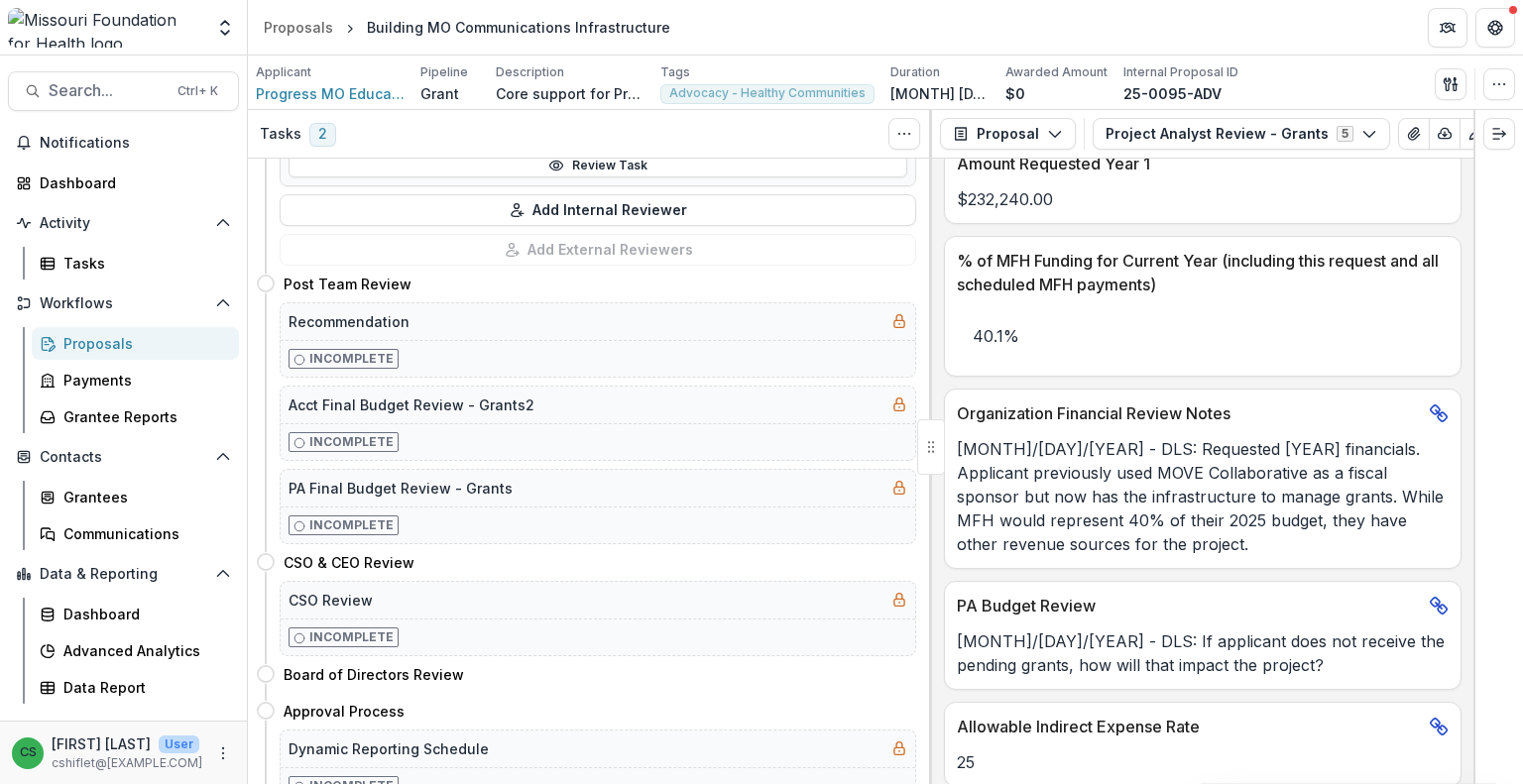 click 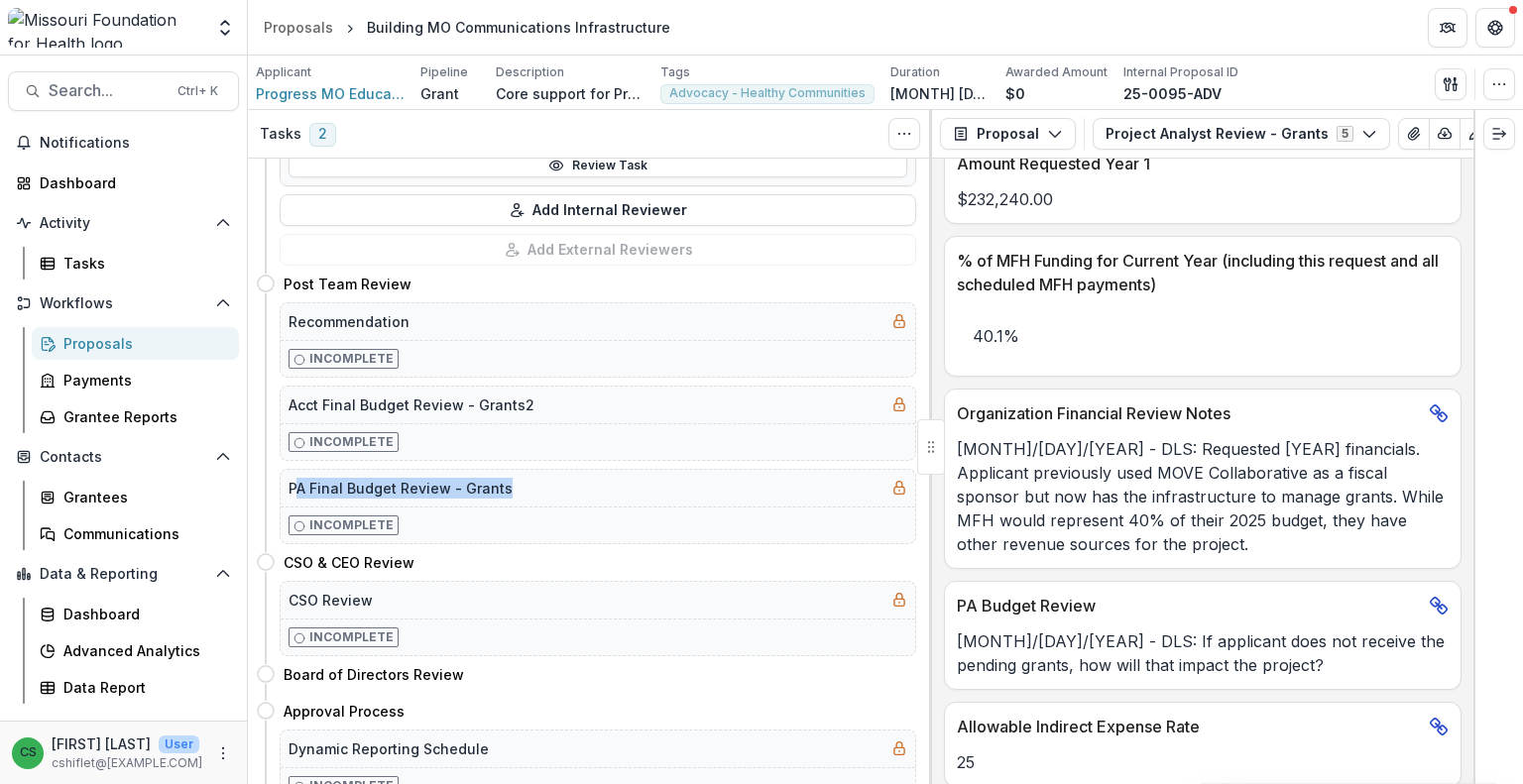 drag, startPoint x: 296, startPoint y: 478, endPoint x: 524, endPoint y: 491, distance: 228.3703 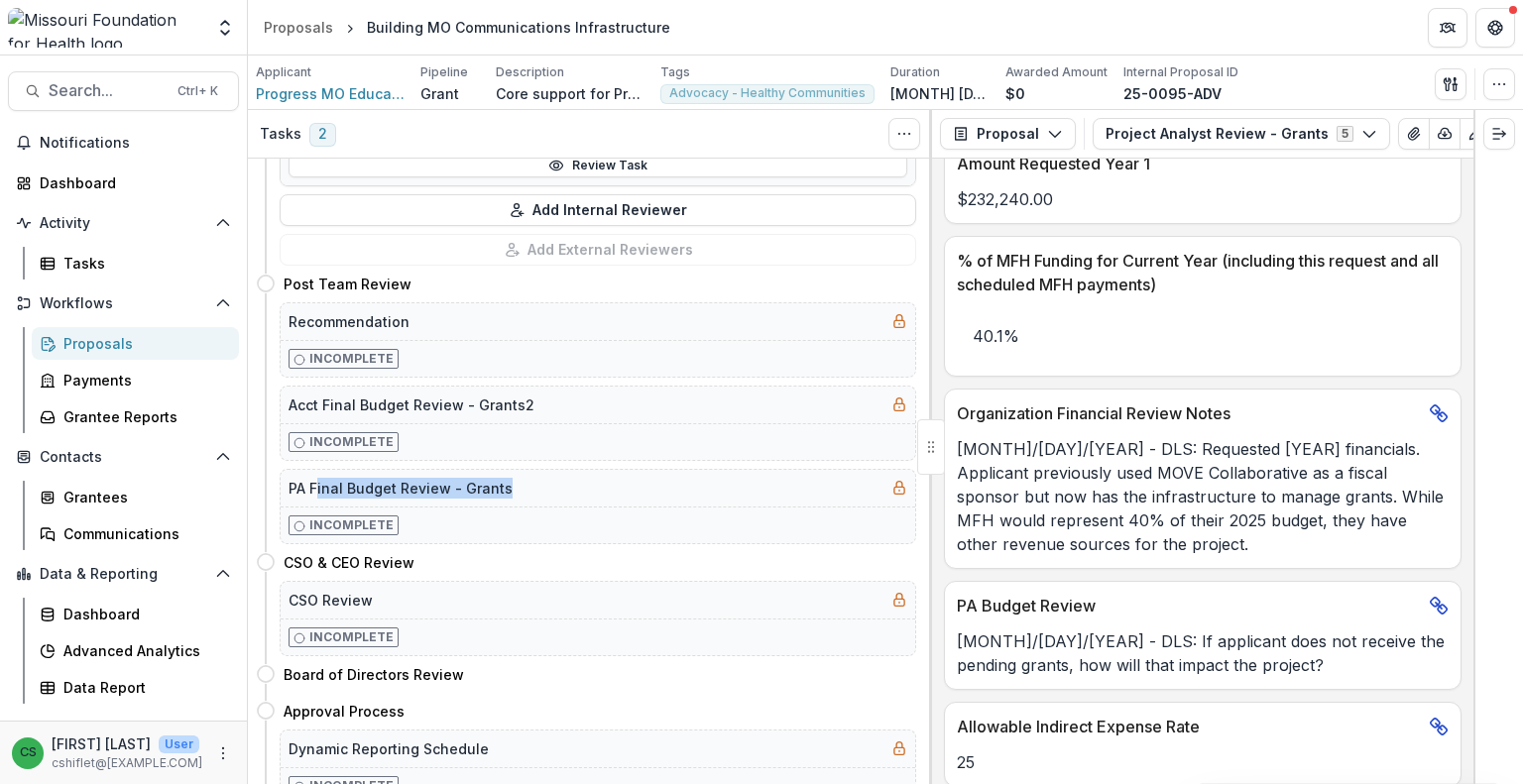 drag, startPoint x: 563, startPoint y: 467, endPoint x: 313, endPoint y: 479, distance: 250.28783 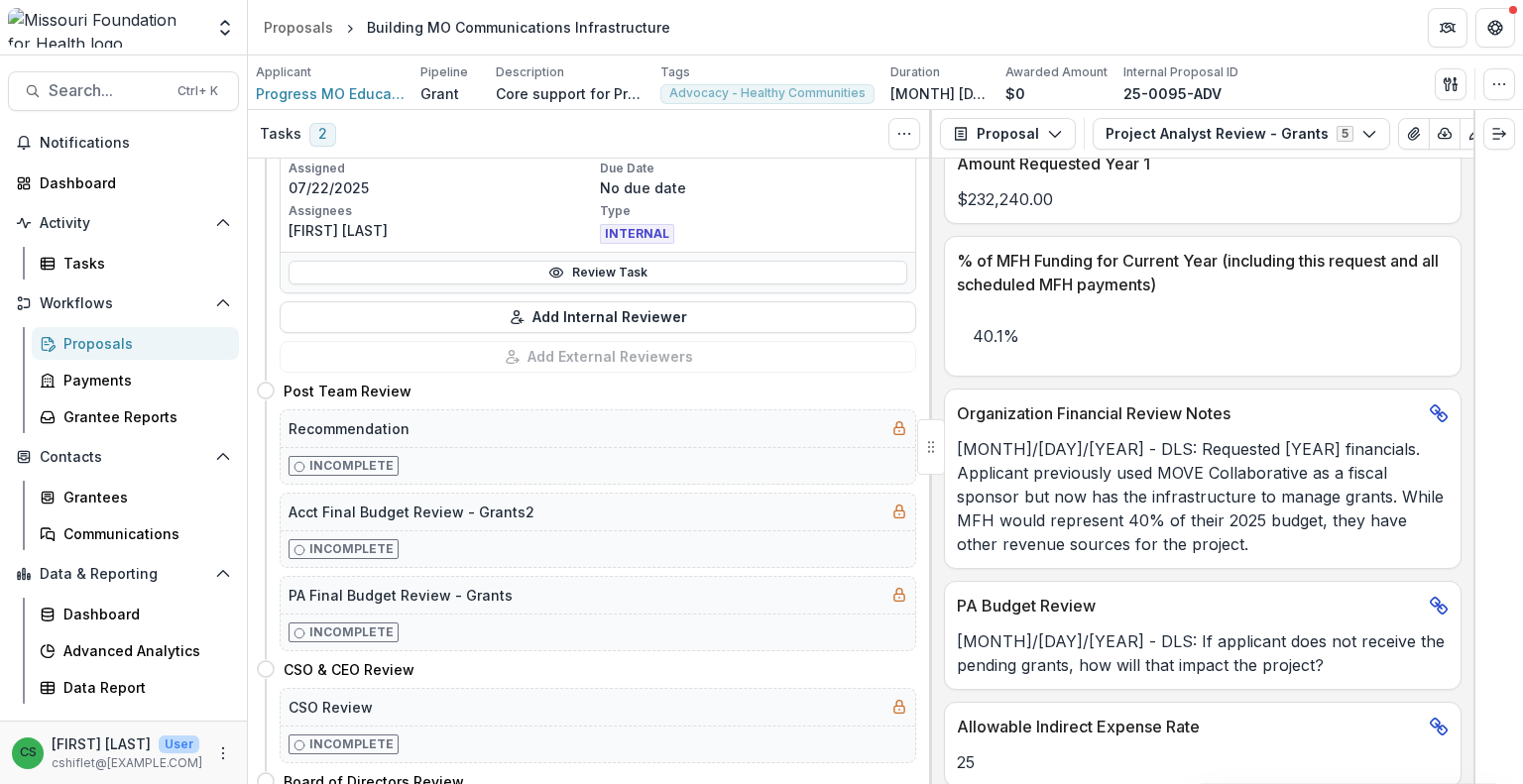 scroll, scrollTop: 1336, scrollLeft: 0, axis: vertical 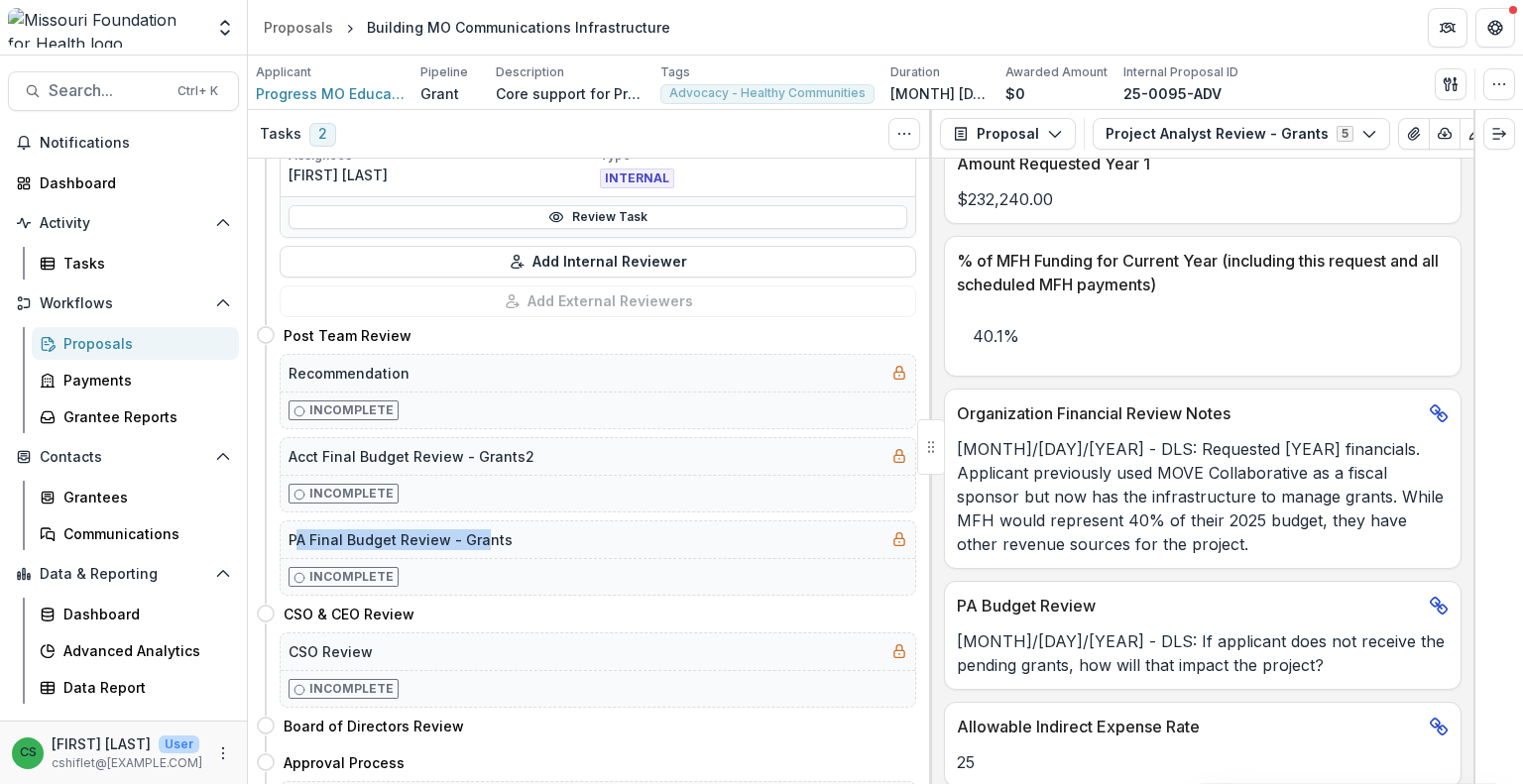 drag, startPoint x: 297, startPoint y: 533, endPoint x: 530, endPoint y: 530, distance: 233.01931 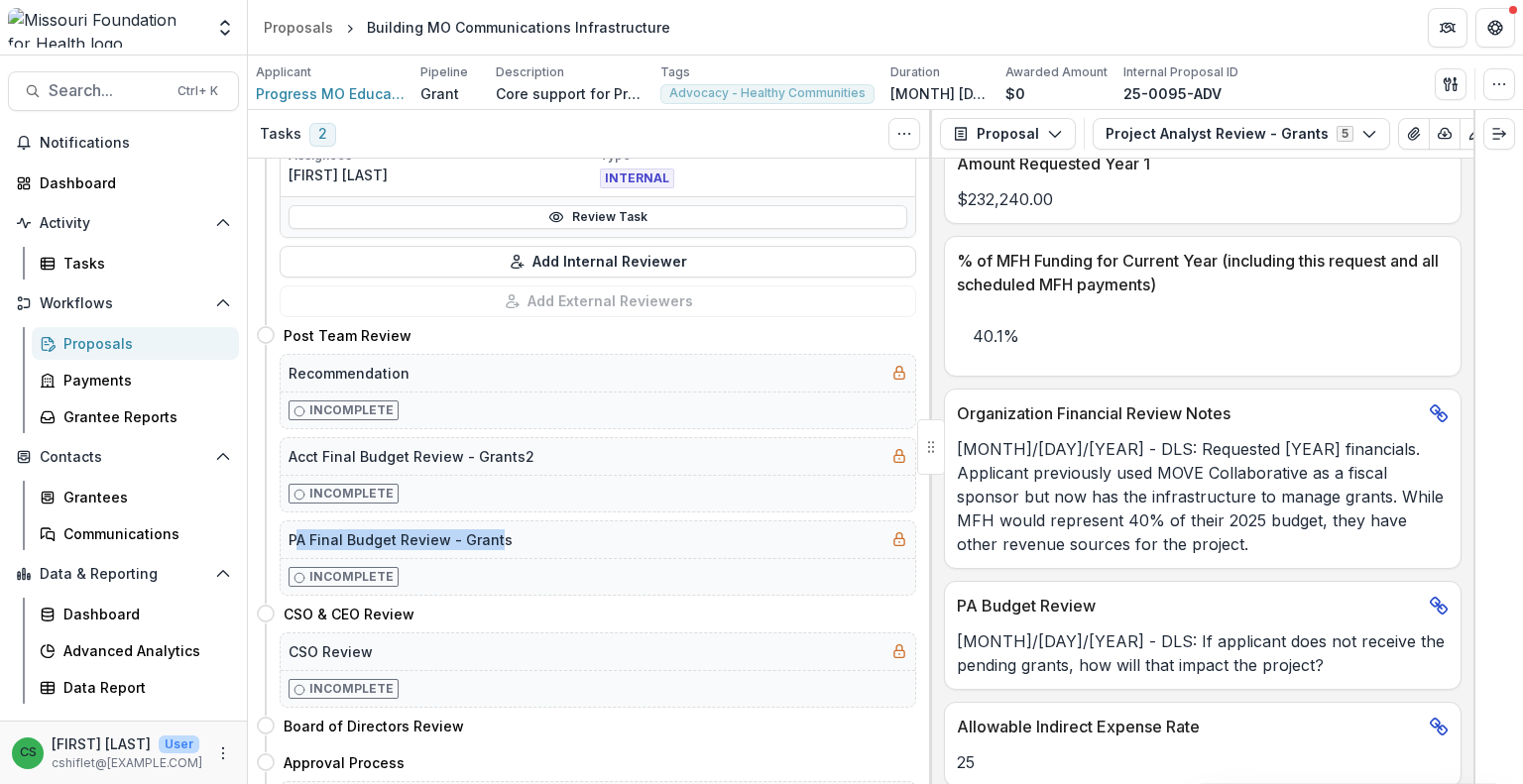 click on "PA Final Budget Review - Grants" at bounding box center [598, 539] 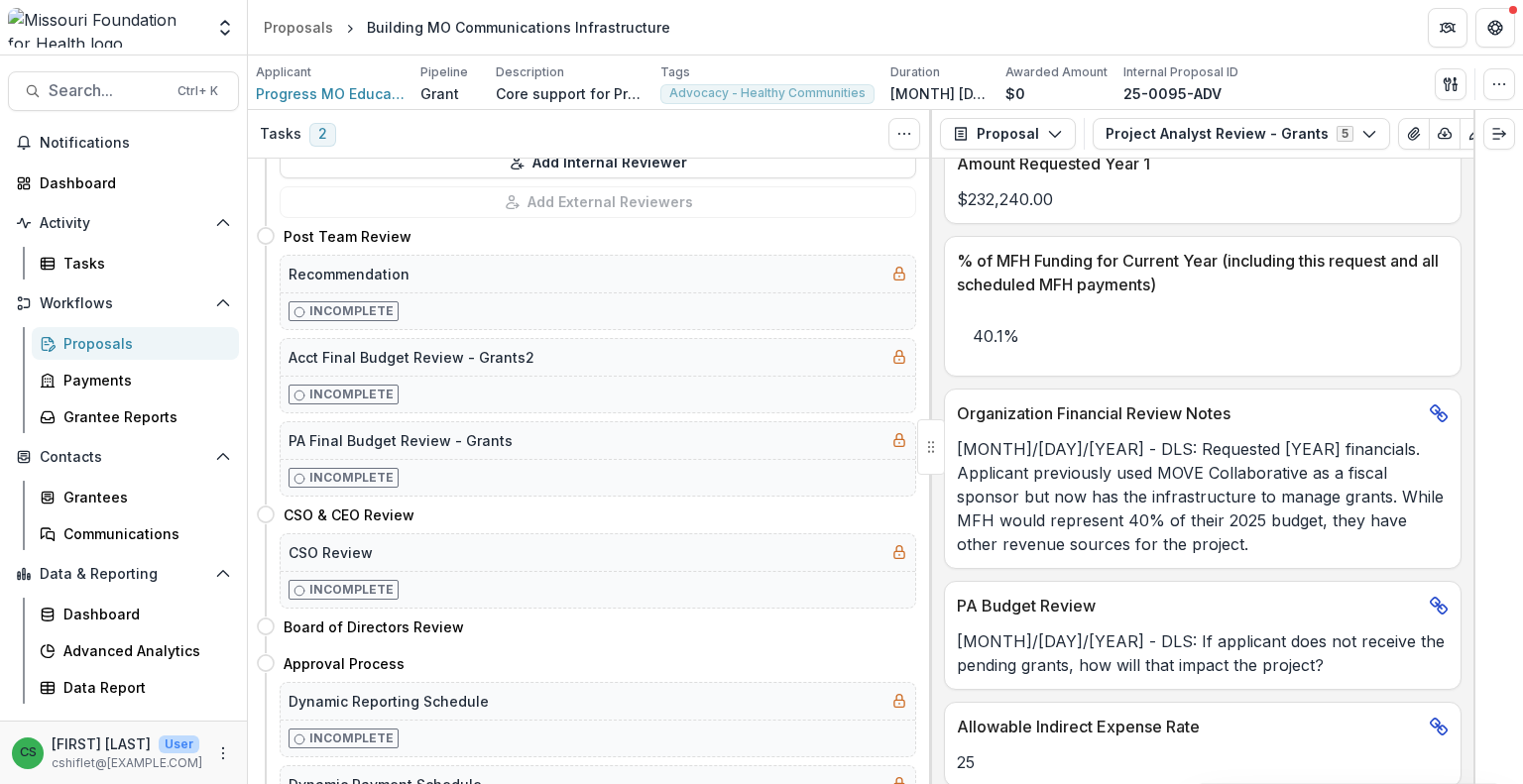 scroll, scrollTop: 1435, scrollLeft: 0, axis: vertical 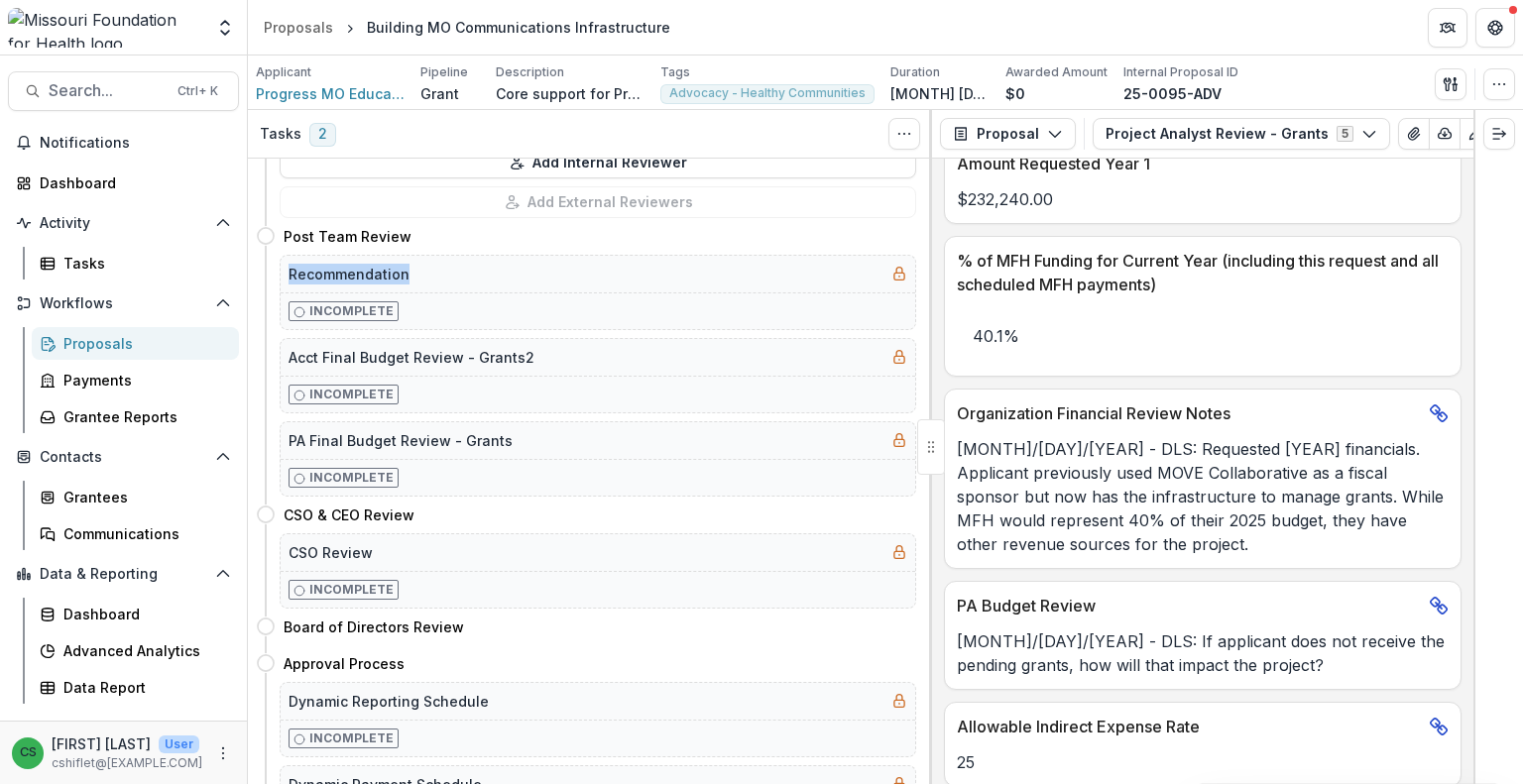 drag, startPoint x: 397, startPoint y: 266, endPoint x: 273, endPoint y: 267, distance: 124.004 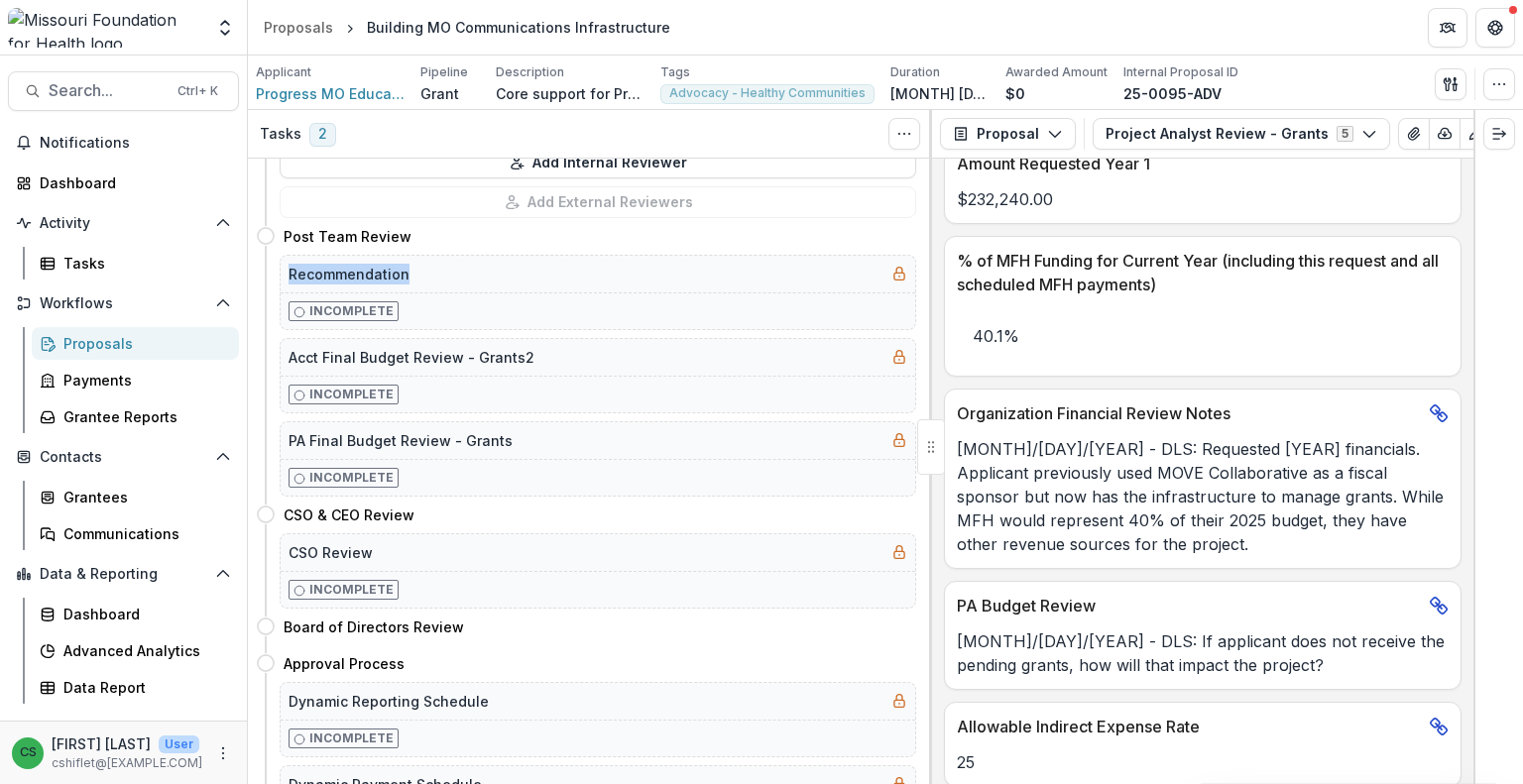 drag, startPoint x: 392, startPoint y: 264, endPoint x: 435, endPoint y: 269, distance: 43.28972 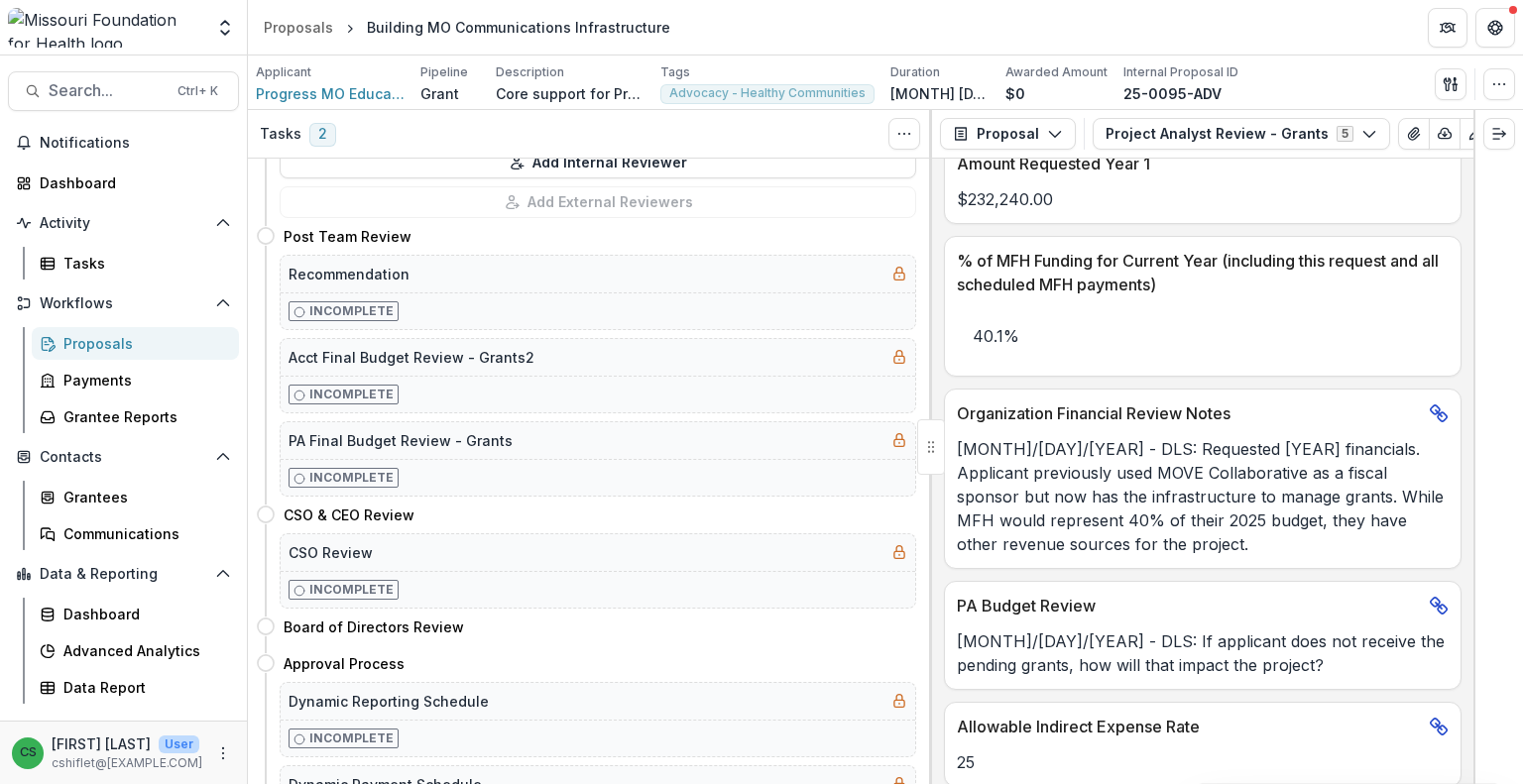 click on "Recommendation" at bounding box center (598, 274) 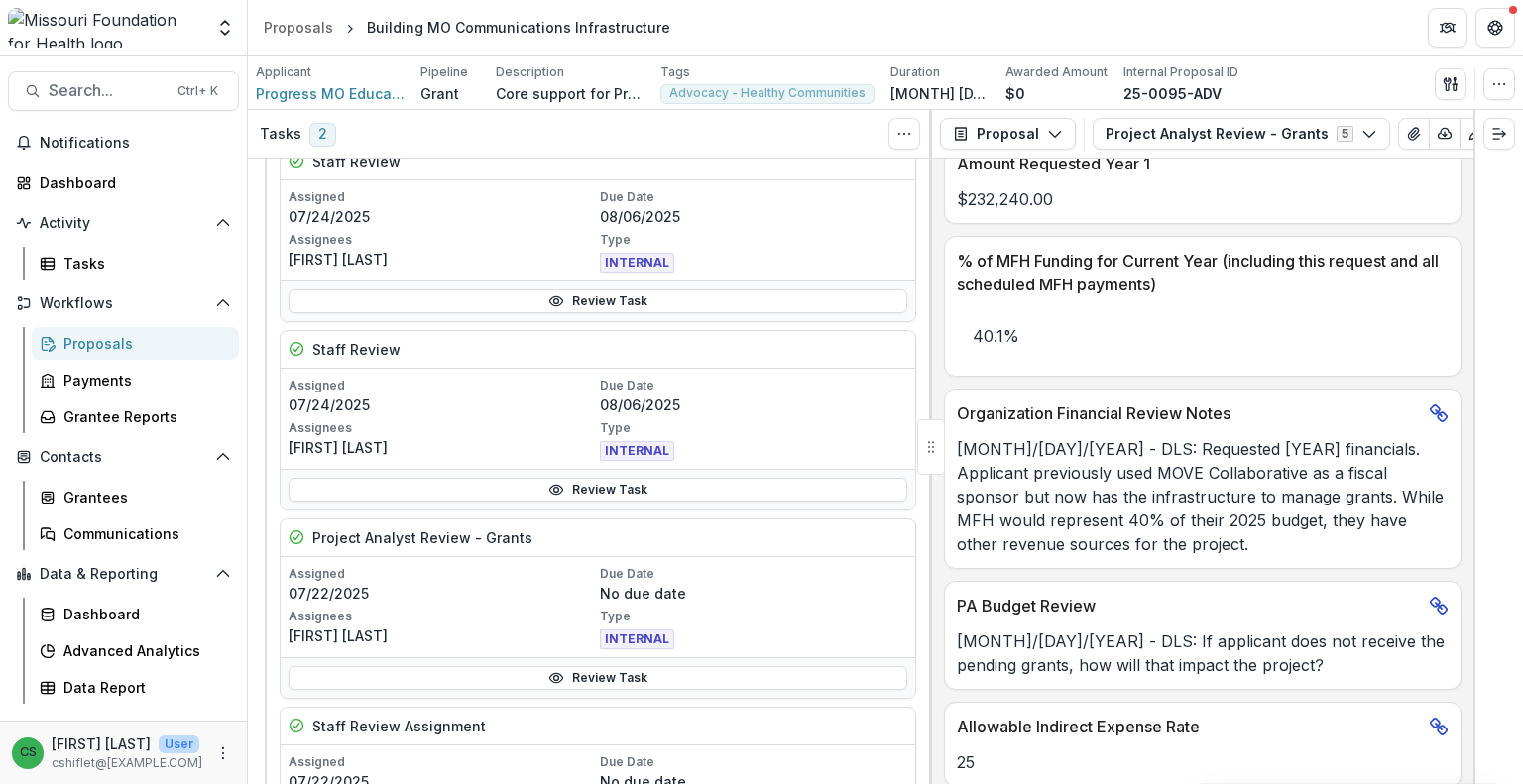 scroll, scrollTop: 642, scrollLeft: 0, axis: vertical 